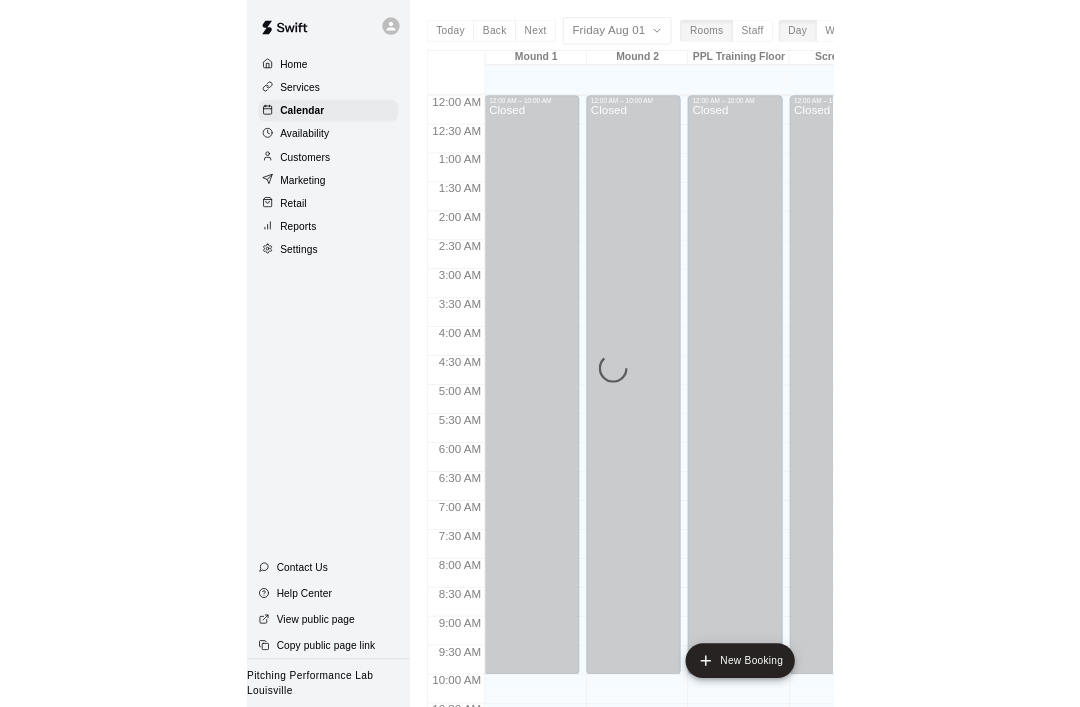 scroll, scrollTop: 0, scrollLeft: 0, axis: both 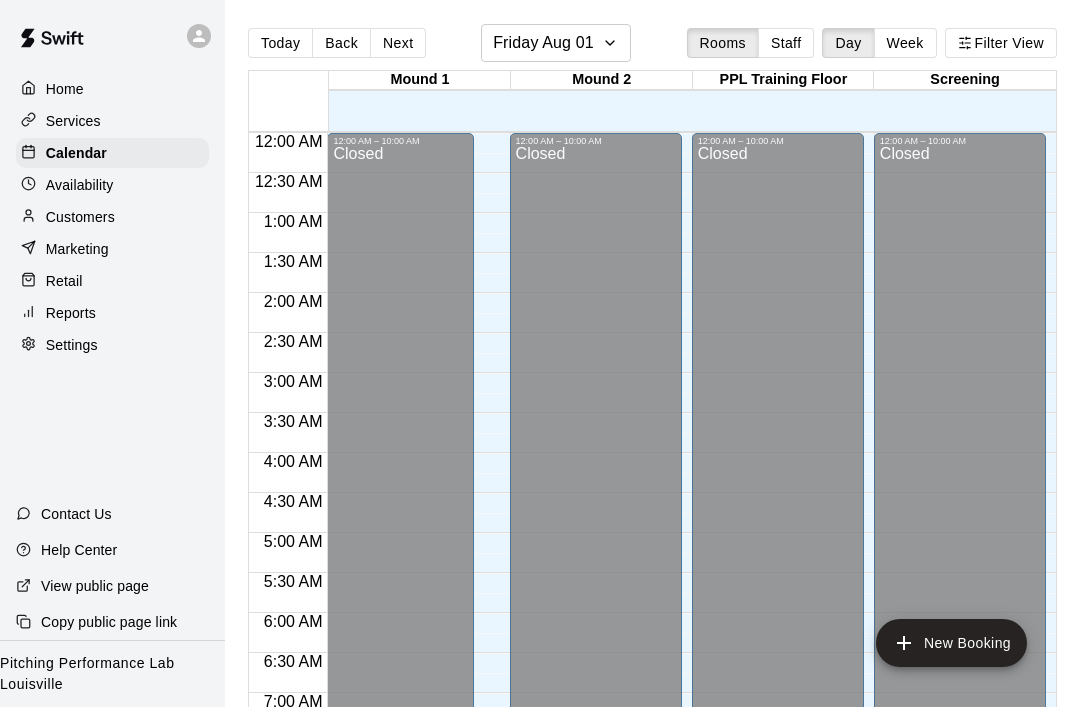 click 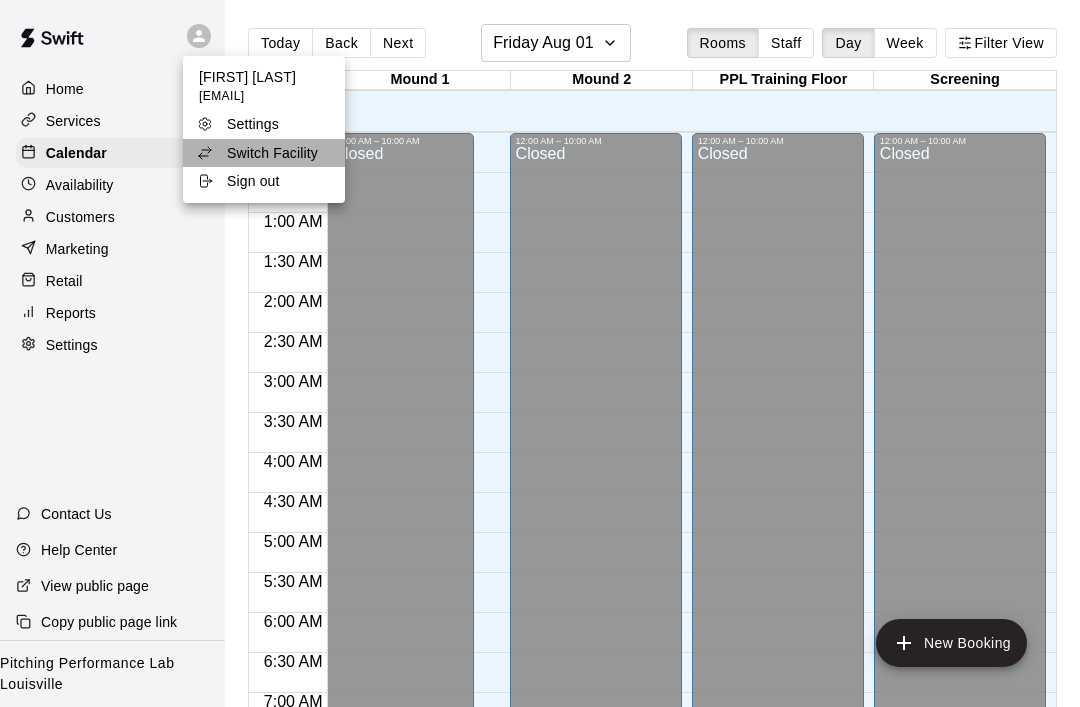 click on "Switch Facility" at bounding box center [272, 153] 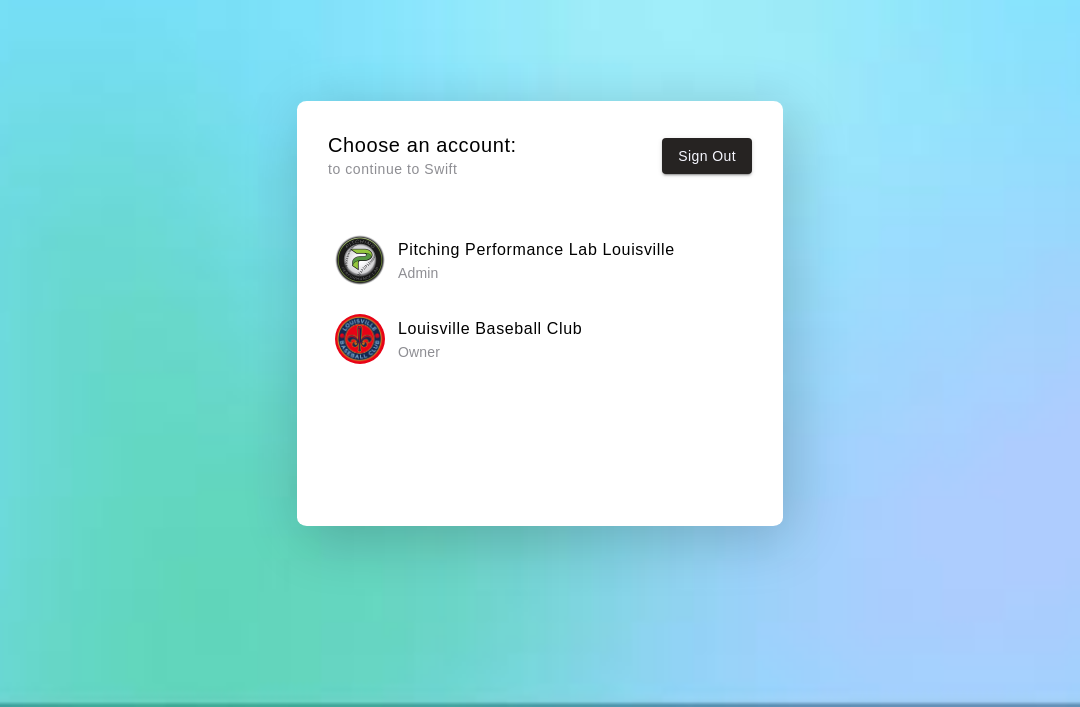 click on "Owner" at bounding box center [490, 352] 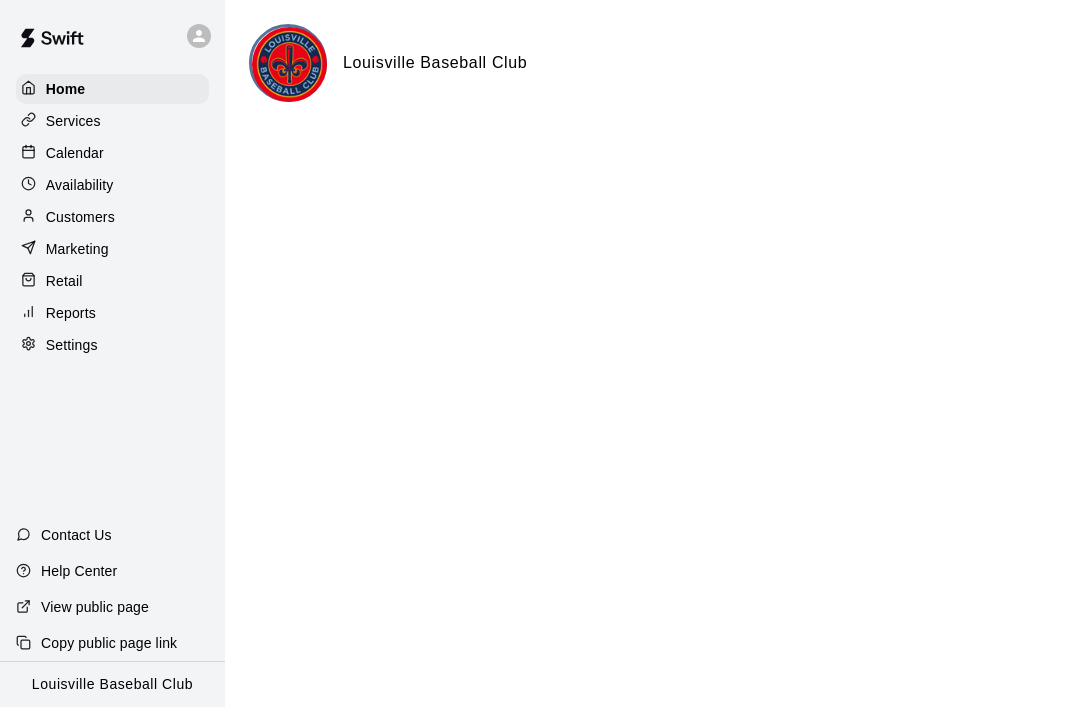 click on "Services" at bounding box center [73, 121] 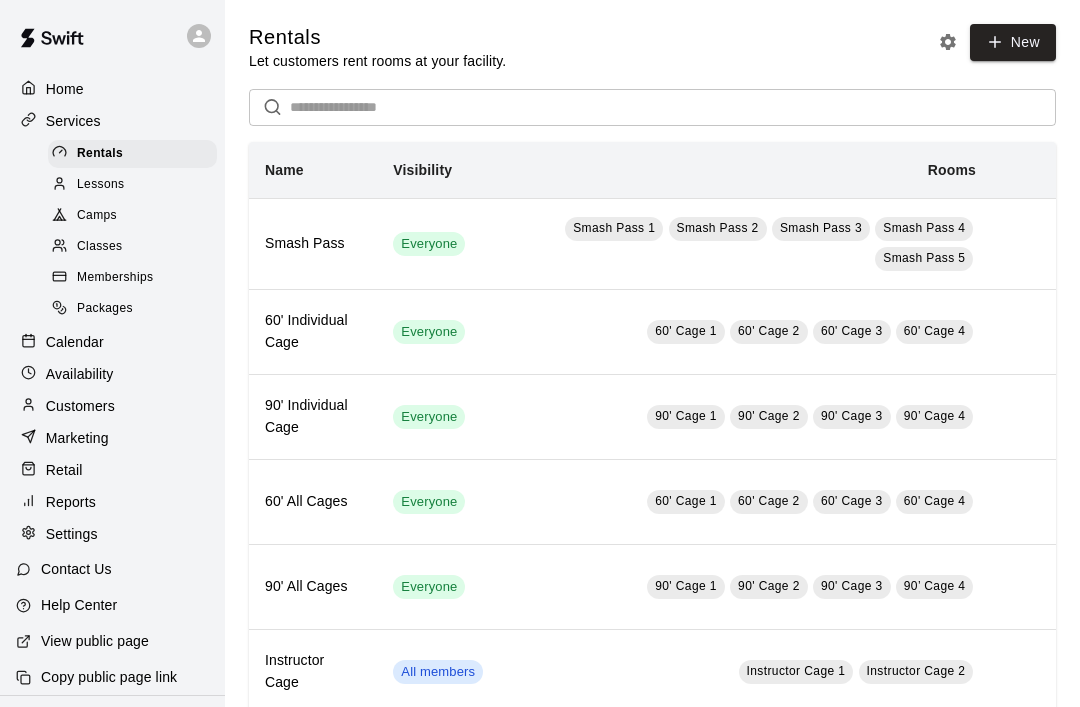 click on "Calendar" at bounding box center [75, 342] 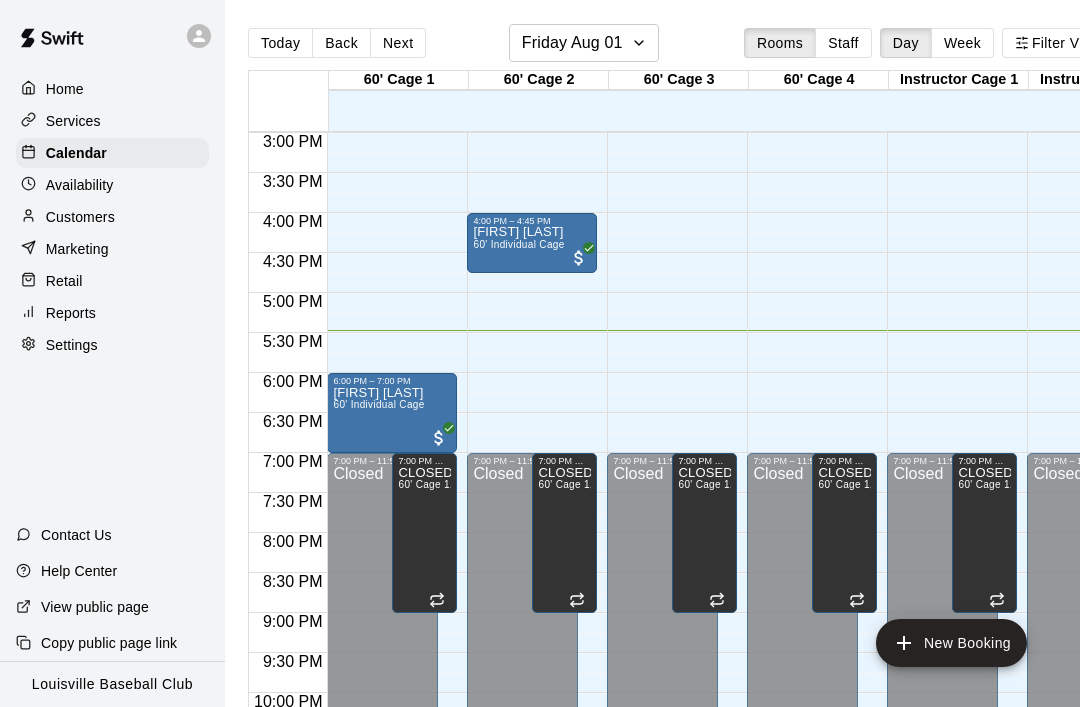 scroll, scrollTop: 1165, scrollLeft: 169, axis: both 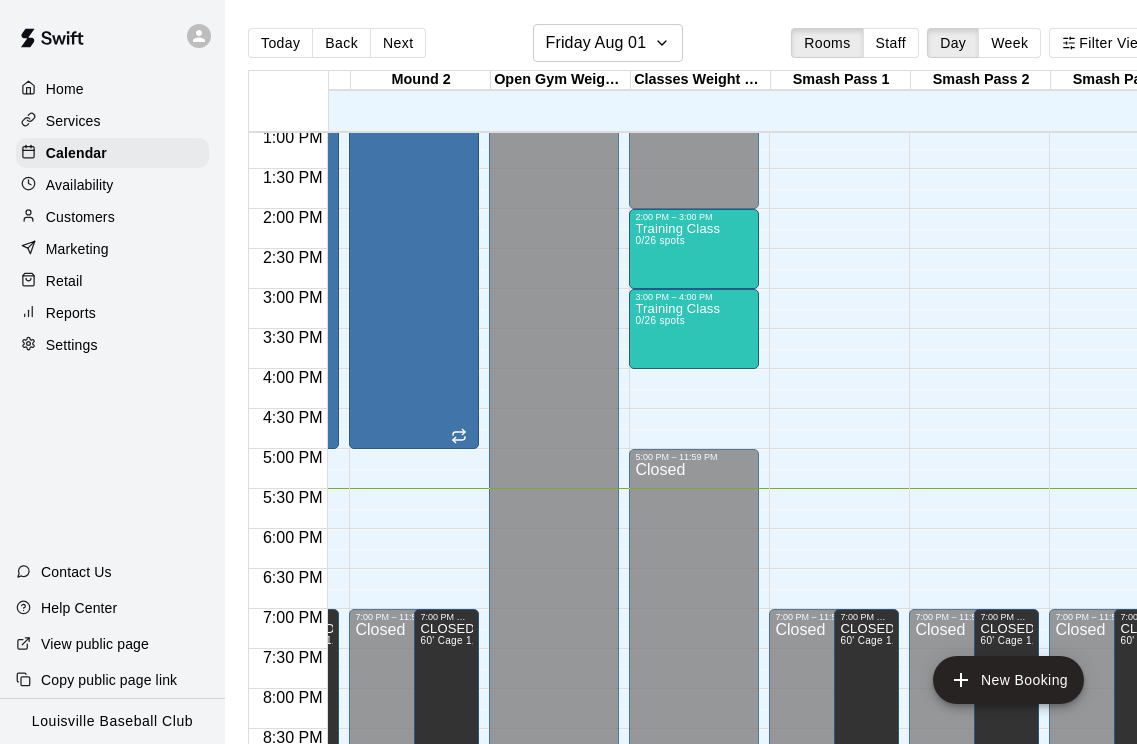 click on "Training Class 0/26 spots" at bounding box center [677, 594] 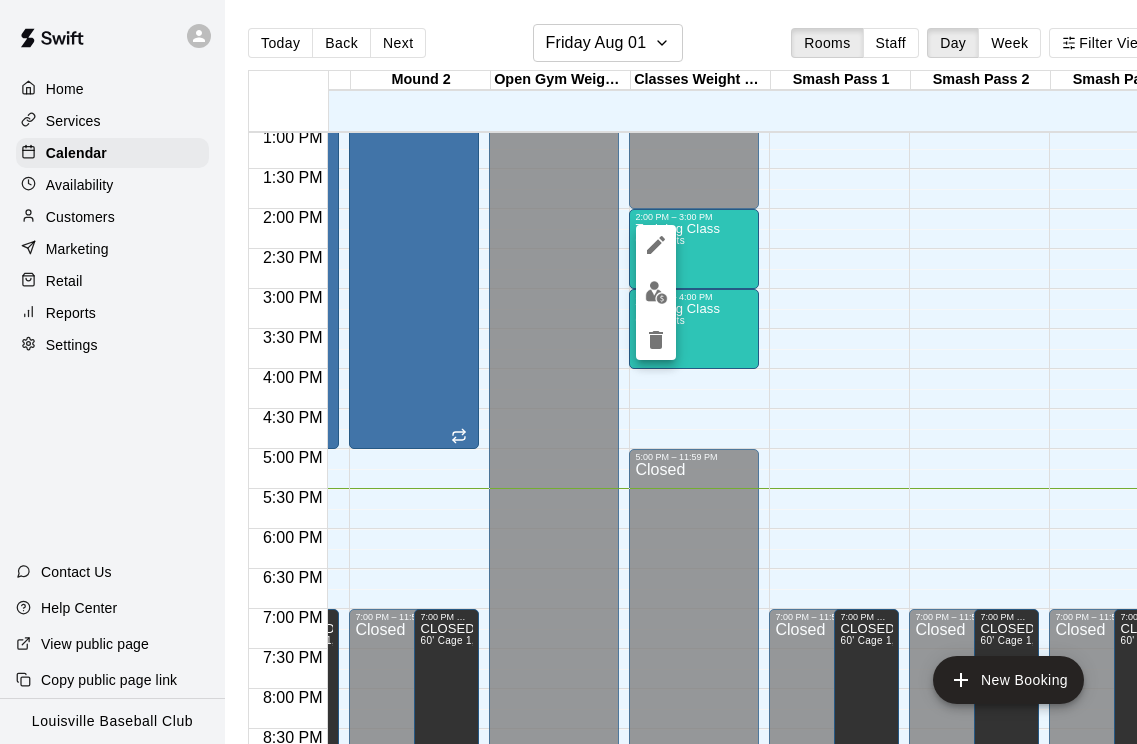 click at bounding box center (656, 292) 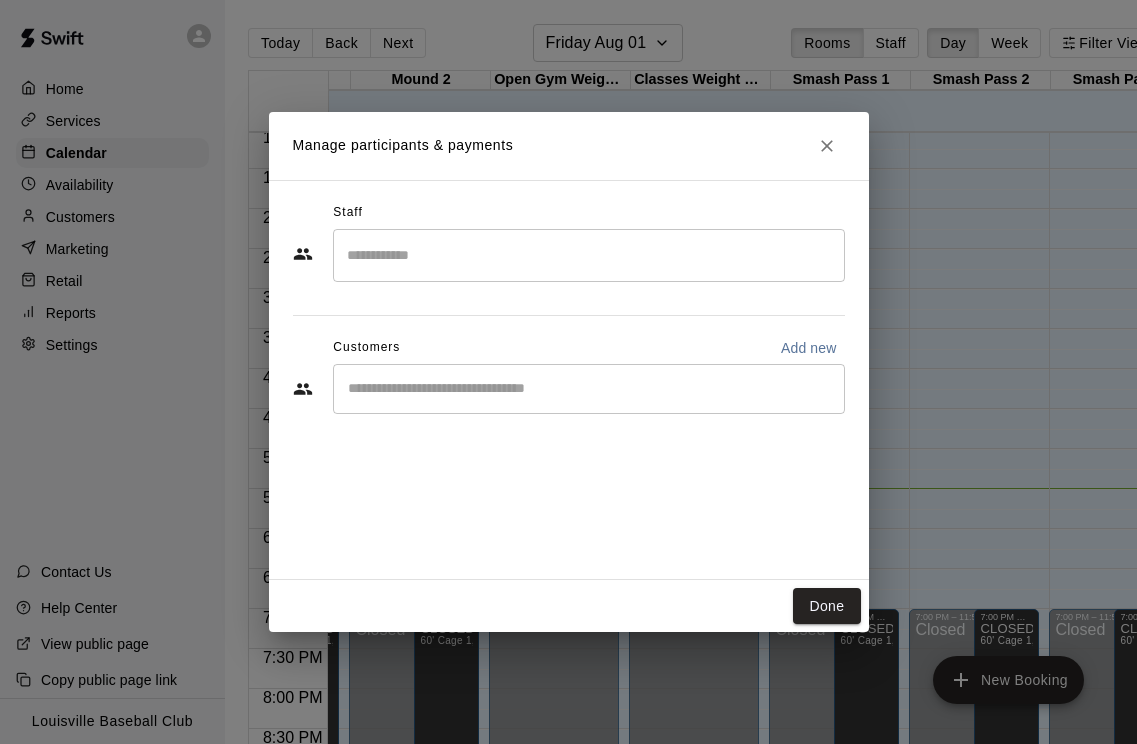 click 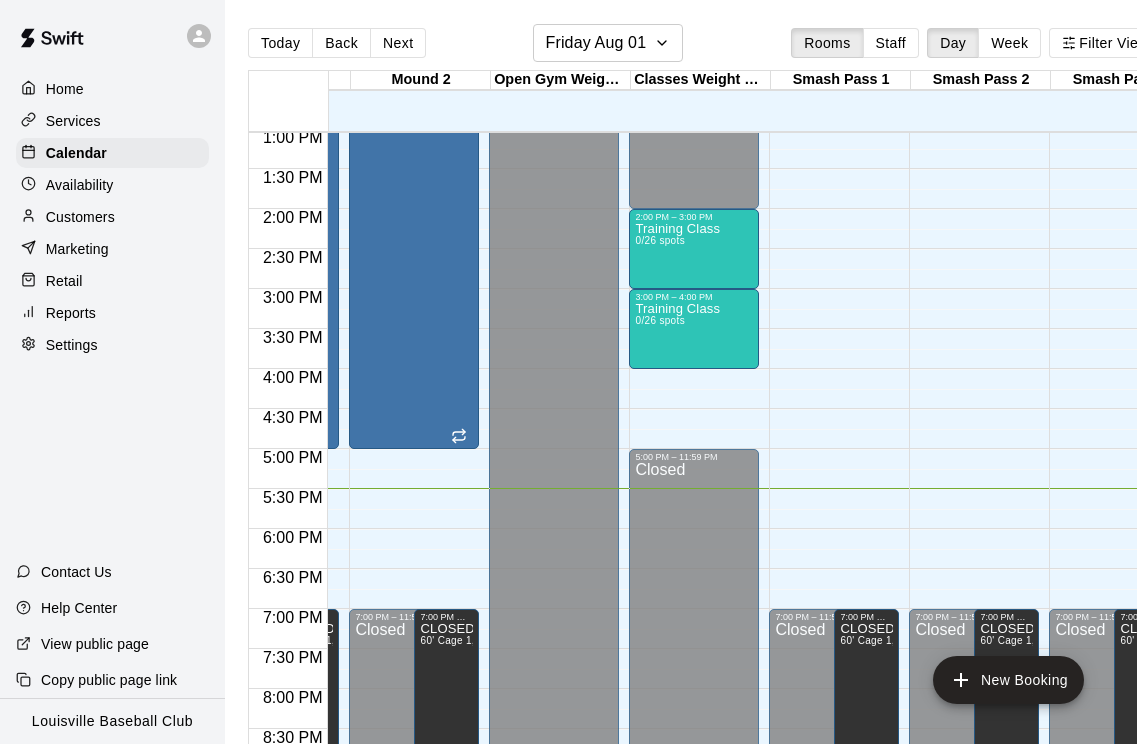 click on "Training Class 0/26 spots" at bounding box center (694, 594) 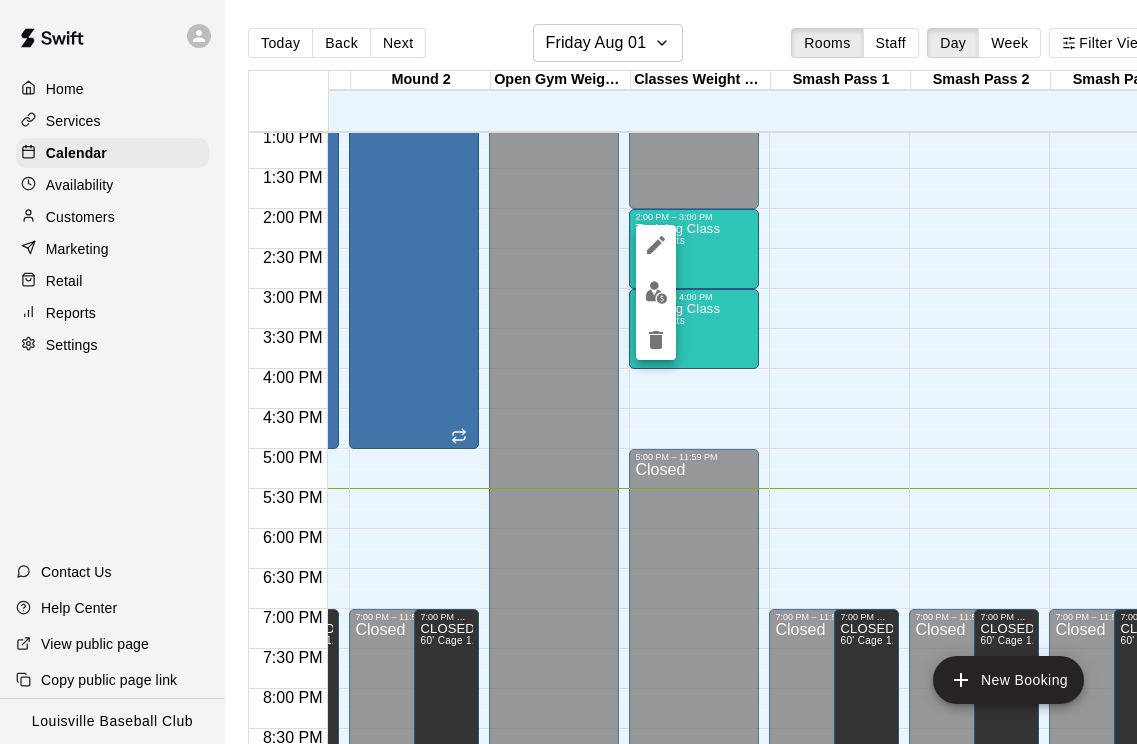 click 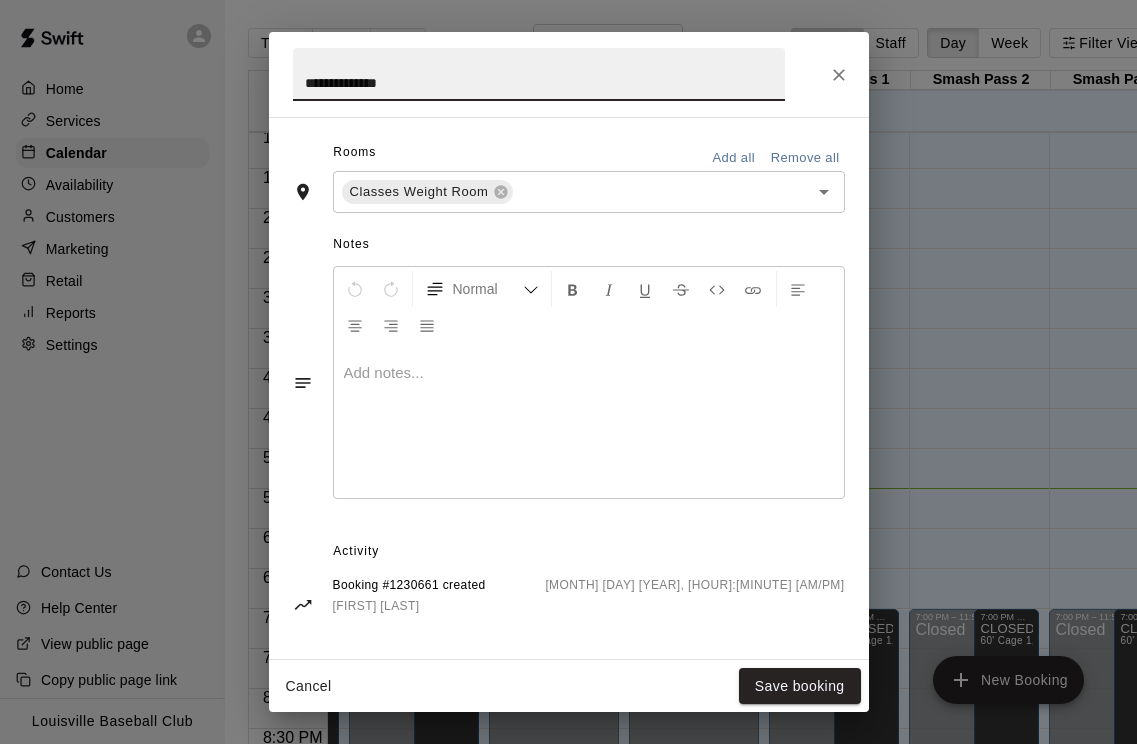 scroll, scrollTop: 613, scrollLeft: 0, axis: vertical 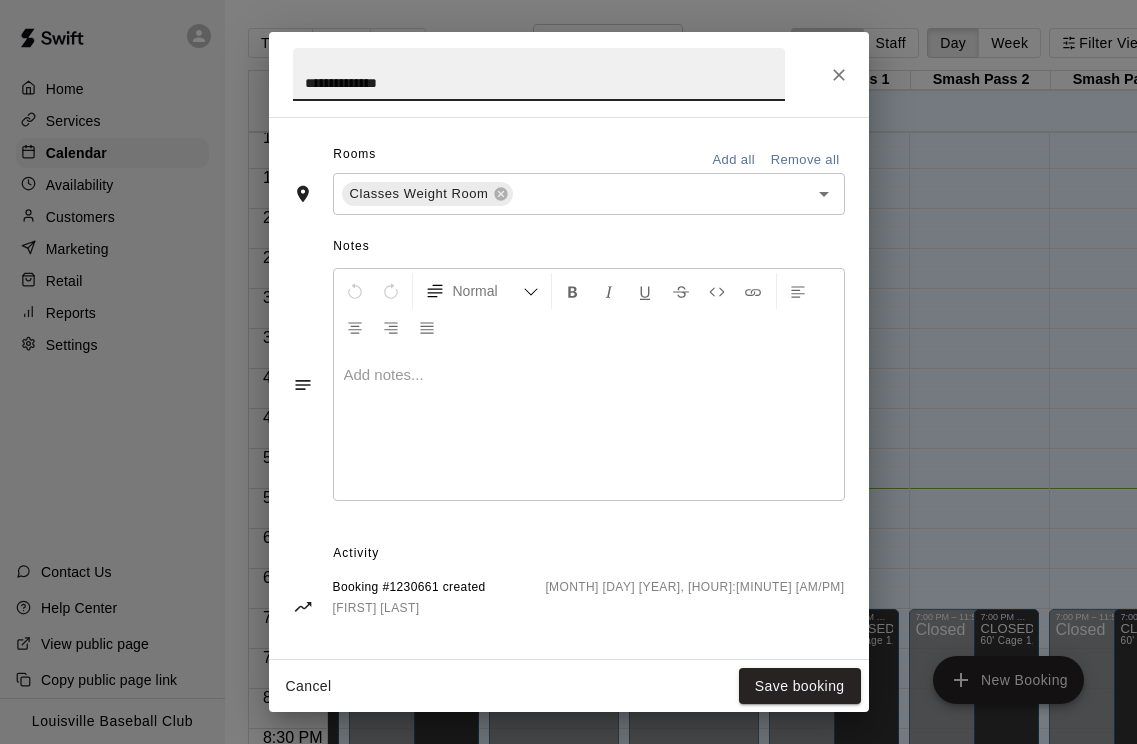 click at bounding box center (589, 425) 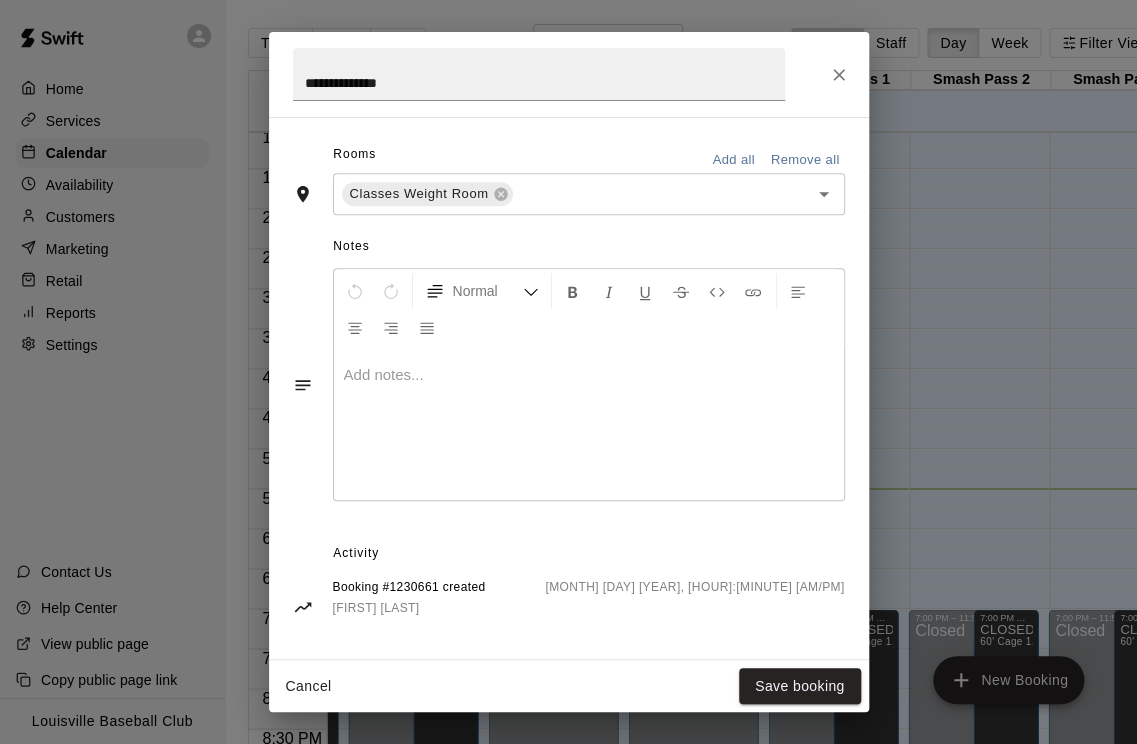 scroll, scrollTop: 0, scrollLeft: 19, axis: horizontal 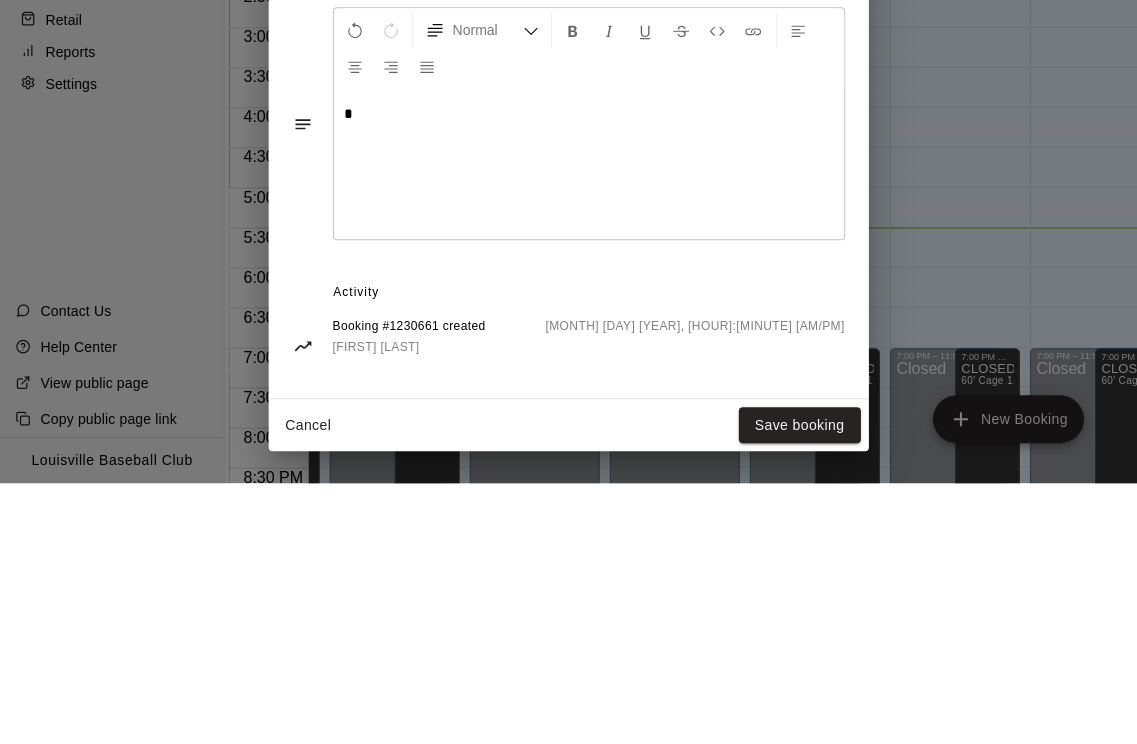 type 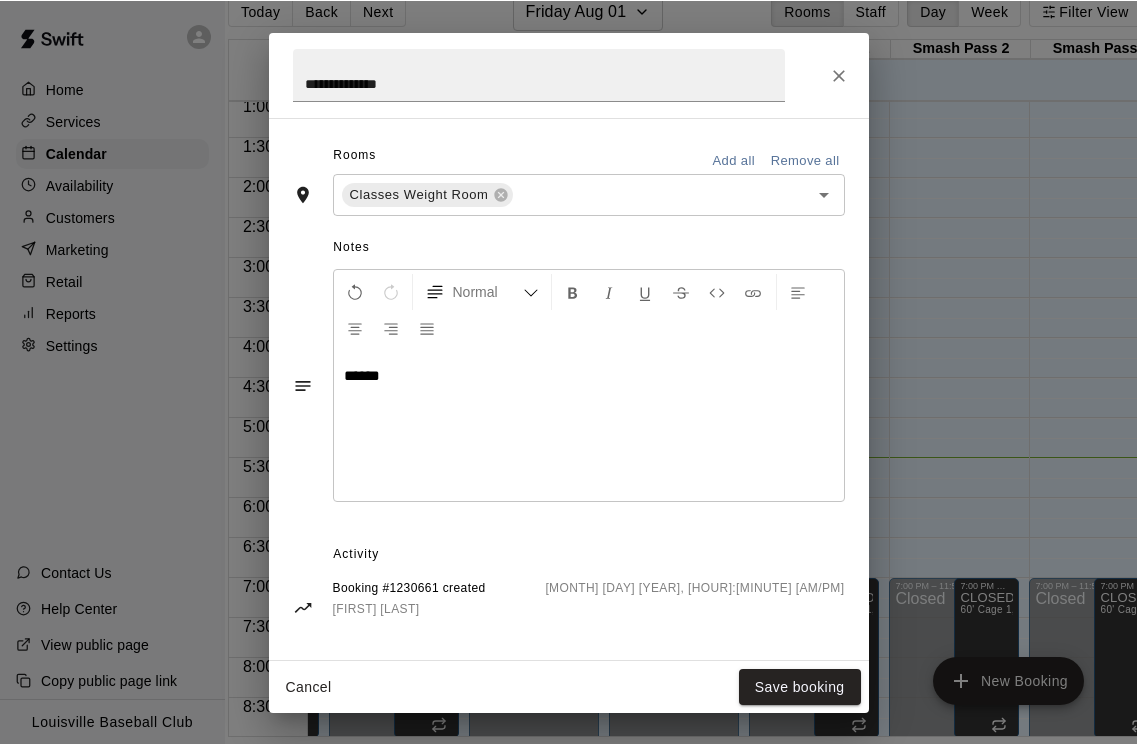 scroll, scrollTop: 99, scrollLeft: 20, axis: both 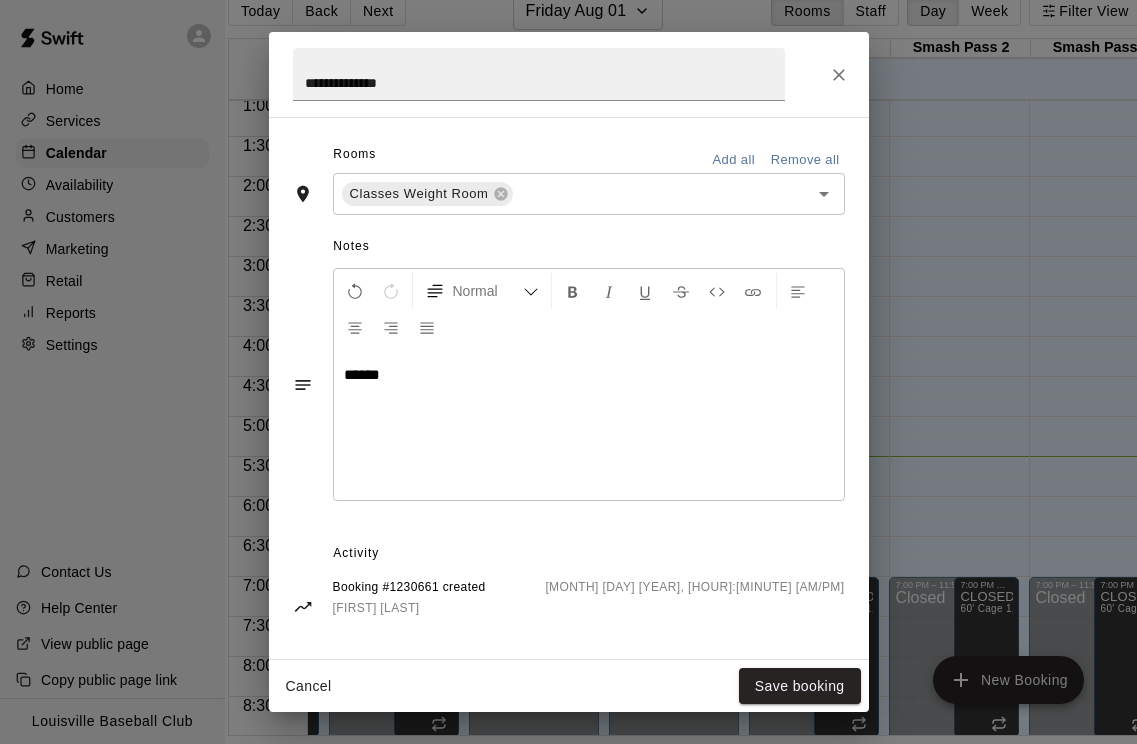 click on "Save booking" at bounding box center (800, 686) 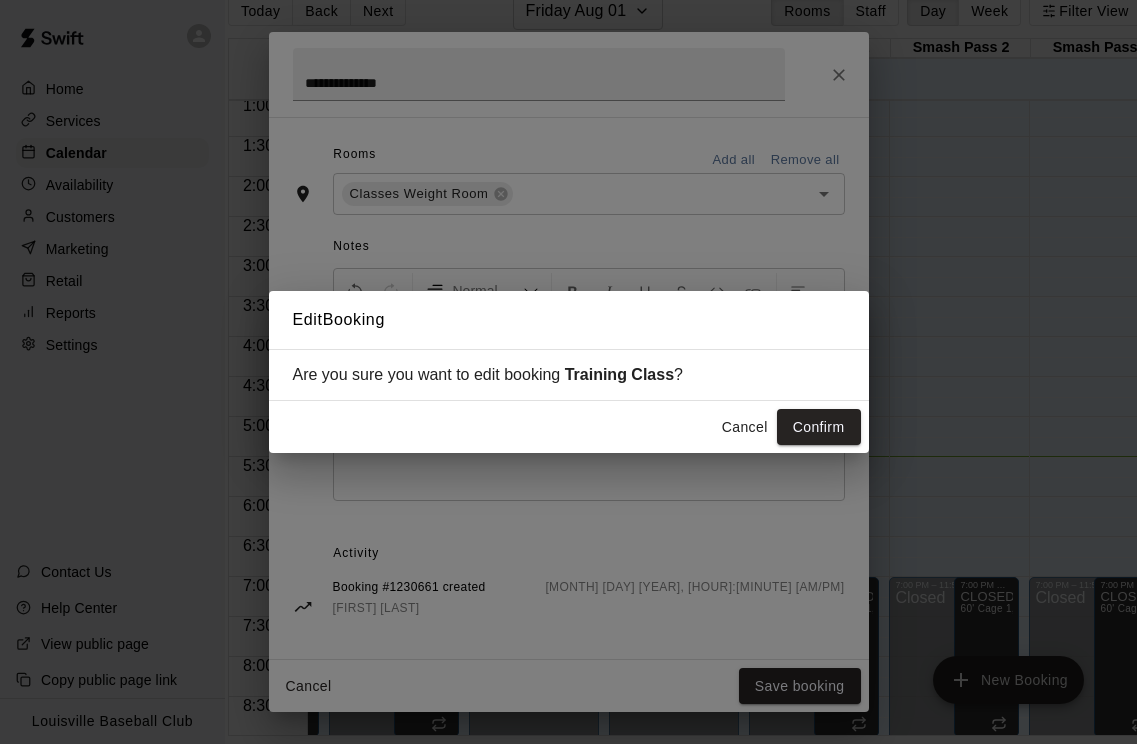 click on "Confirm" at bounding box center (819, 427) 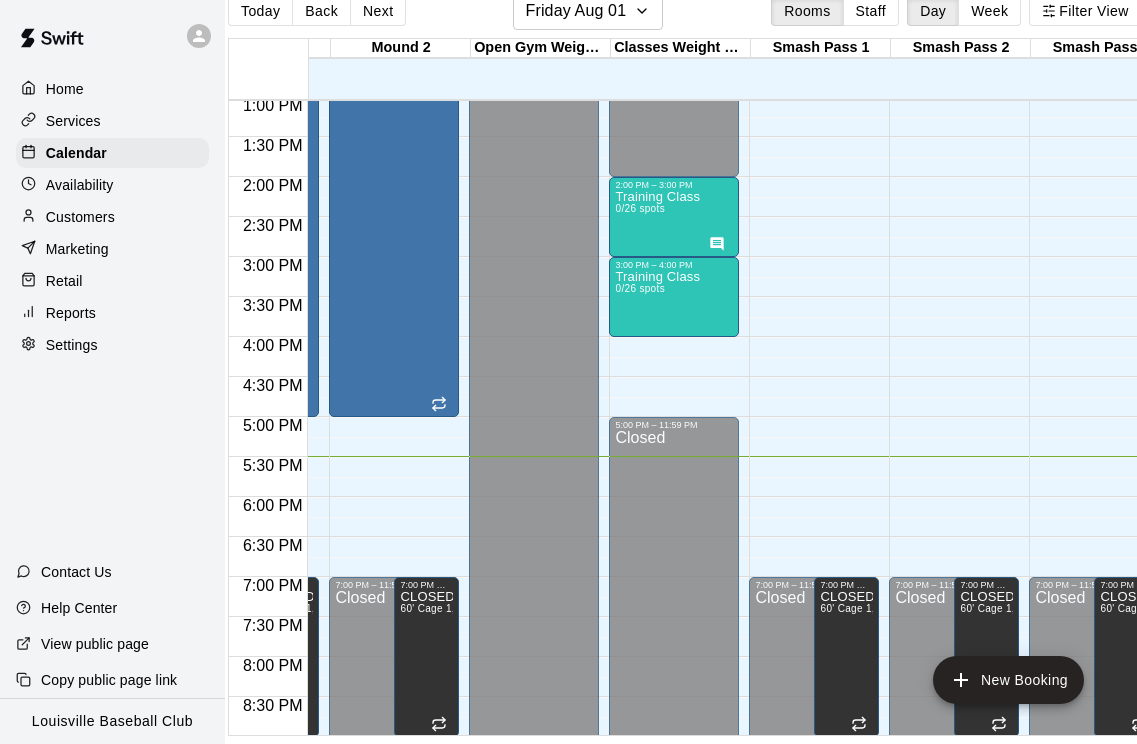 click on "Training Class 0/26 spots" at bounding box center [657, 642] 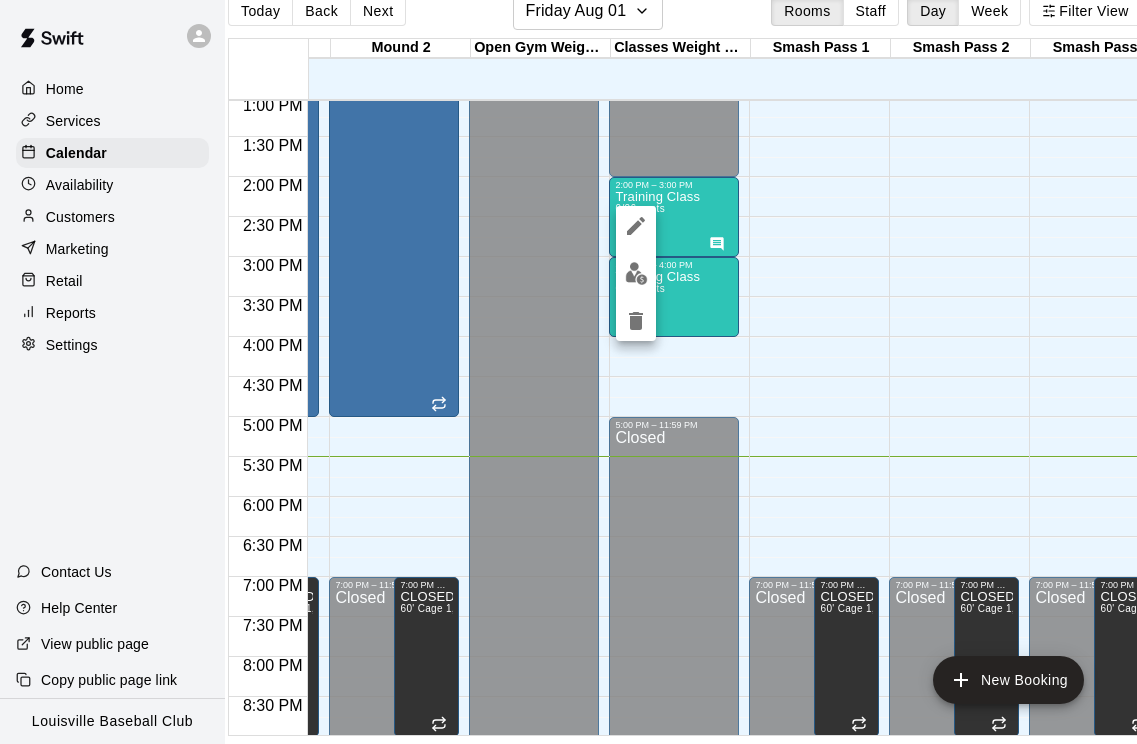 click at bounding box center (568, 372) 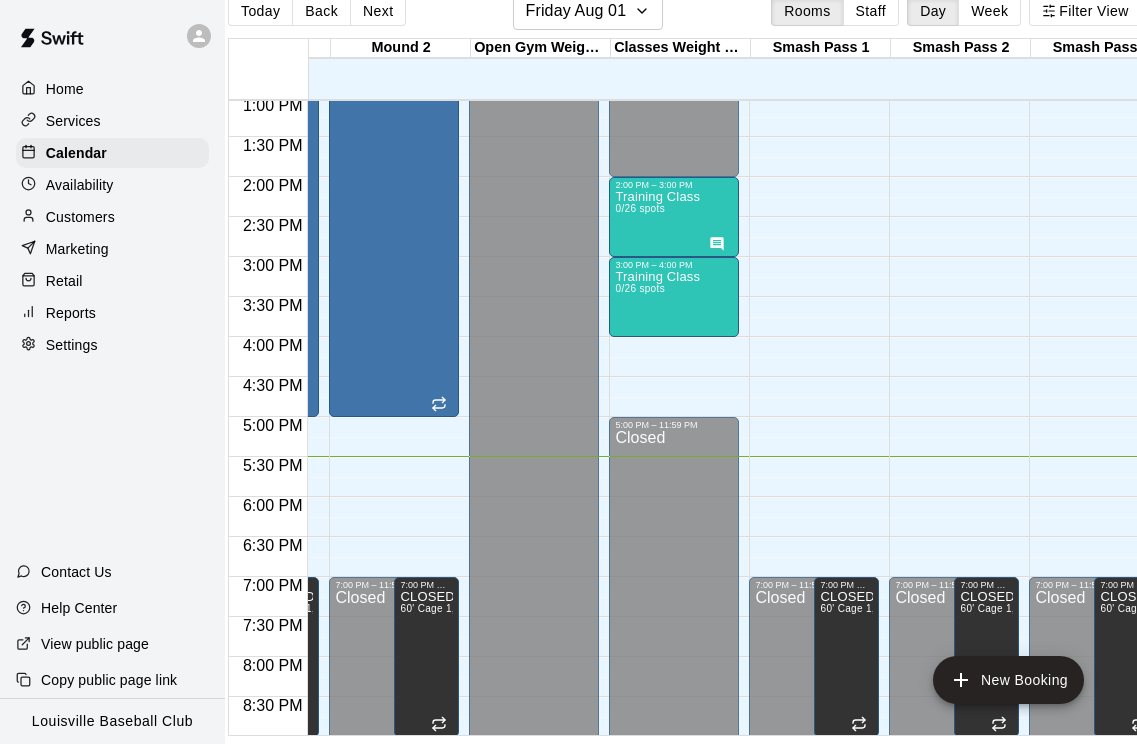 click on "Training Class 0/26 spots" at bounding box center (657, 562) 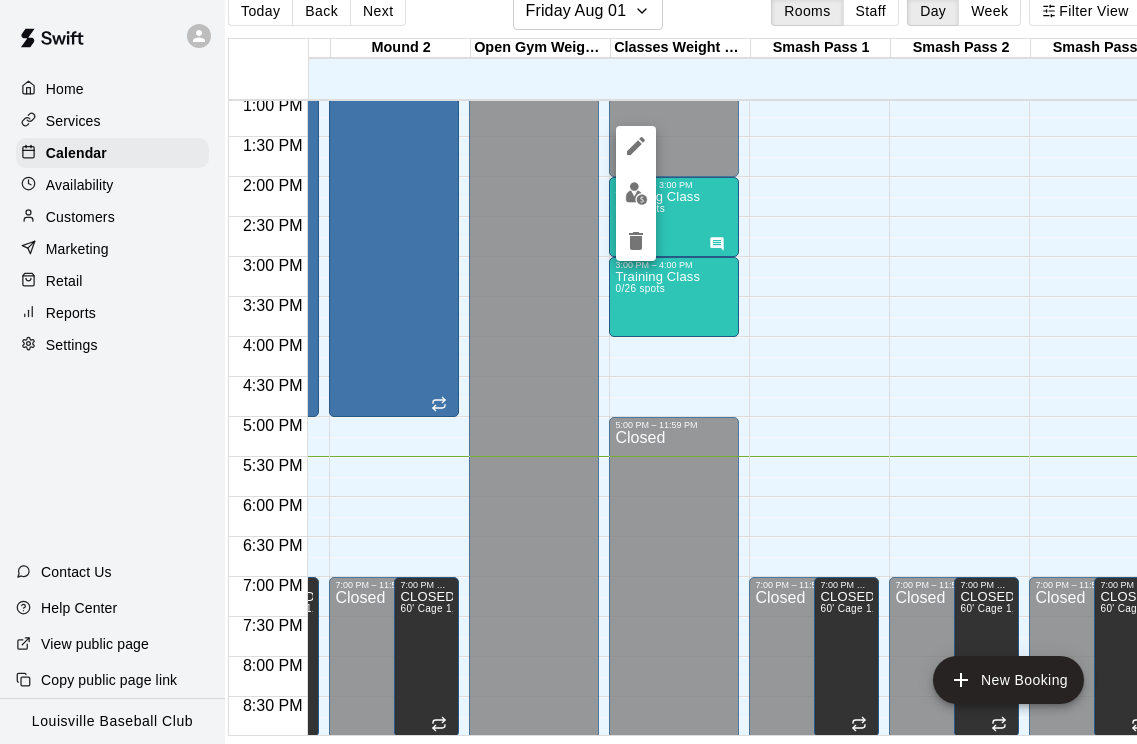 click at bounding box center (636, 193) 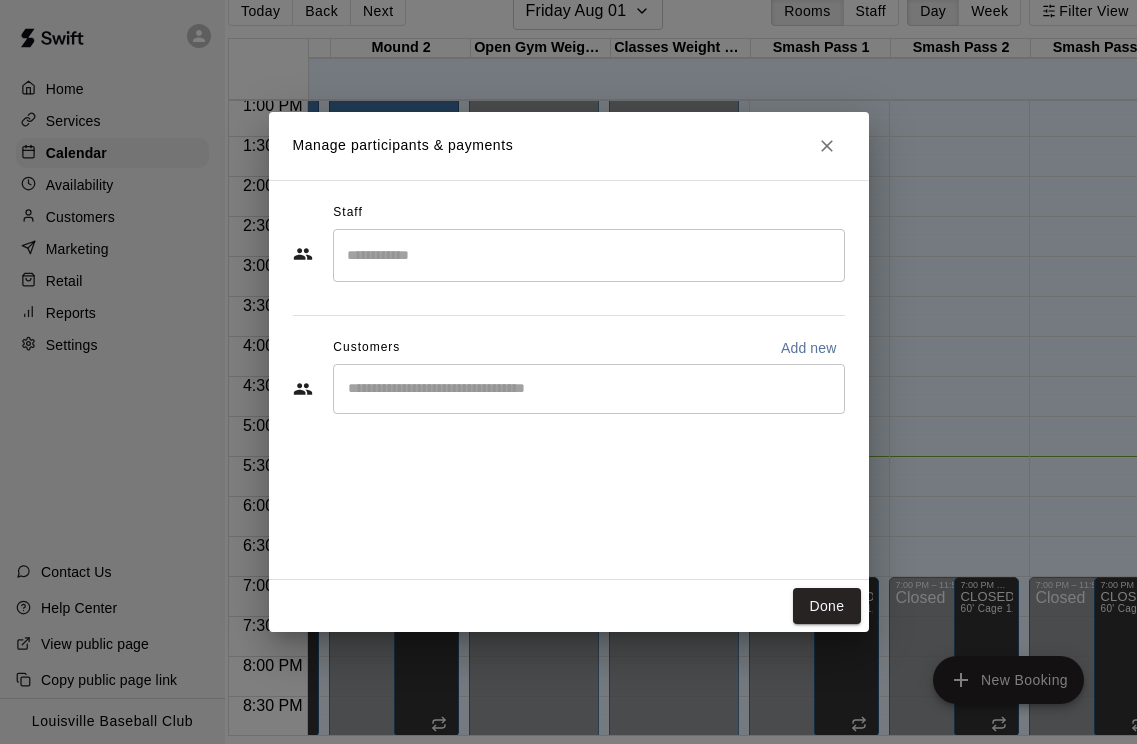 click at bounding box center [589, 389] 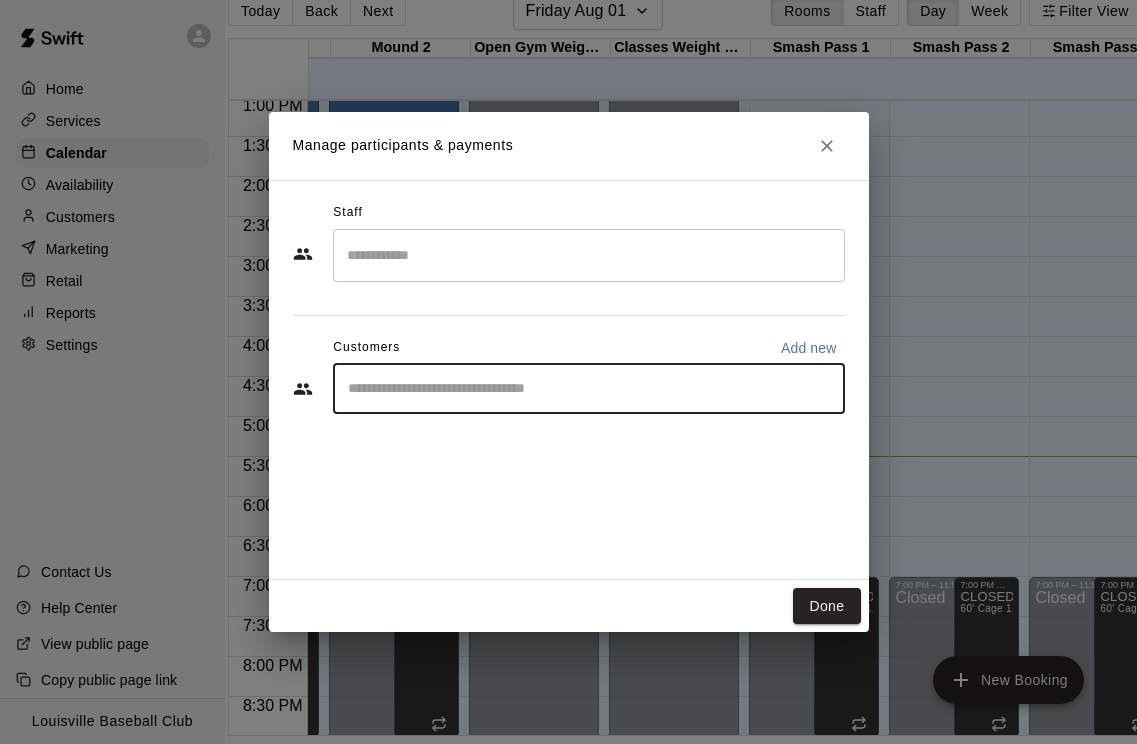 scroll, scrollTop: 99, scrollLeft: 39, axis: both 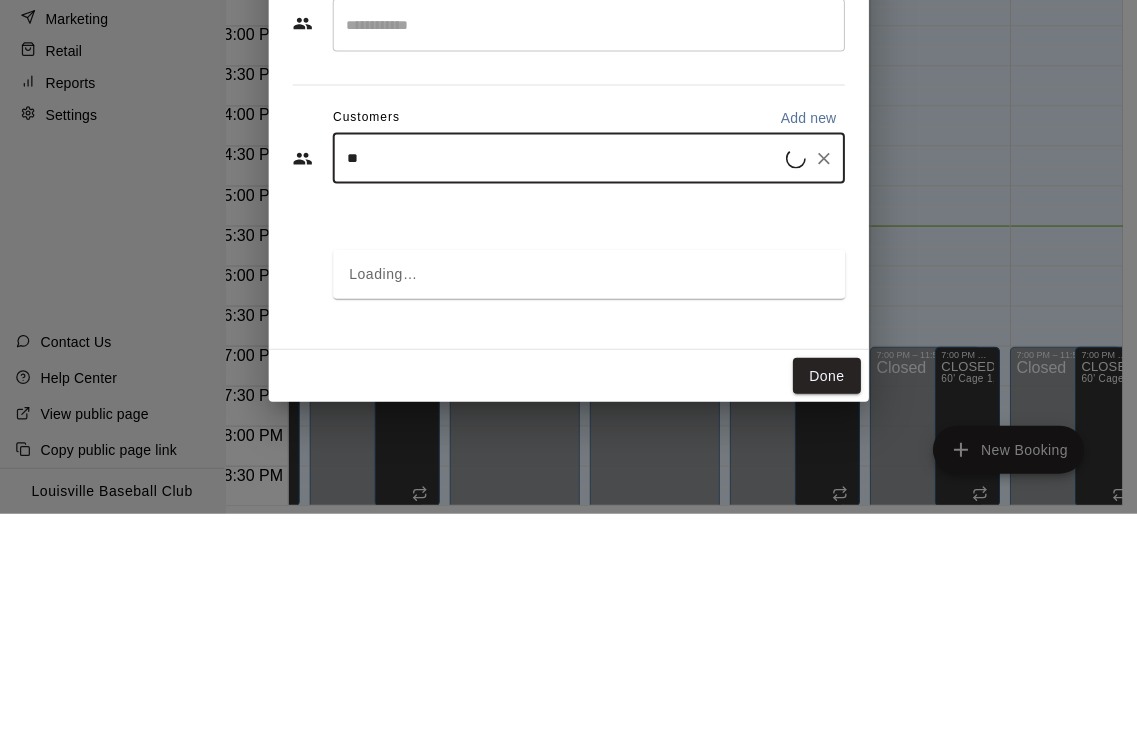 type on "***" 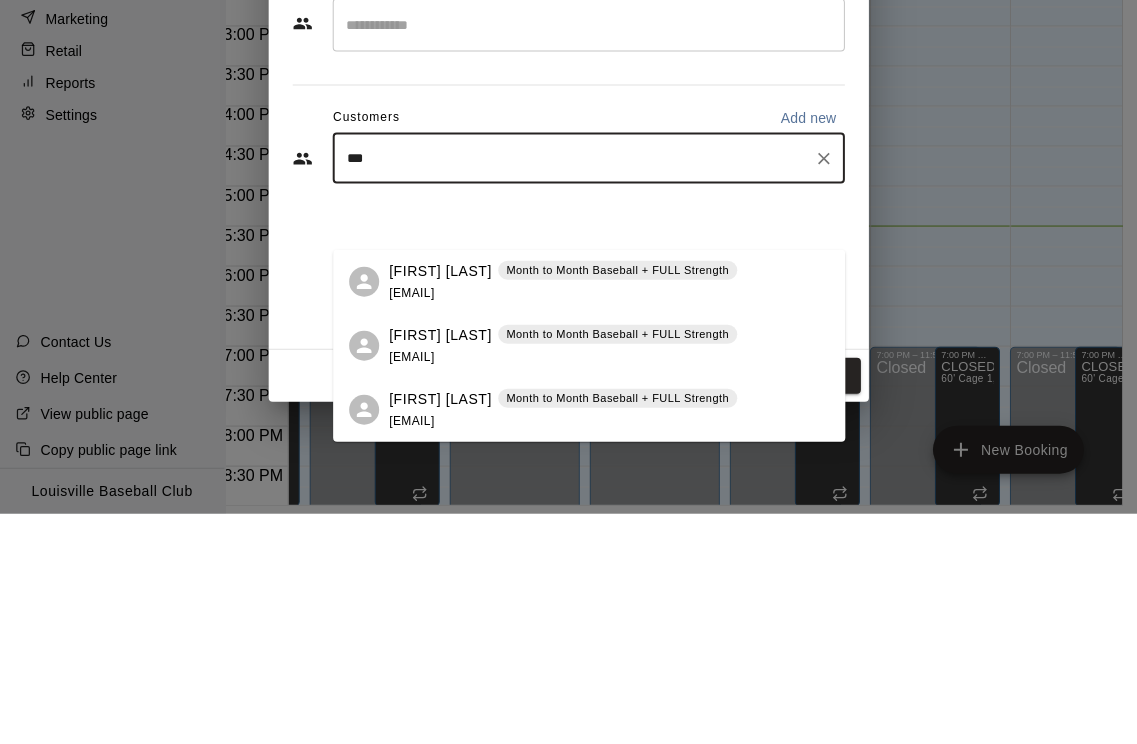 click on "Month to Month Baseball + FULL Strength" at bounding box center [617, 565] 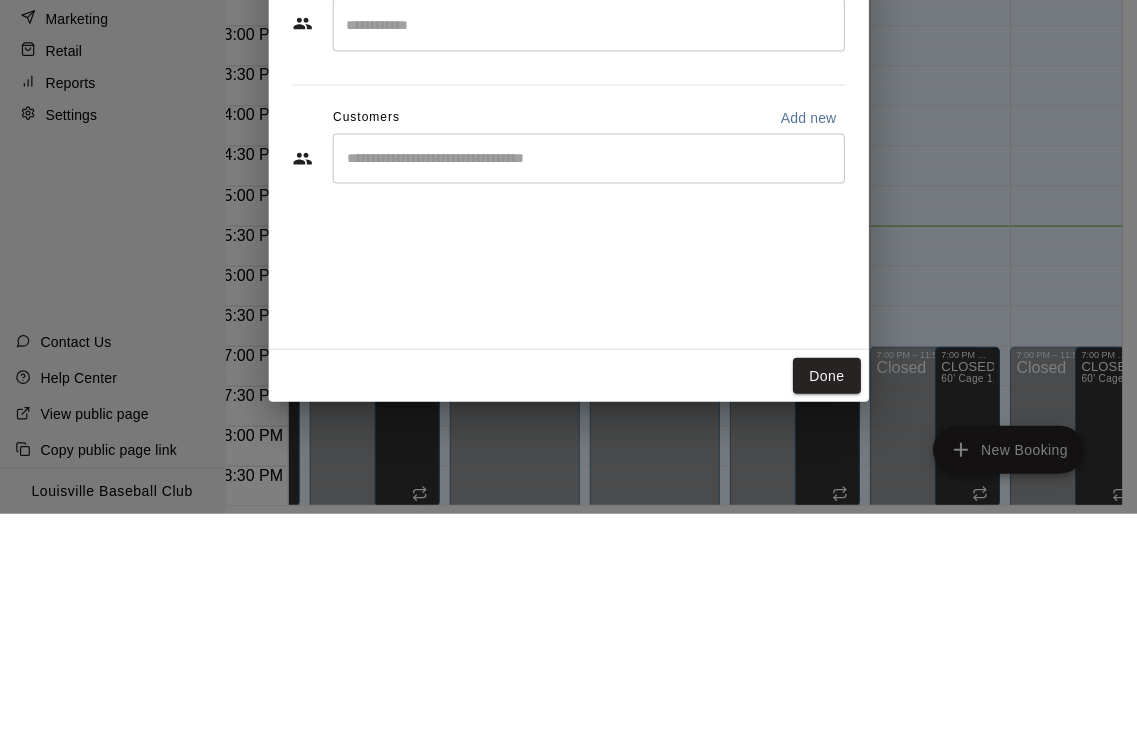 scroll, scrollTop: 99, scrollLeft: 40, axis: both 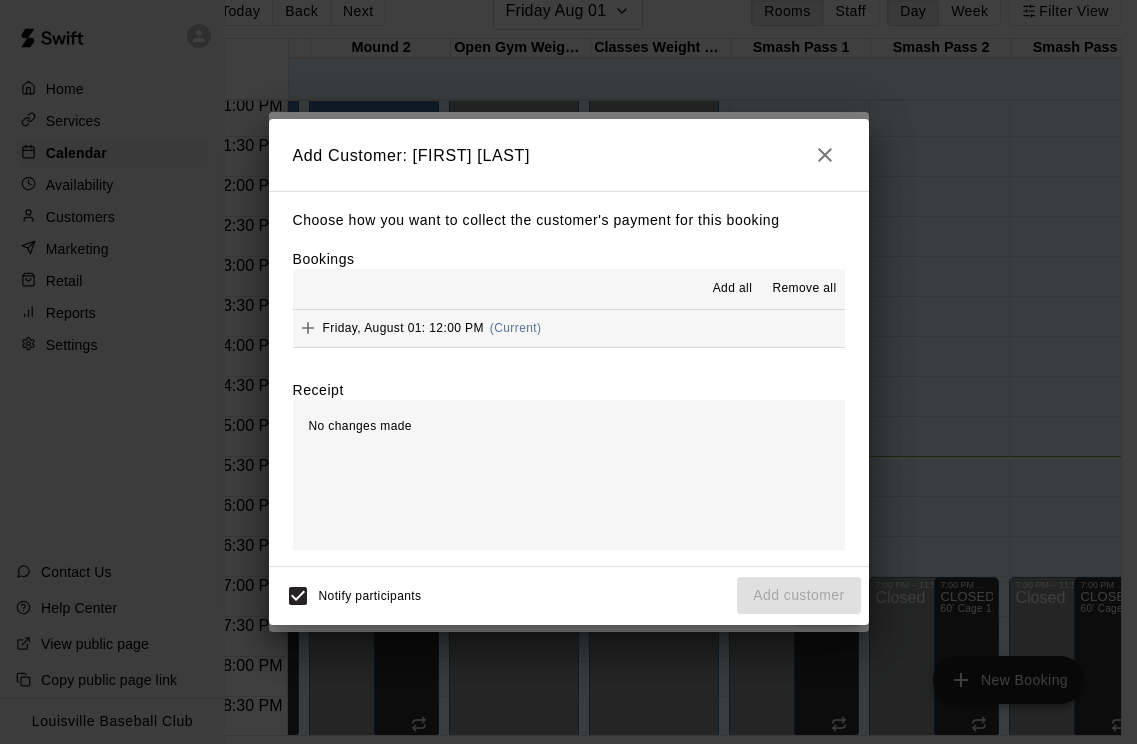 click 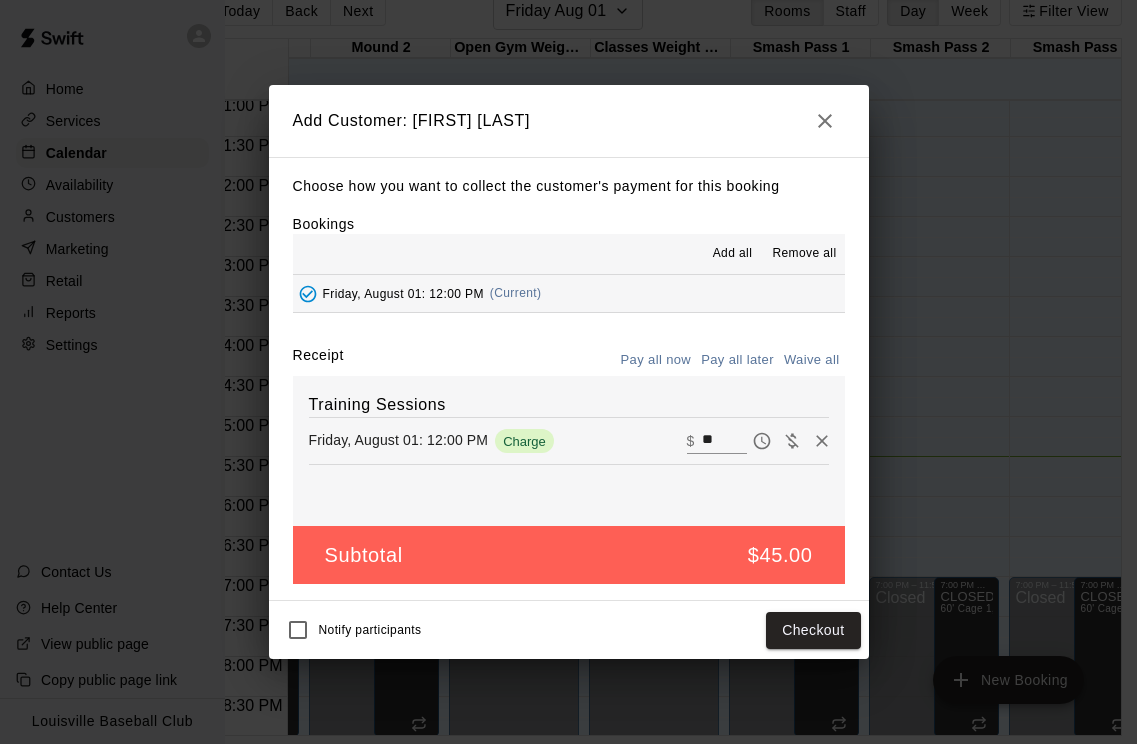 click 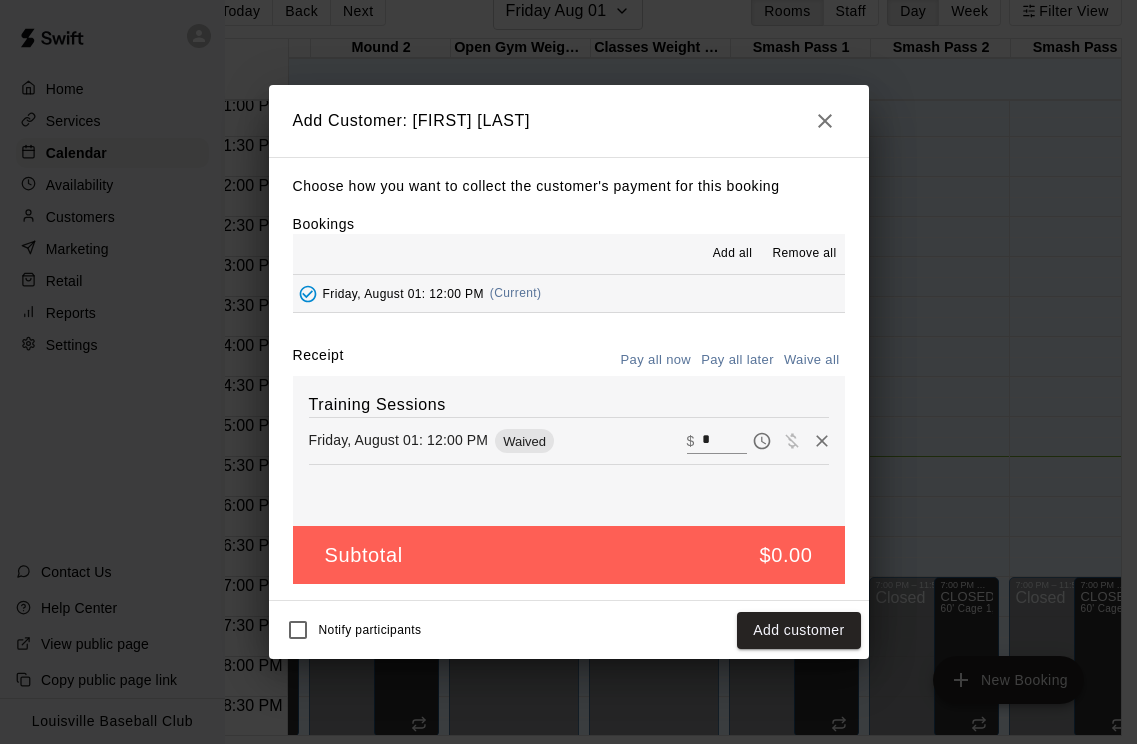 click on "Add customer" at bounding box center [798, 630] 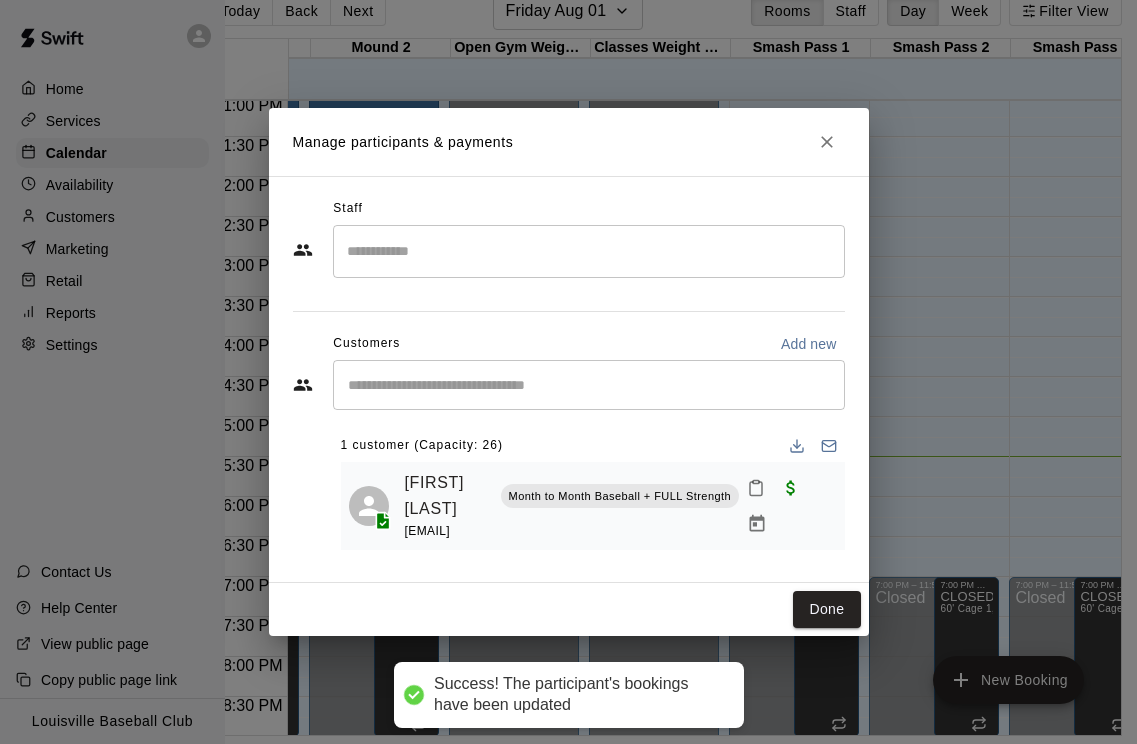 click on "Done" at bounding box center (826, 609) 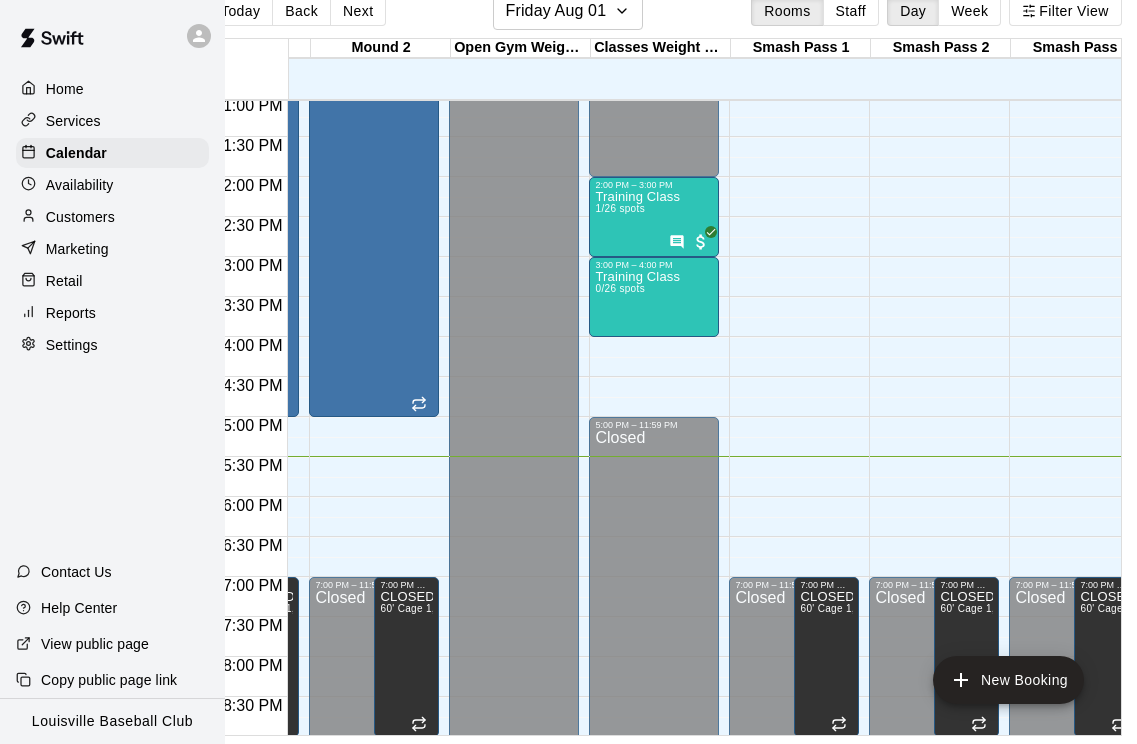 click on "Training Class 0/26 spots" at bounding box center [637, 642] 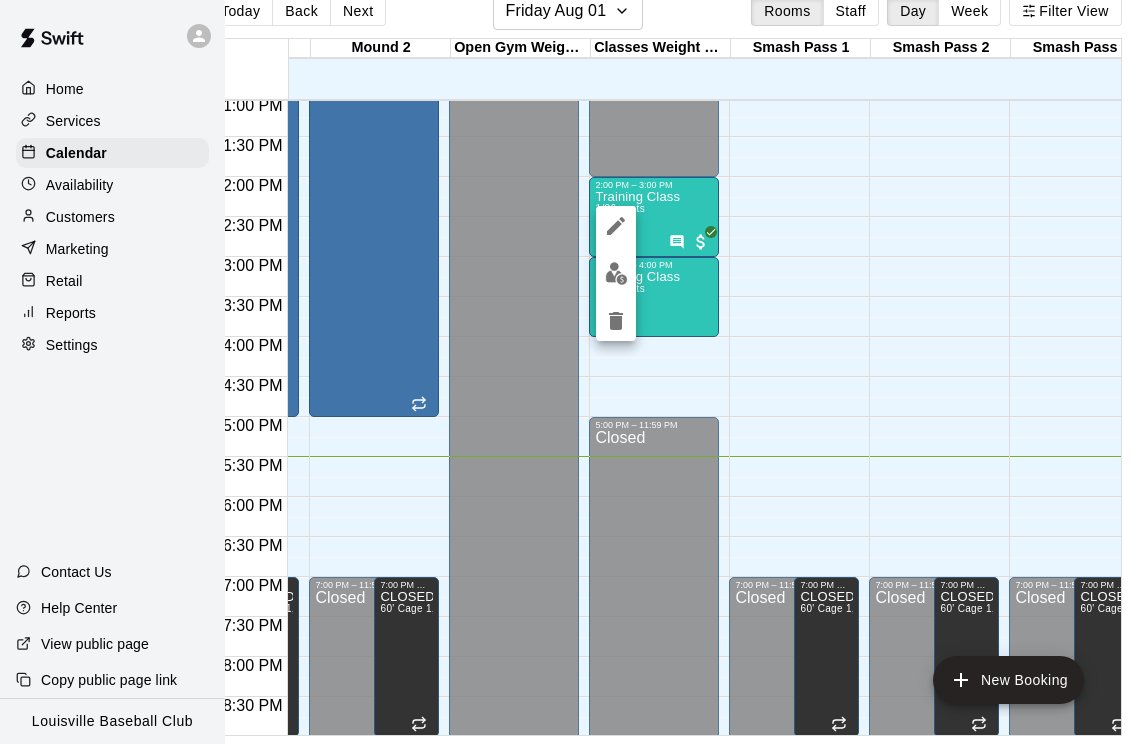 click at bounding box center (616, 273) 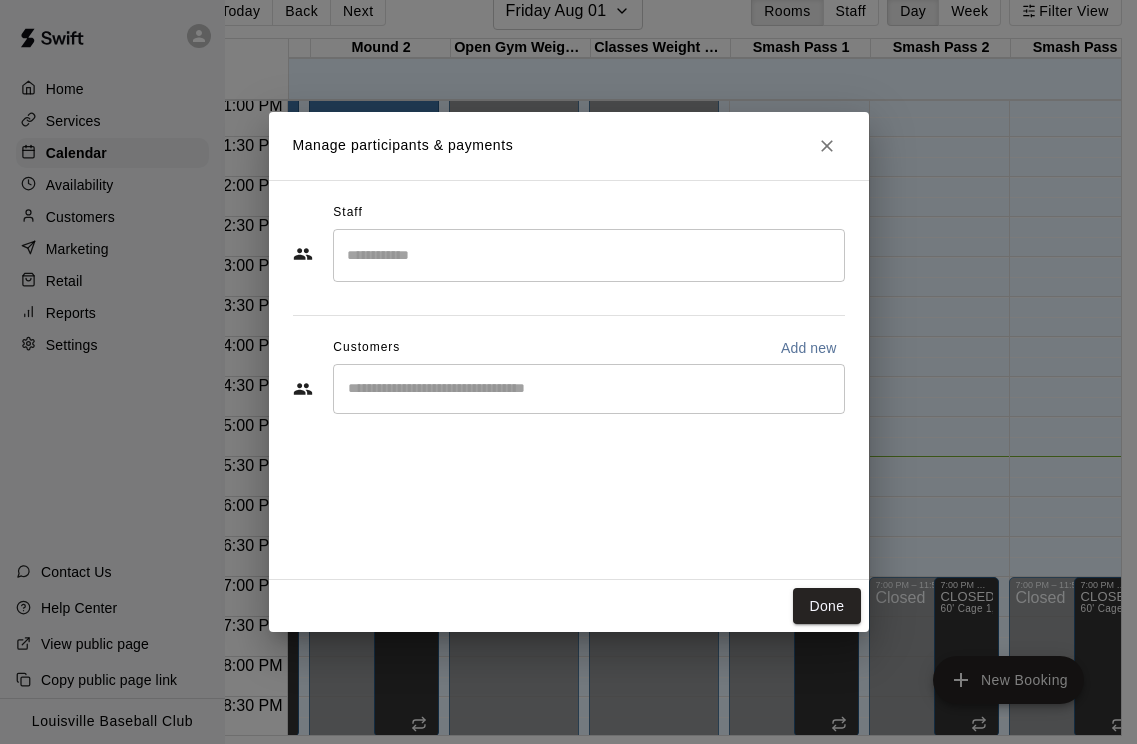click at bounding box center [589, 389] 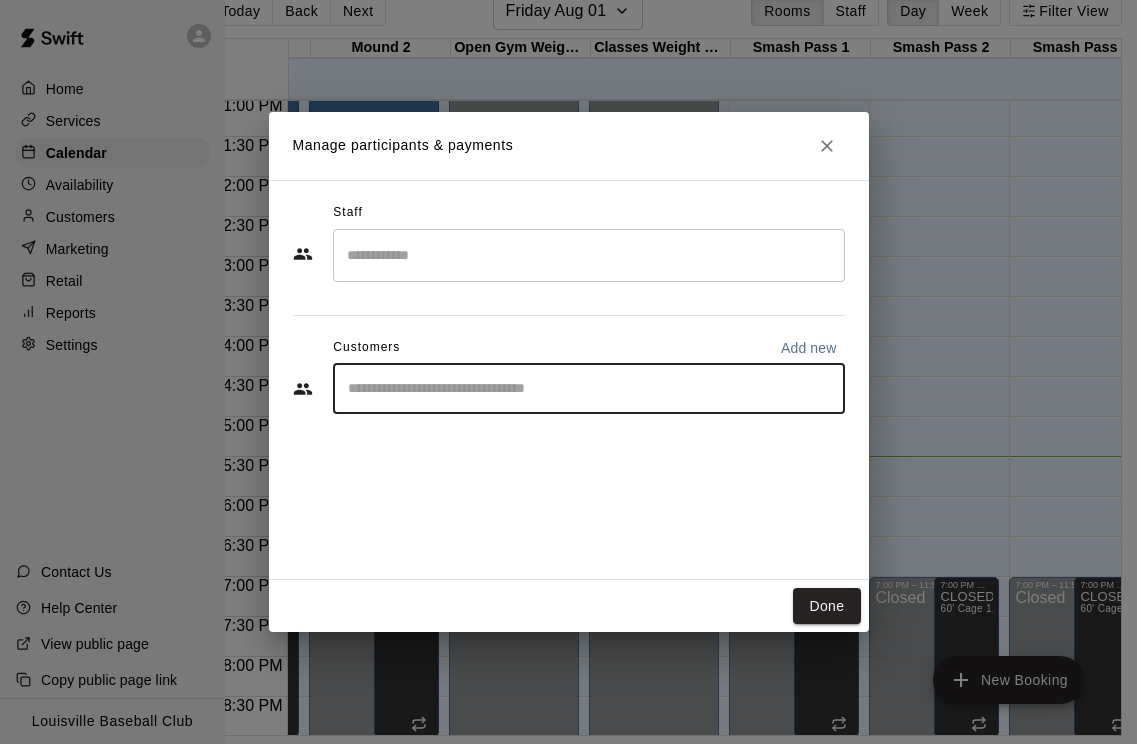 scroll, scrollTop: 99, scrollLeft: 47, axis: both 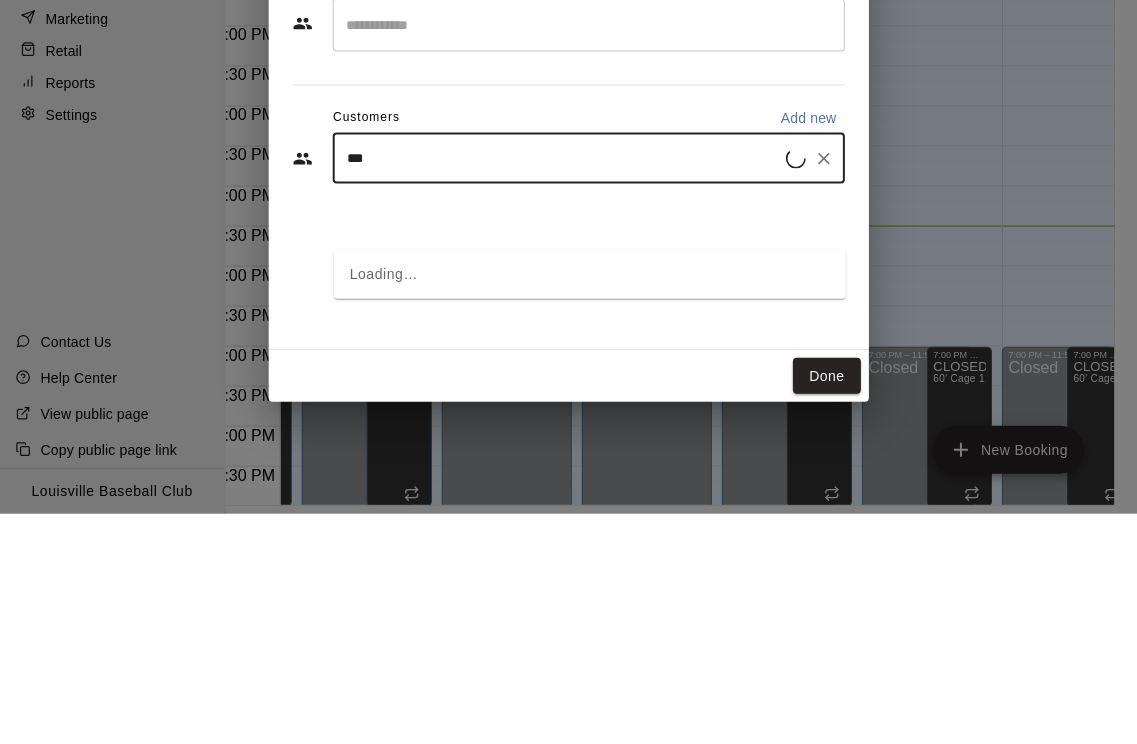 type on "****" 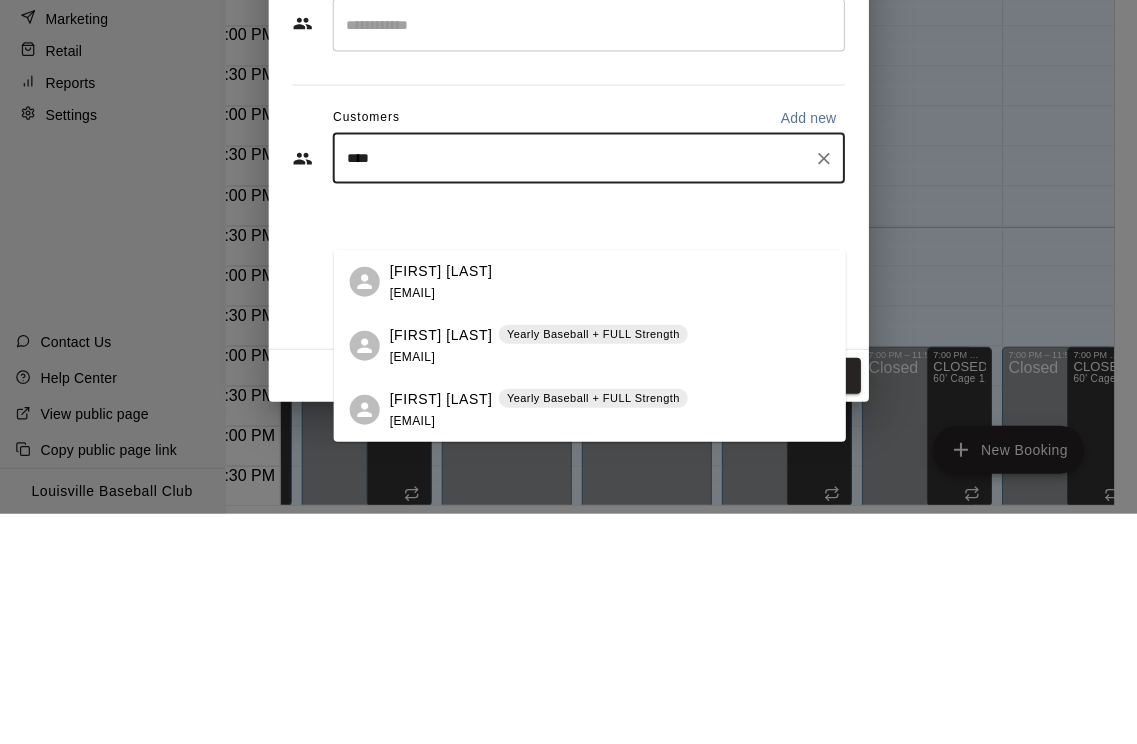 click on "Hayden Barnett" at bounding box center [441, 565] 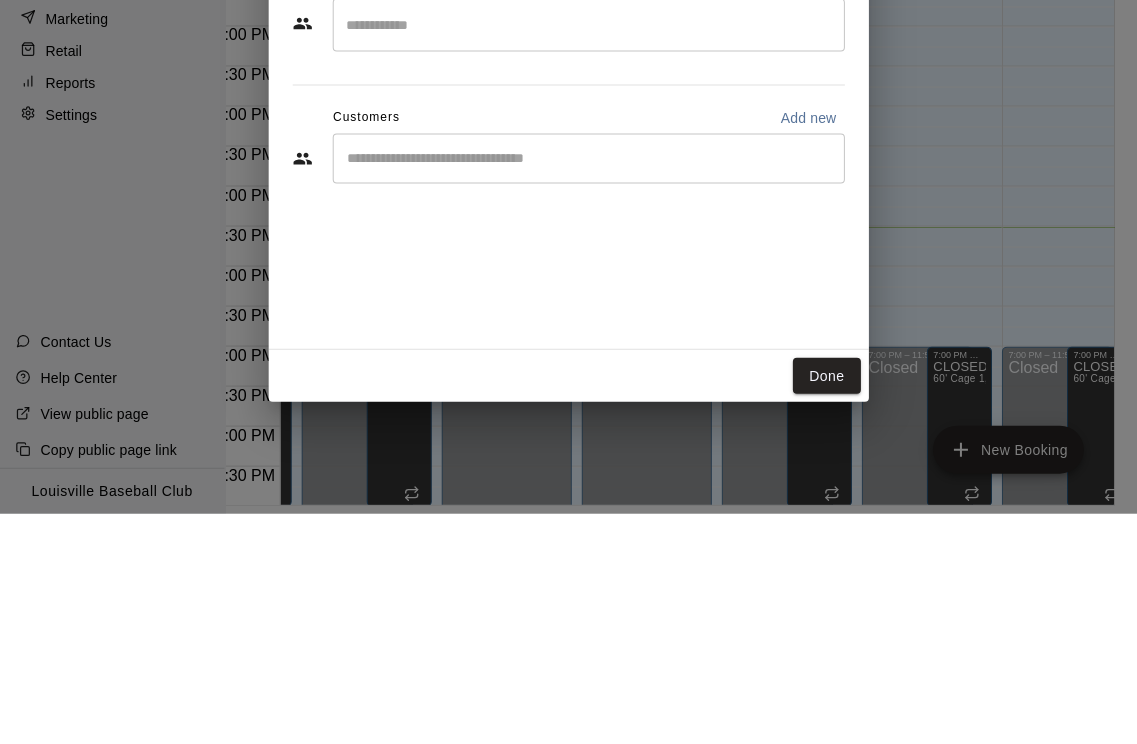 scroll, scrollTop: 99, scrollLeft: 48, axis: both 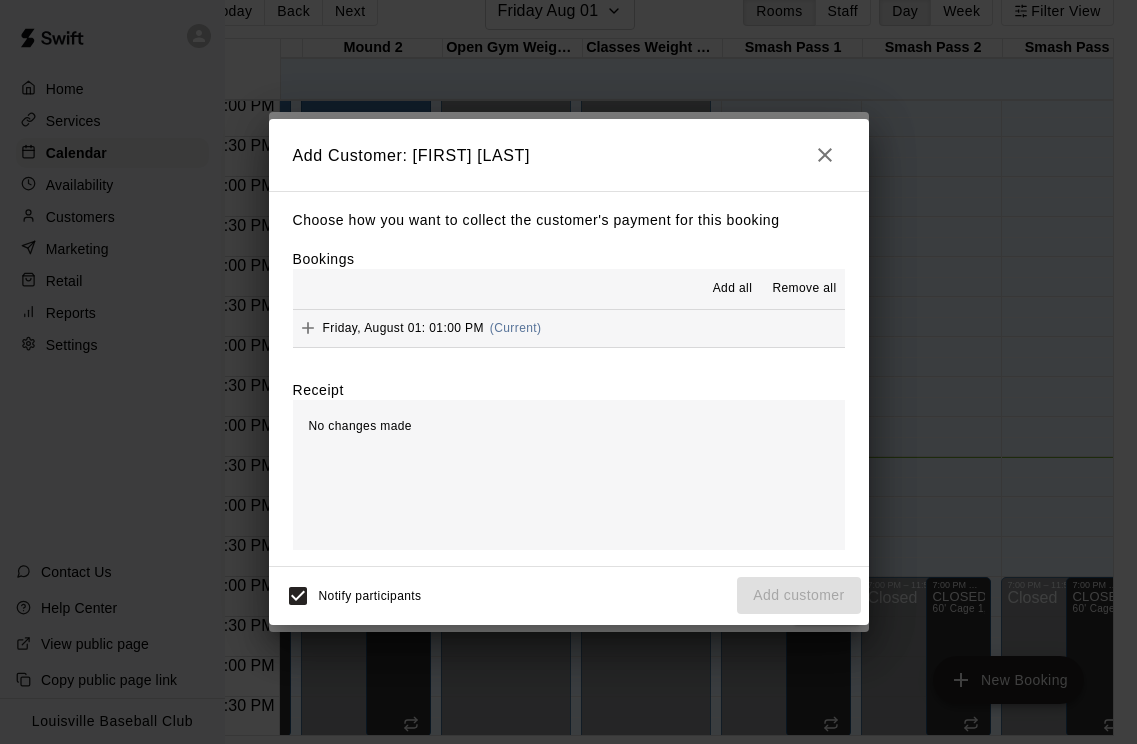 click 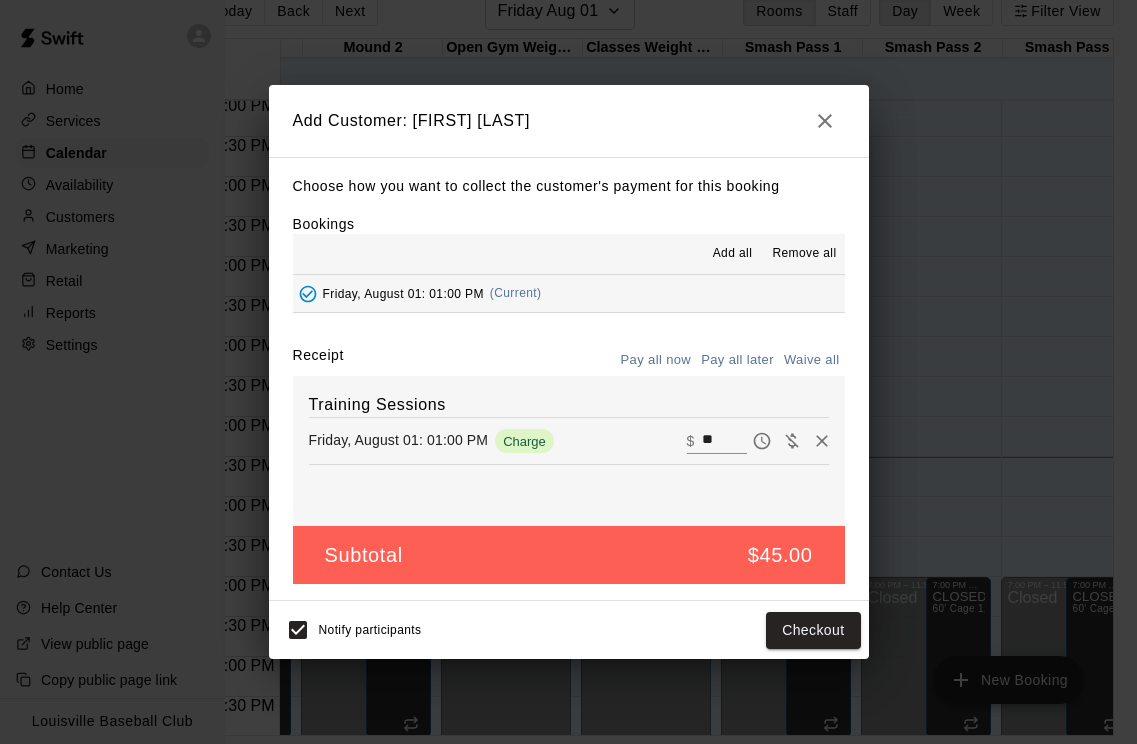 click 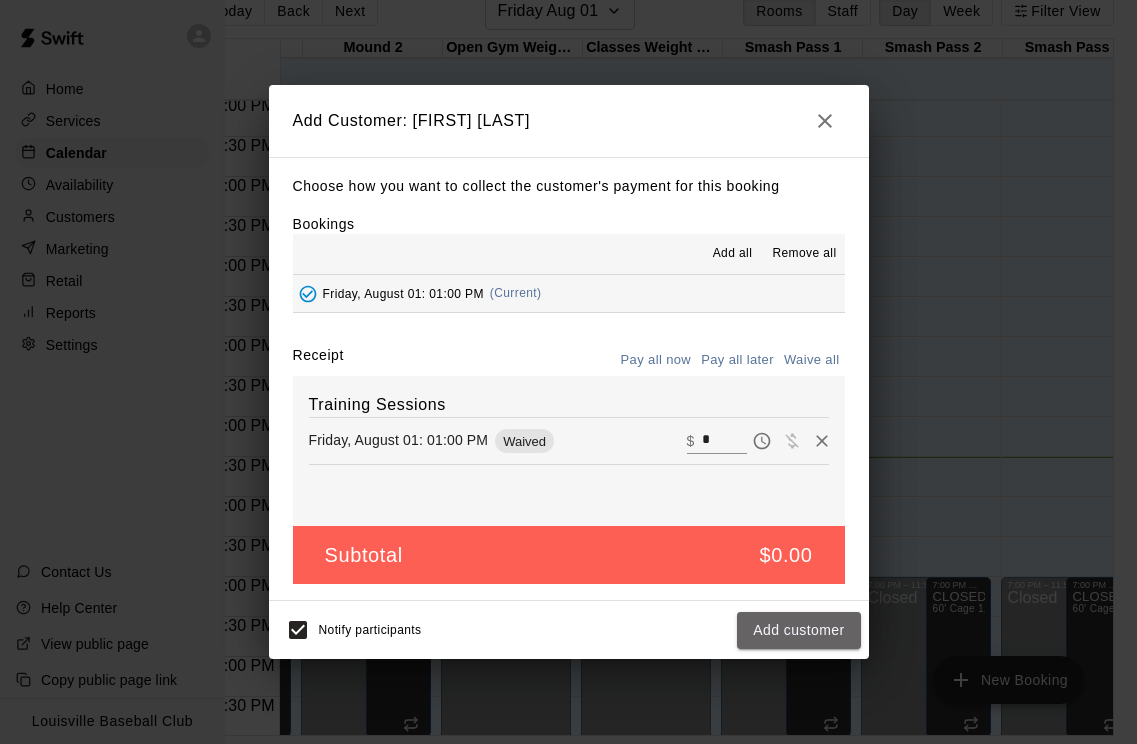 click on "Add customer" at bounding box center (798, 630) 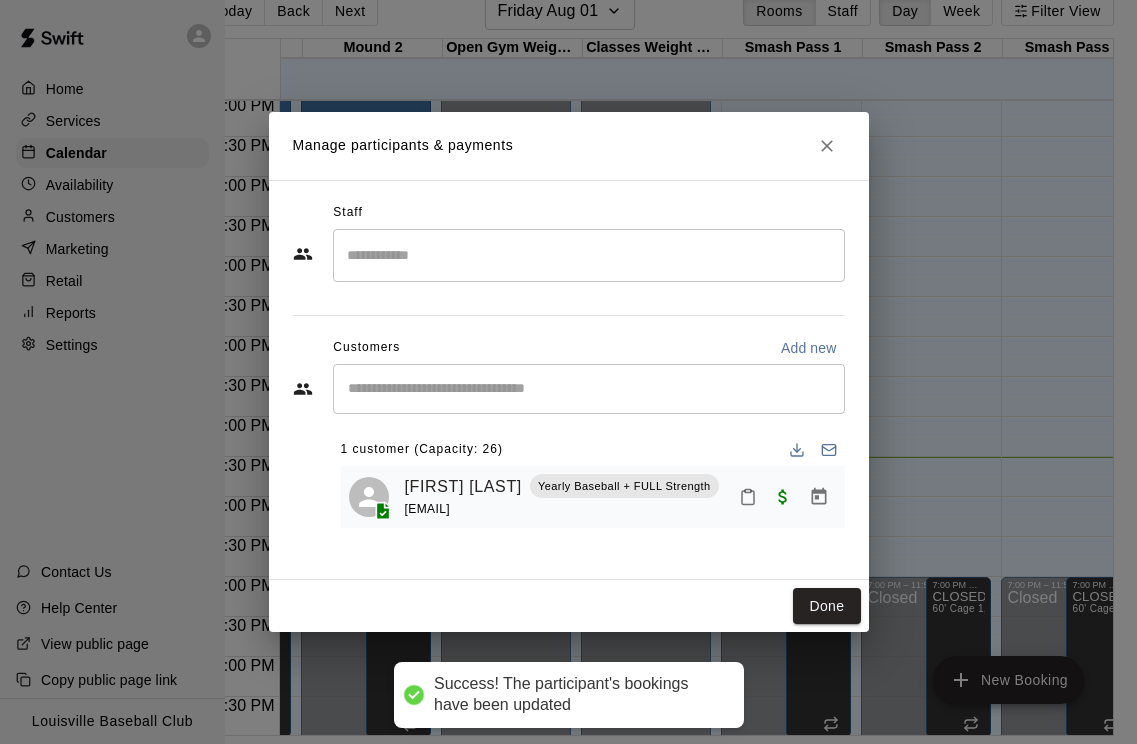 click on "Done" at bounding box center (826, 606) 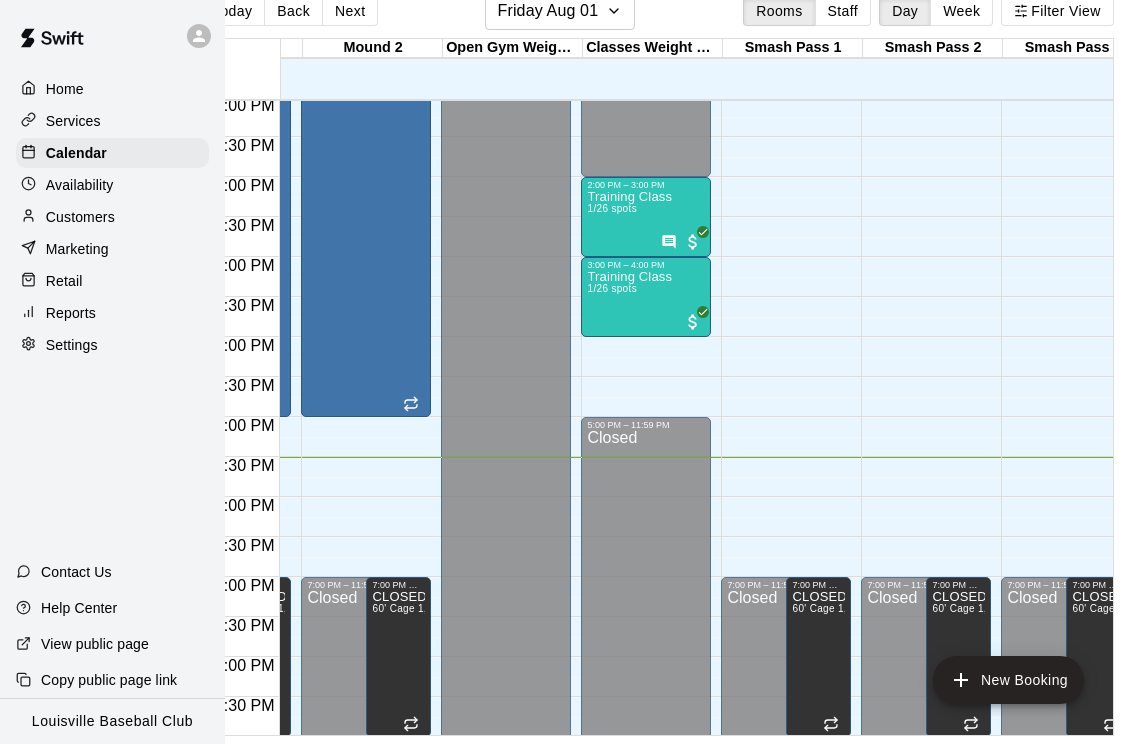click on "Training Class 1/26 spots" at bounding box center [629, 642] 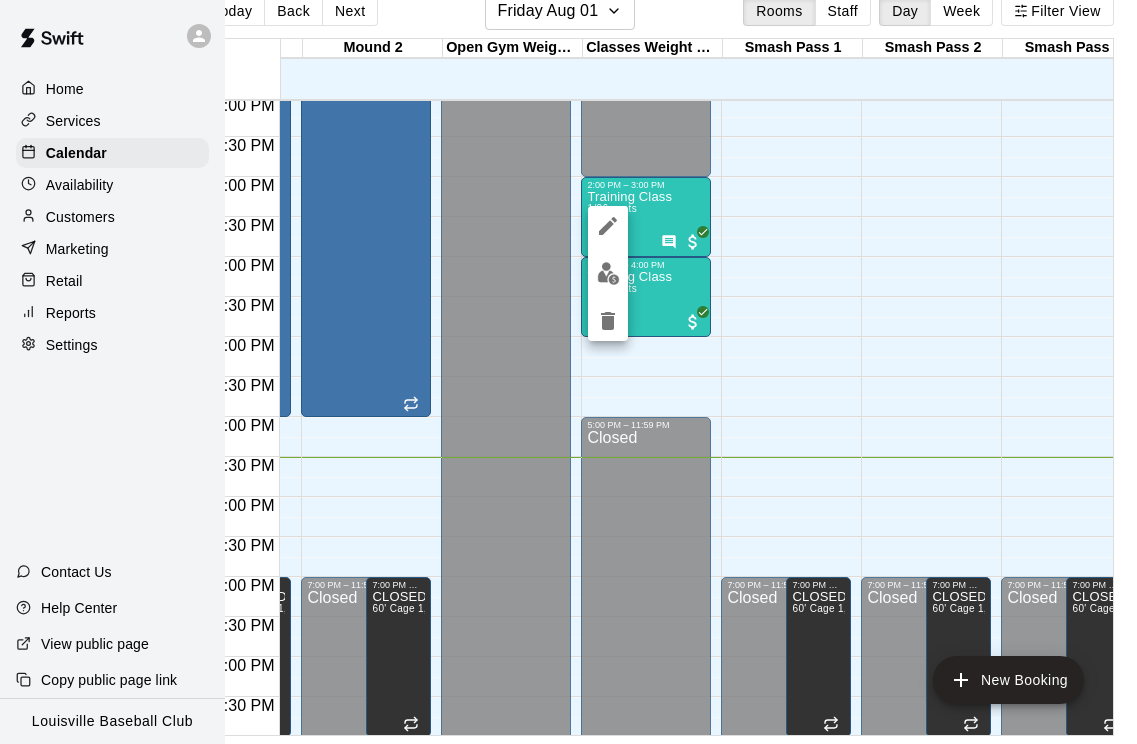 click at bounding box center [608, 273] 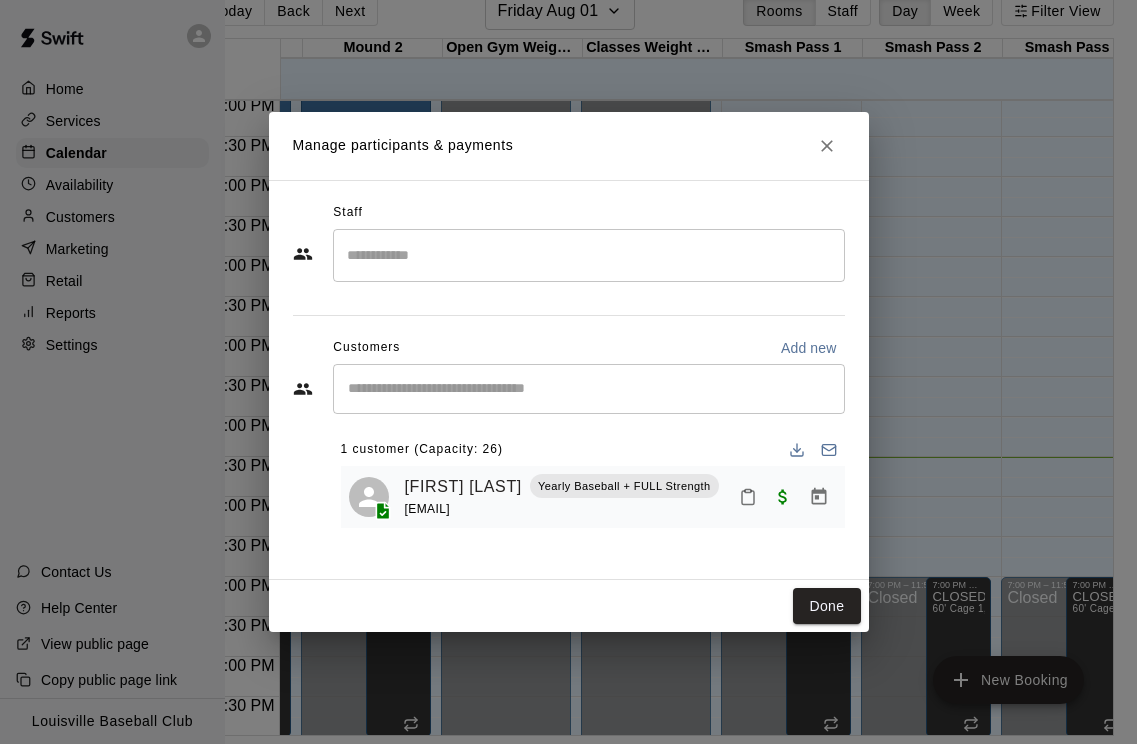 click at bounding box center (589, 389) 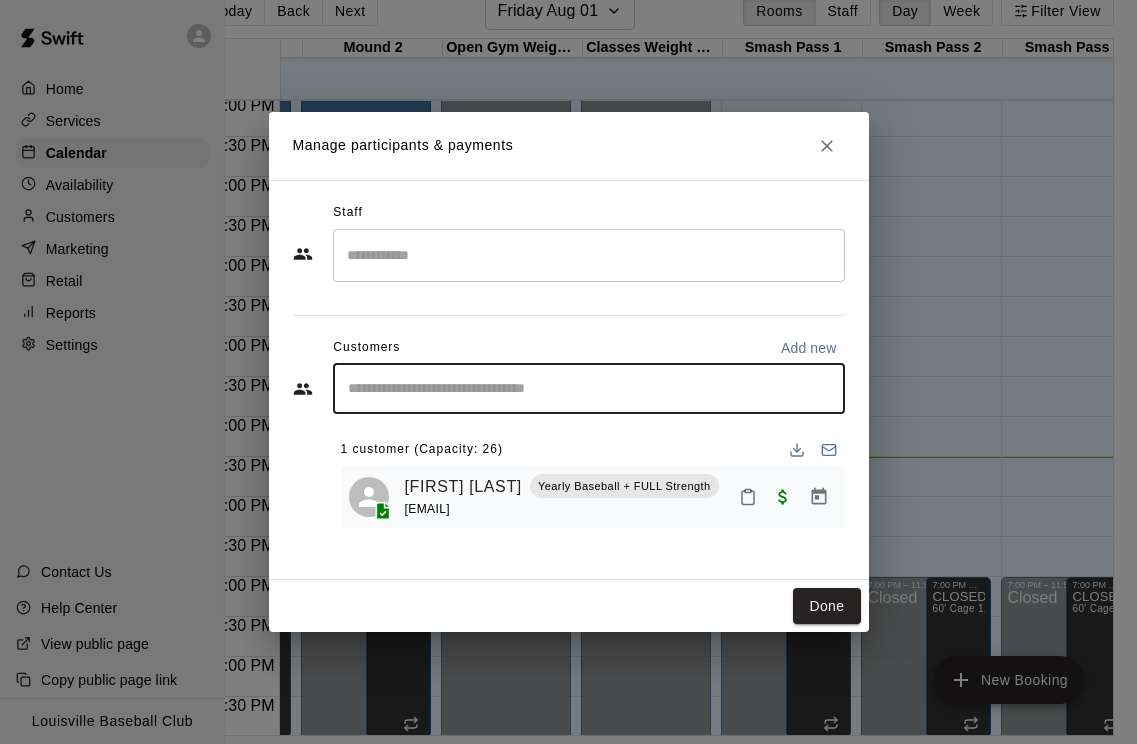 scroll, scrollTop: 99, scrollLeft: 47, axis: both 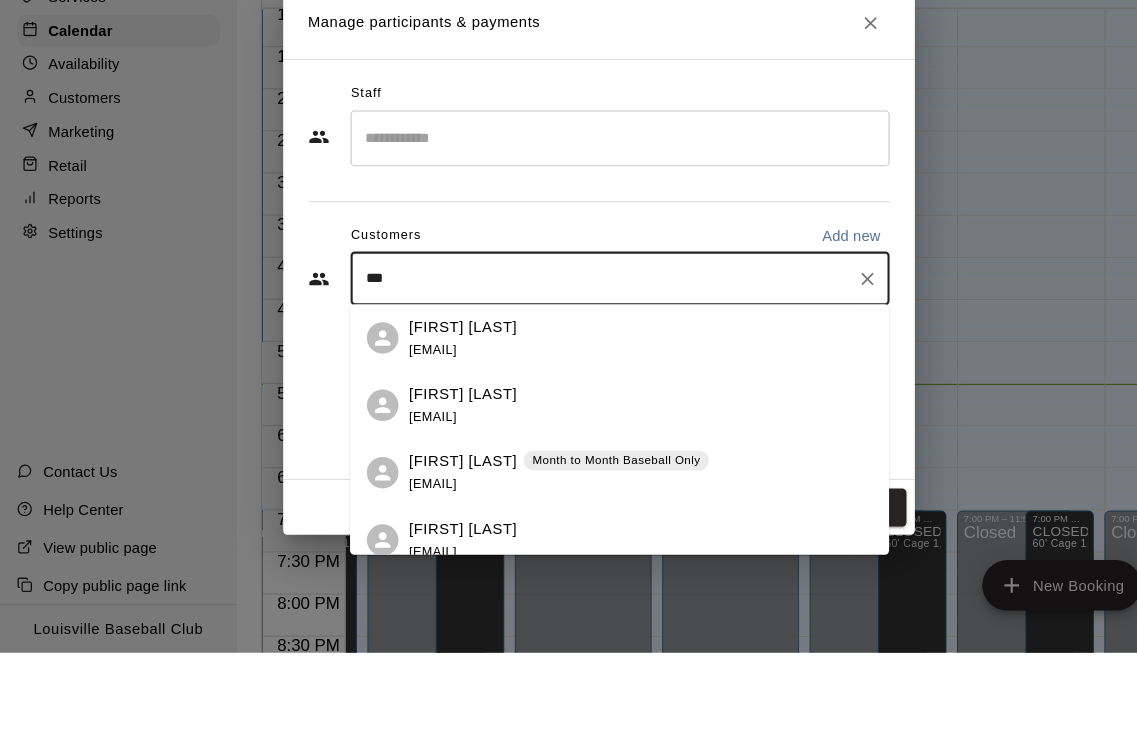 type on "****" 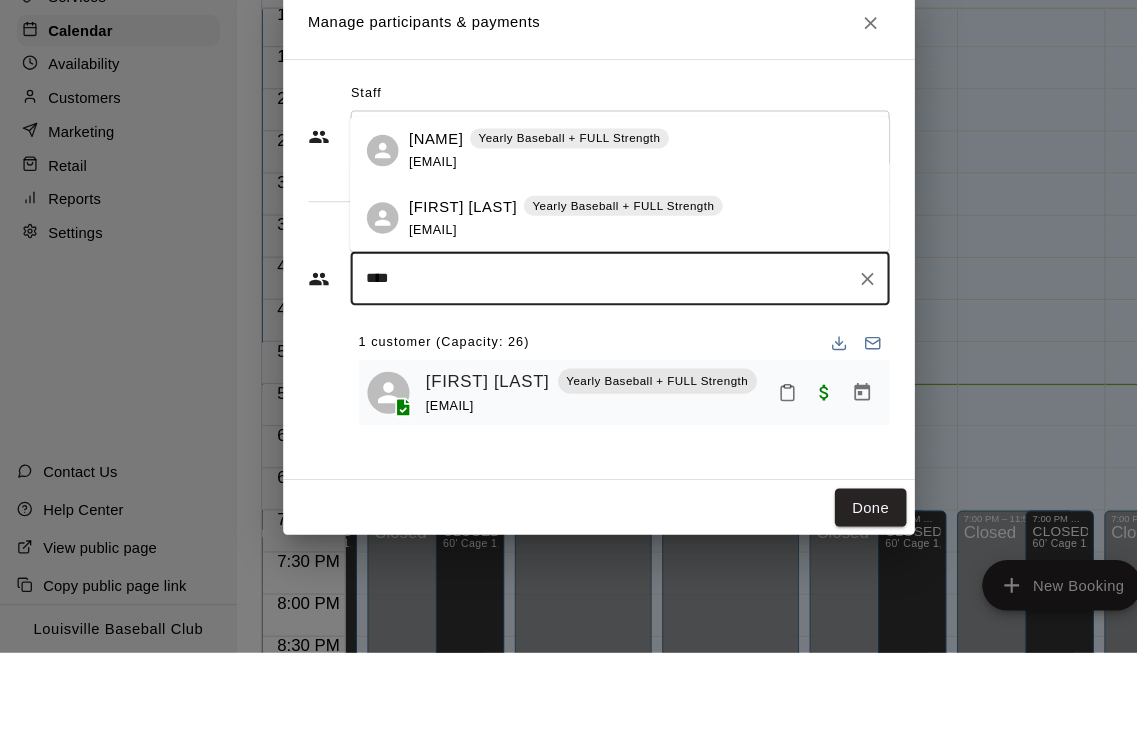 click on "jtd.dad@gmail.com" at bounding box center [411, 342] 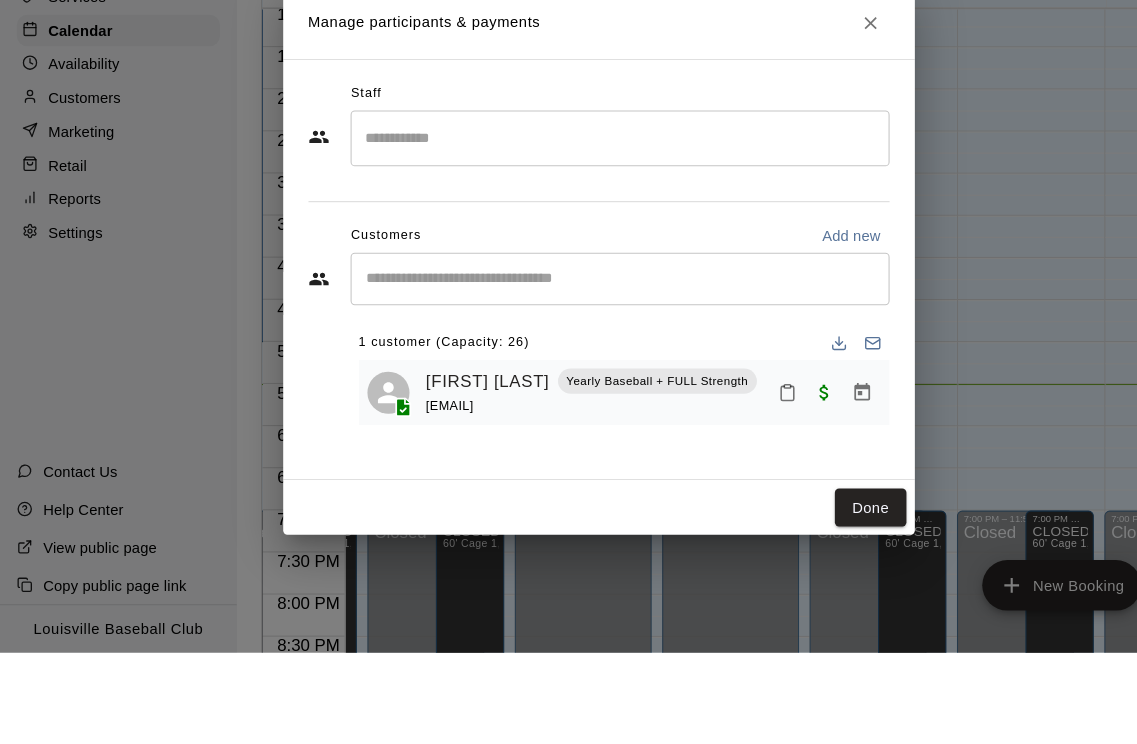 scroll, scrollTop: 73, scrollLeft: 0, axis: vertical 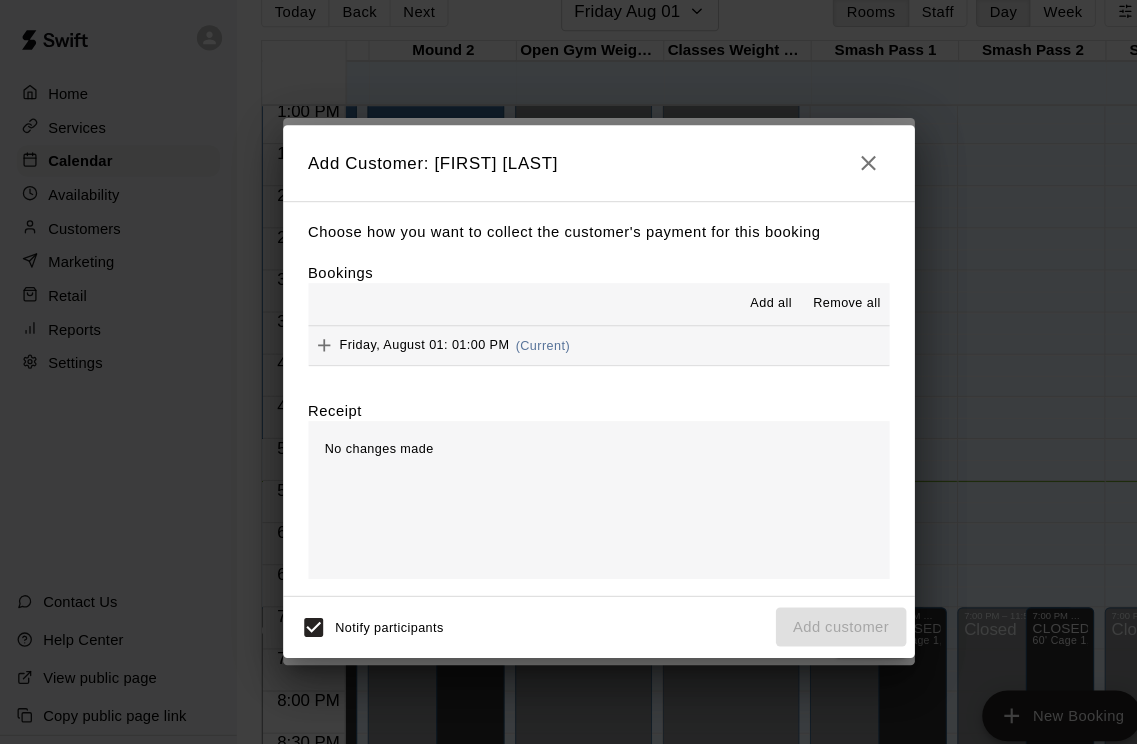 click at bounding box center (308, 328) 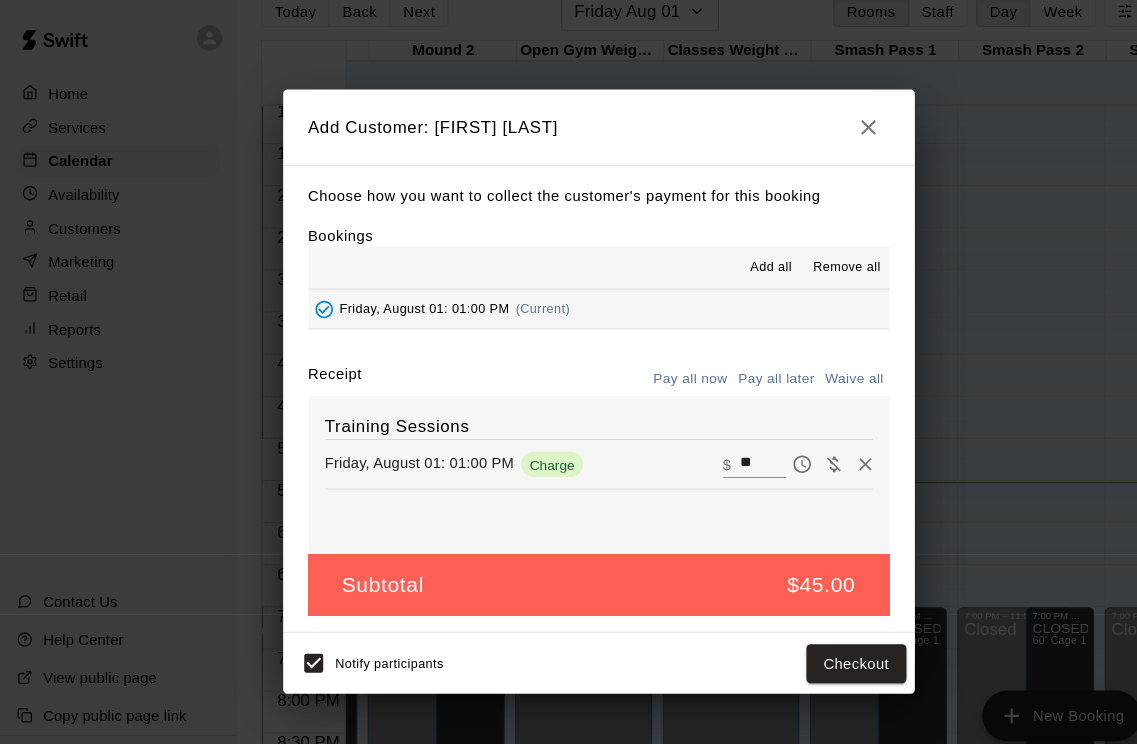 click 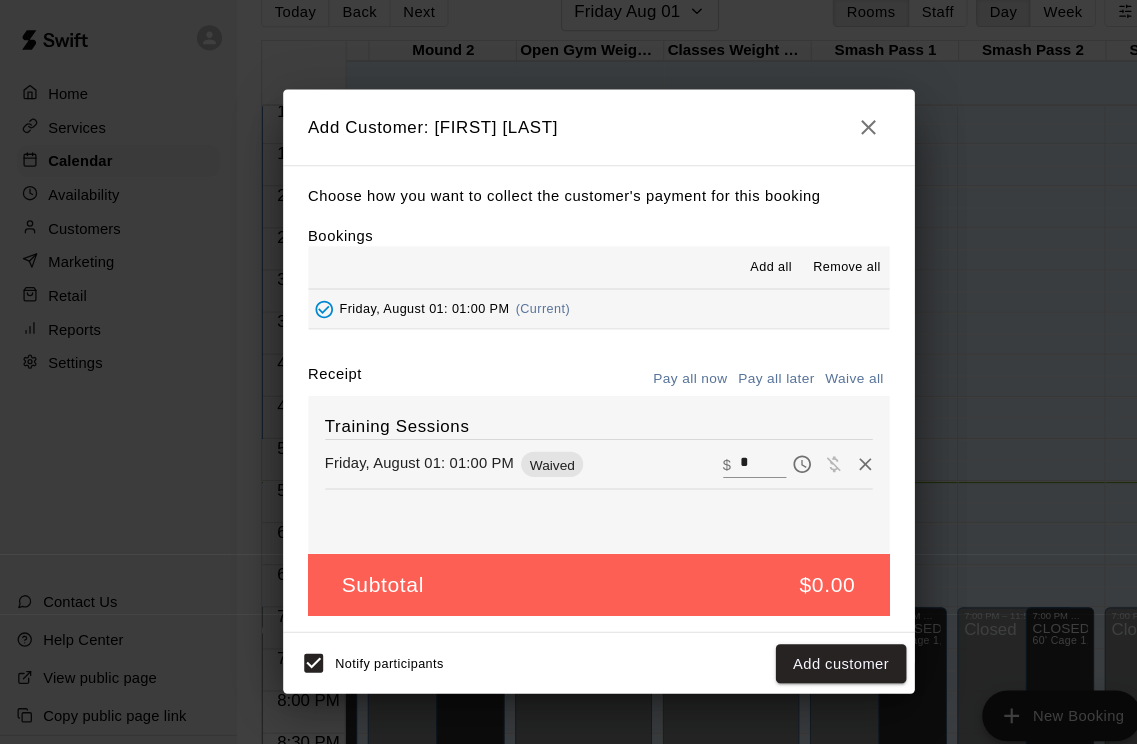 click on "Add customer" at bounding box center [798, 630] 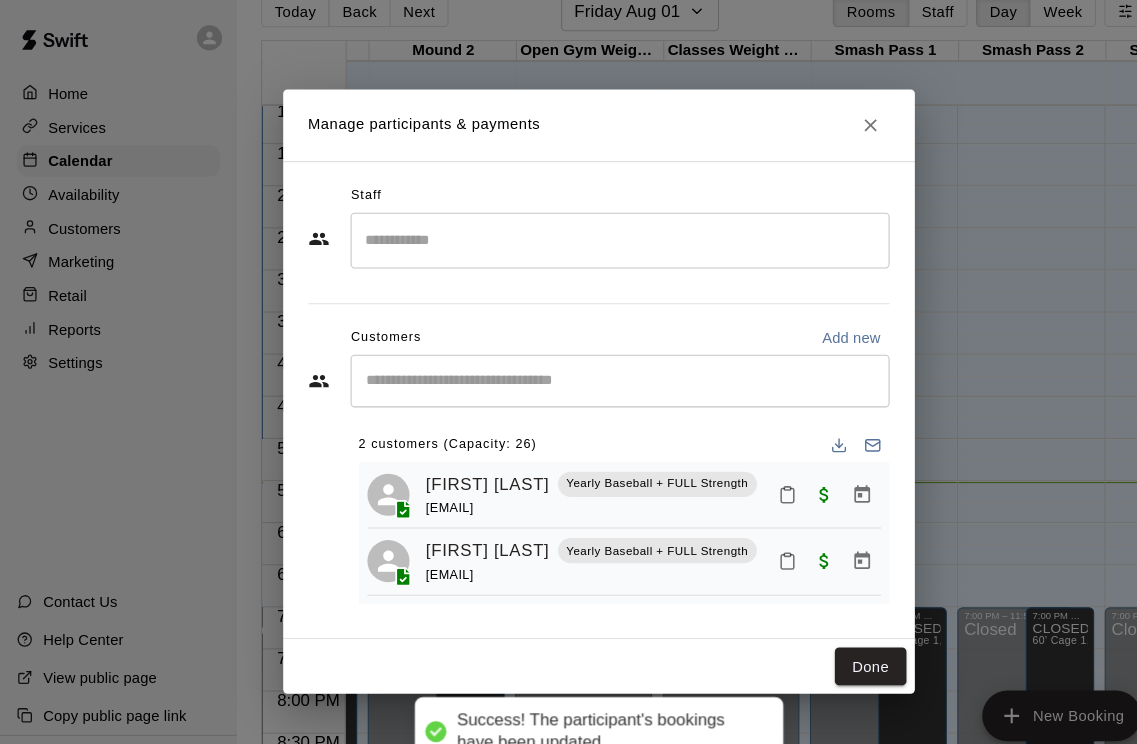 click on "Done" at bounding box center [569, 633] 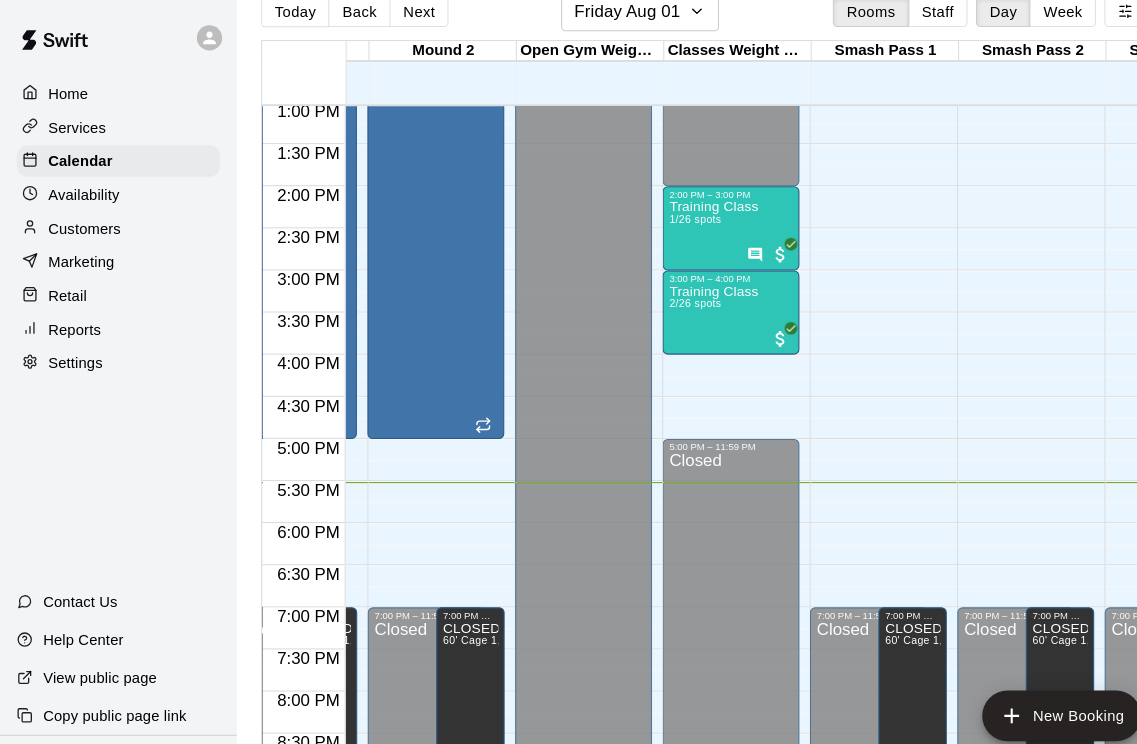 click on "2/26 spots" at bounding box center (659, 288) 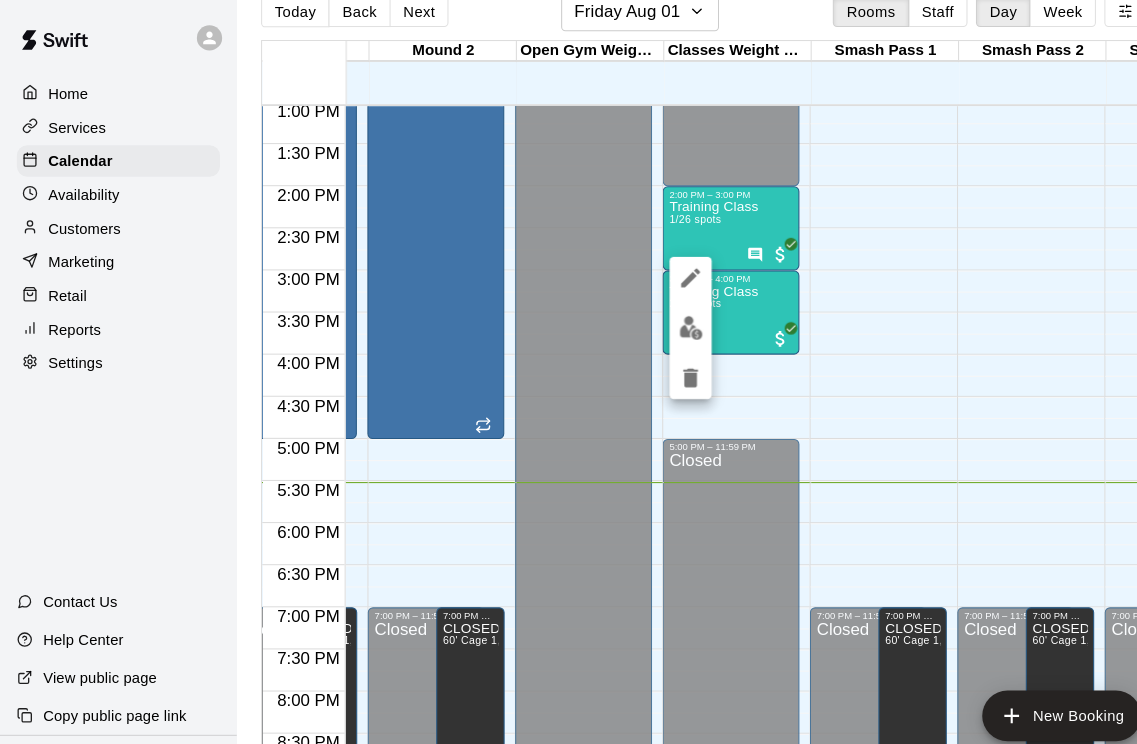 click 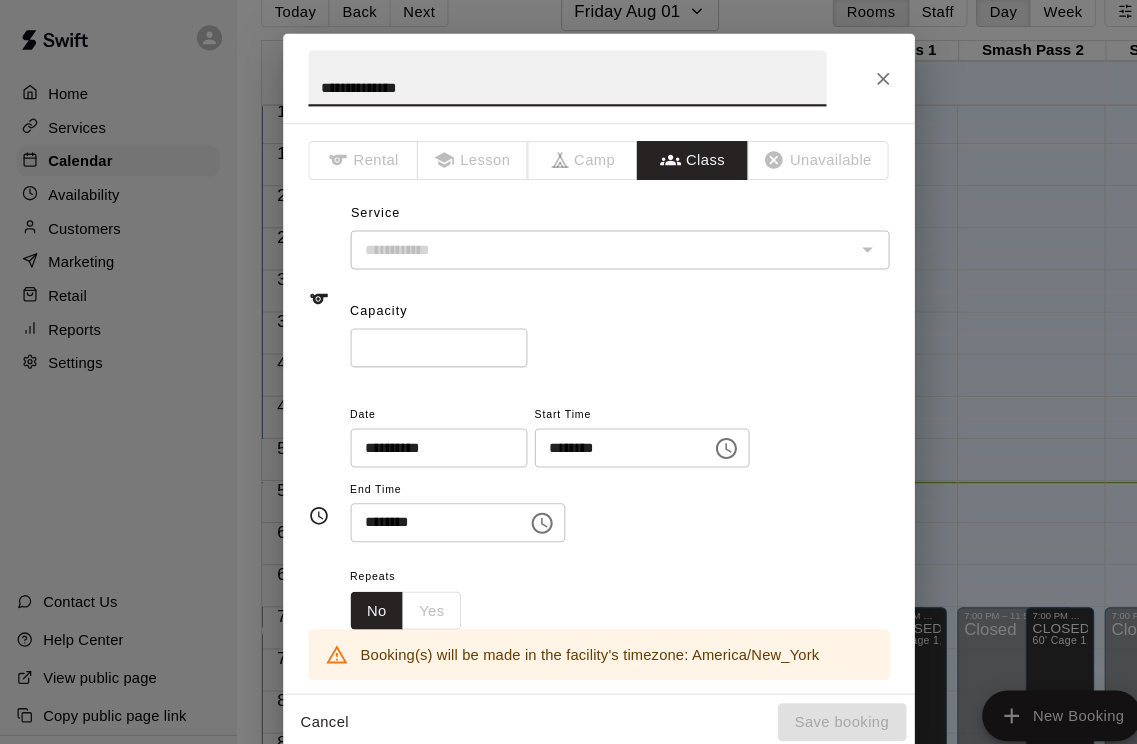 type on "**********" 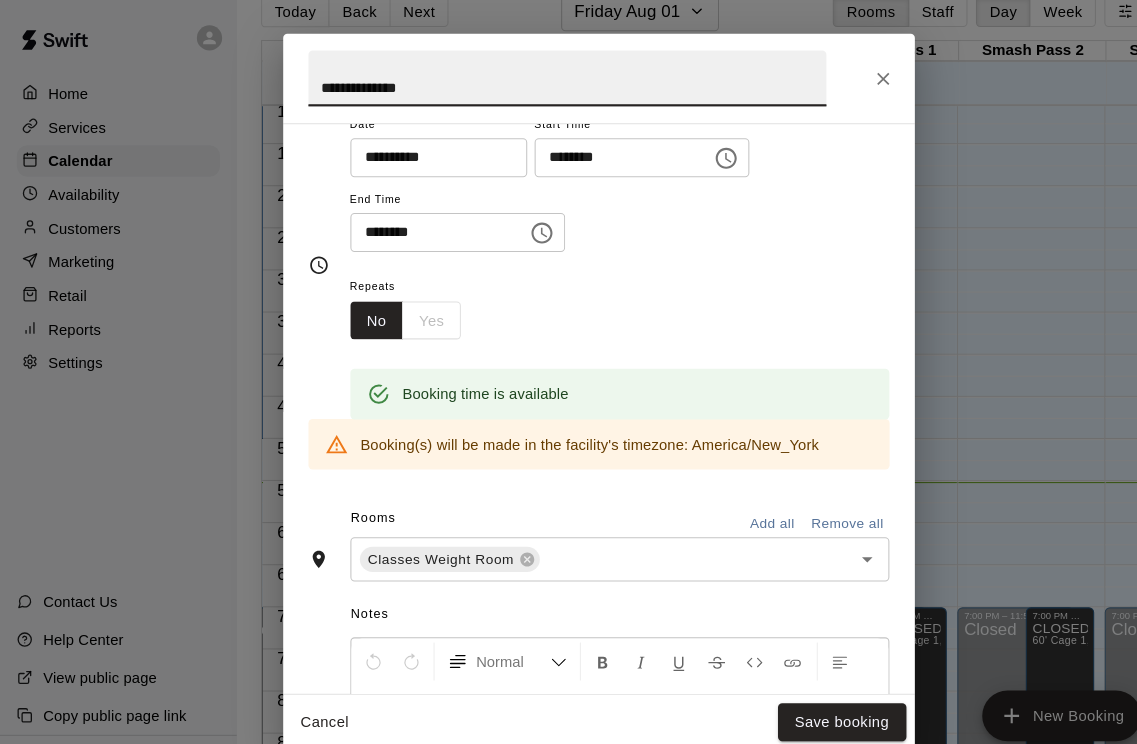 scroll, scrollTop: 288, scrollLeft: 0, axis: vertical 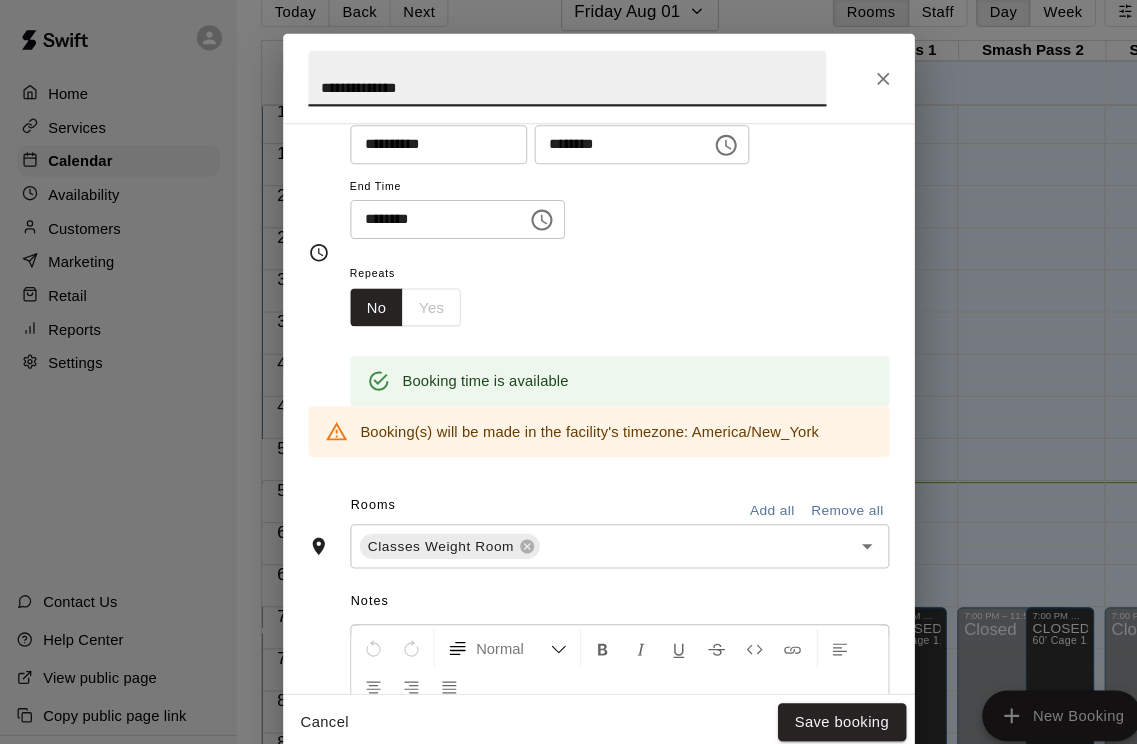click at bounding box center [589, 750] 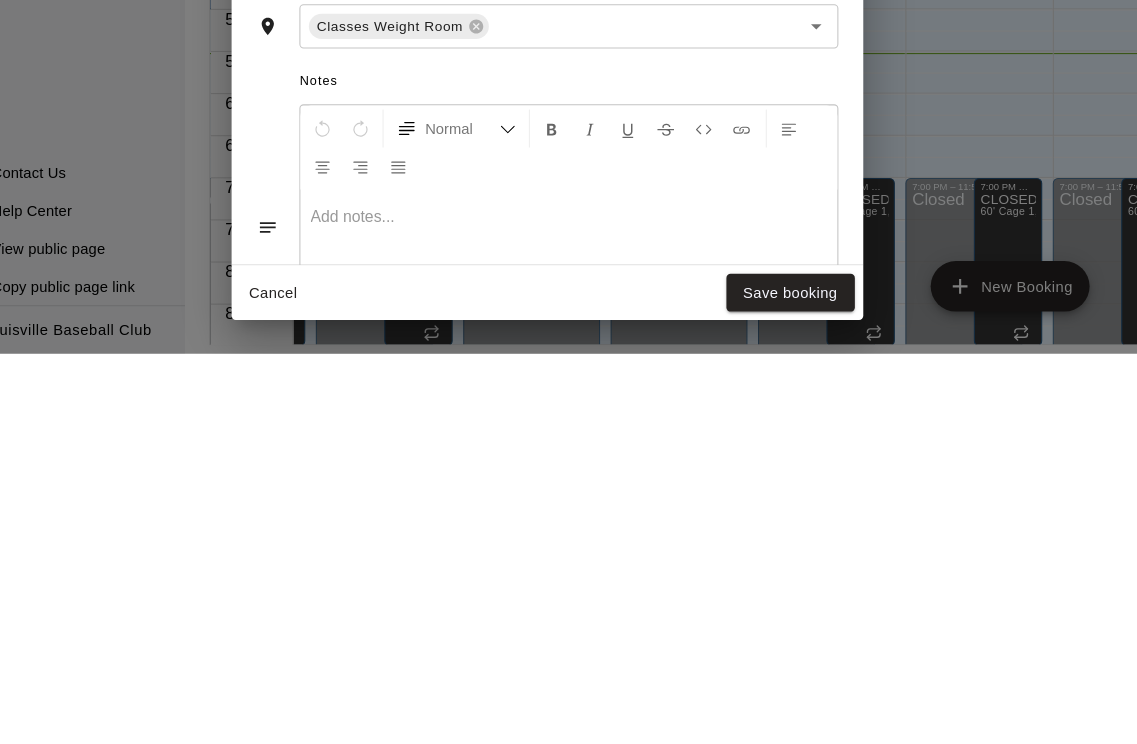scroll, scrollTop: 375, scrollLeft: 0, axis: vertical 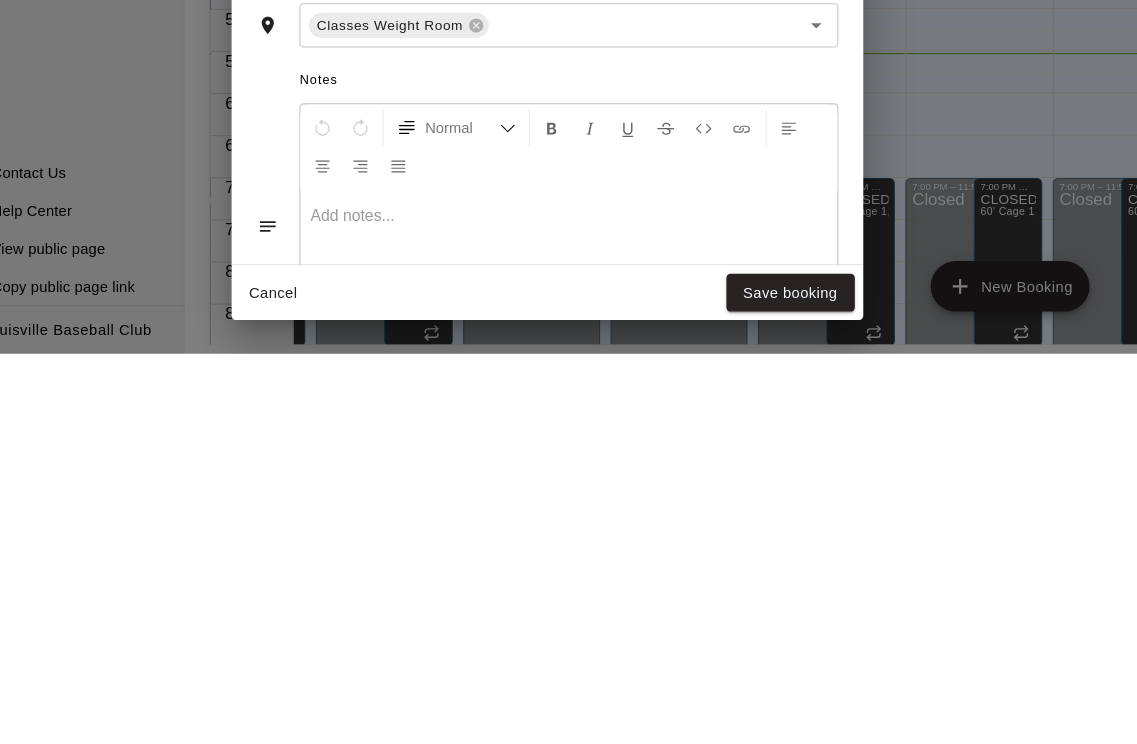 click at bounding box center (589, 663) 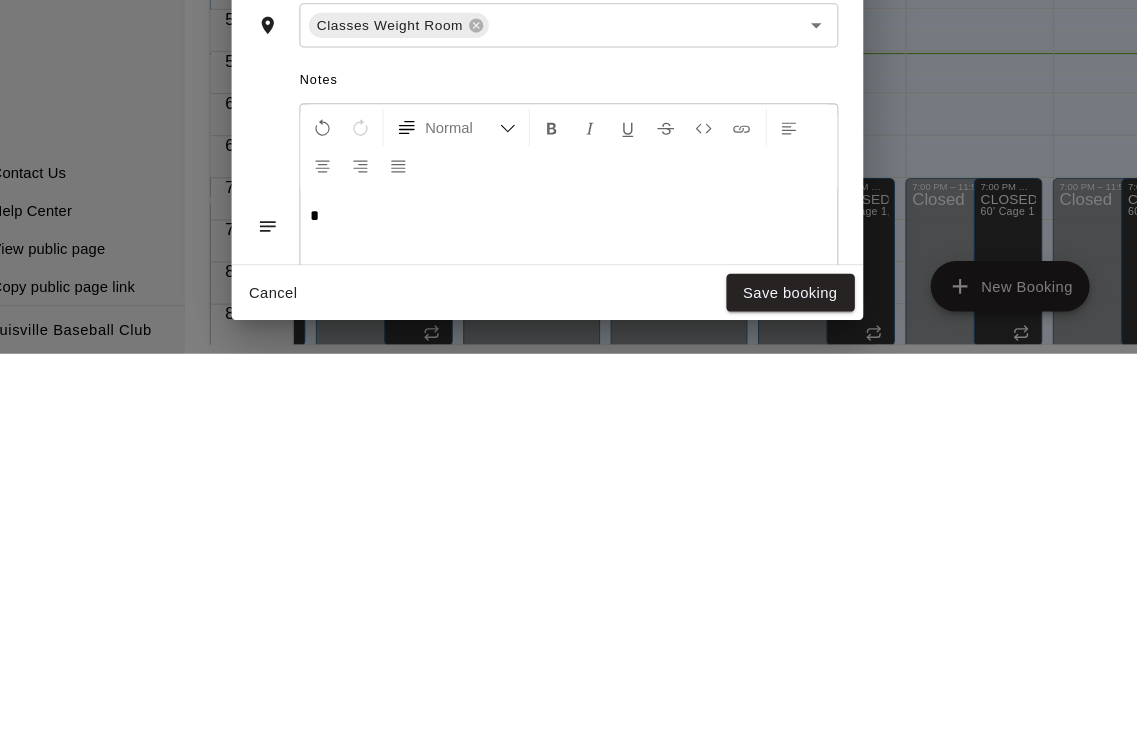 scroll, scrollTop: 100, scrollLeft: 0, axis: vertical 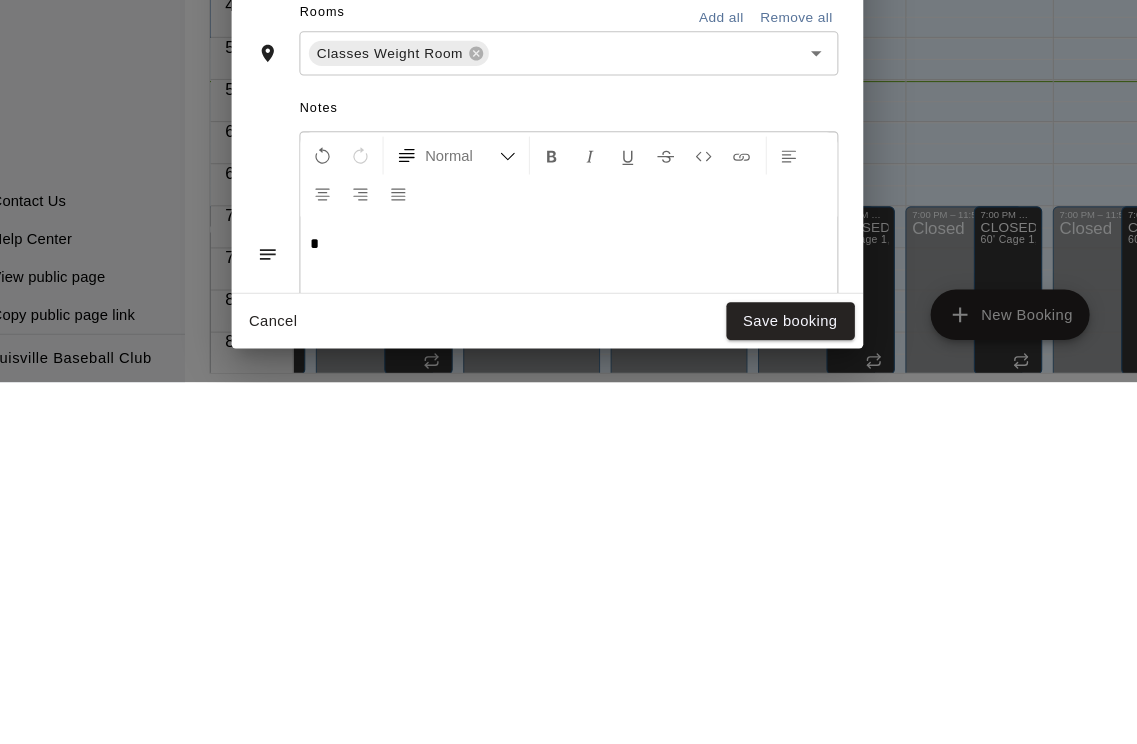 type 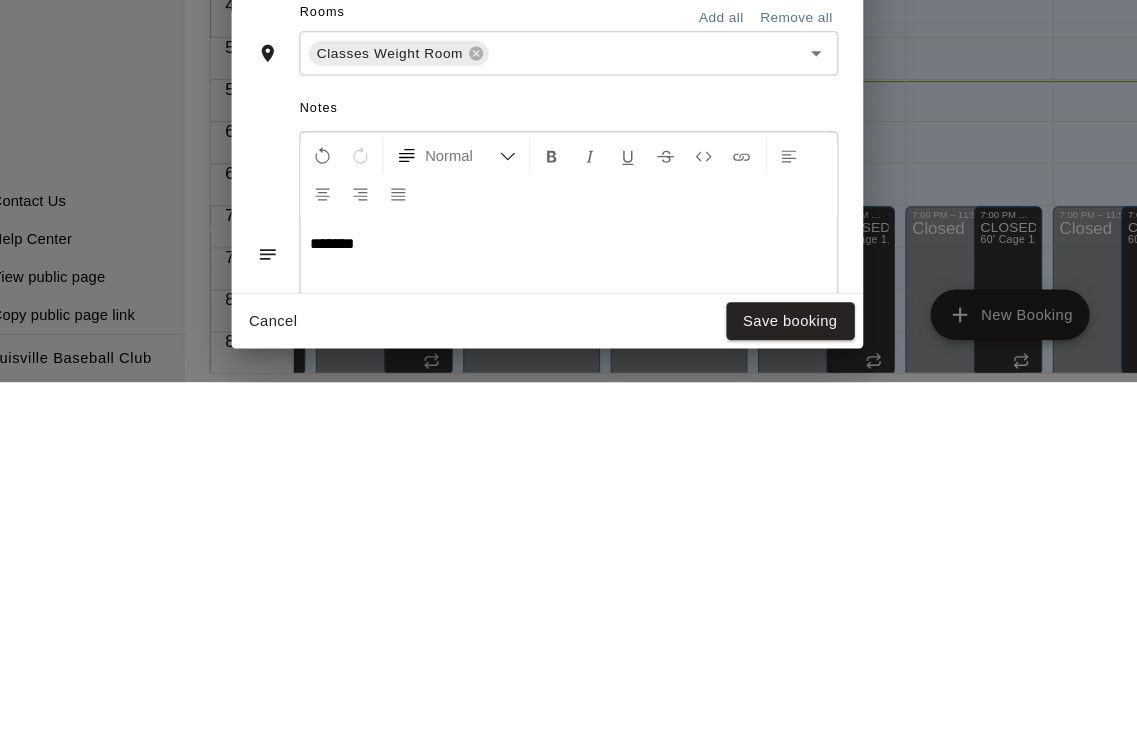 click on "Save booking" at bounding box center [800, 686] 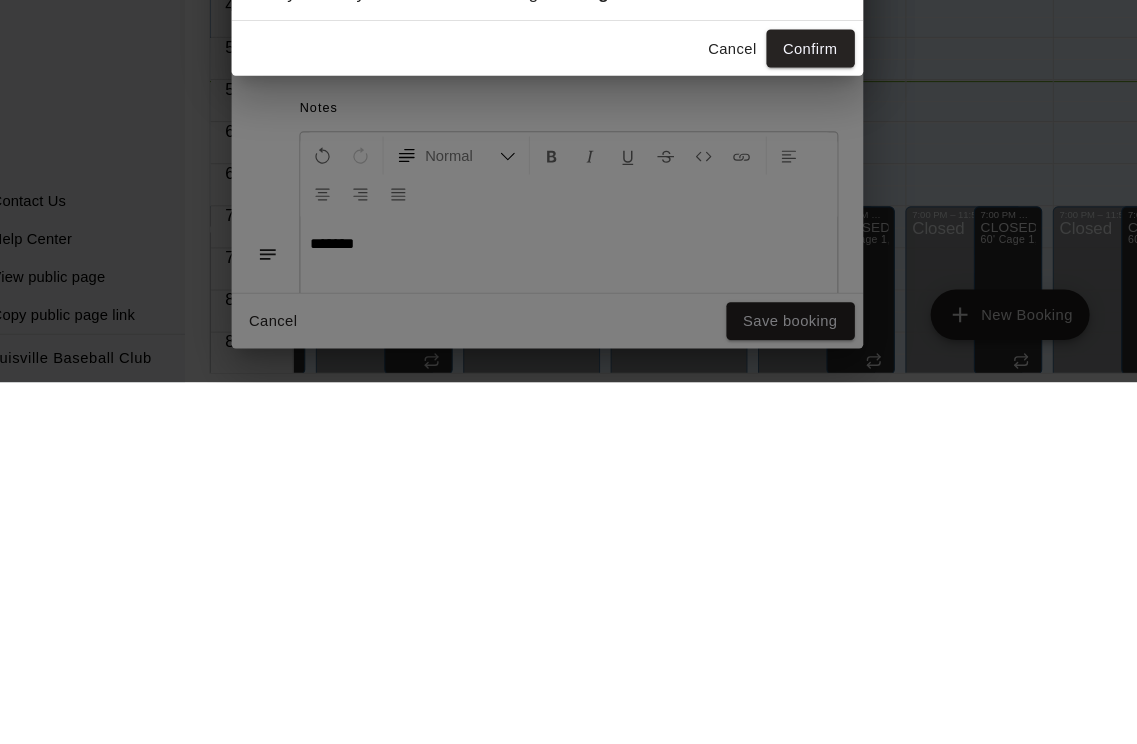 scroll, scrollTop: 73, scrollLeft: 0, axis: vertical 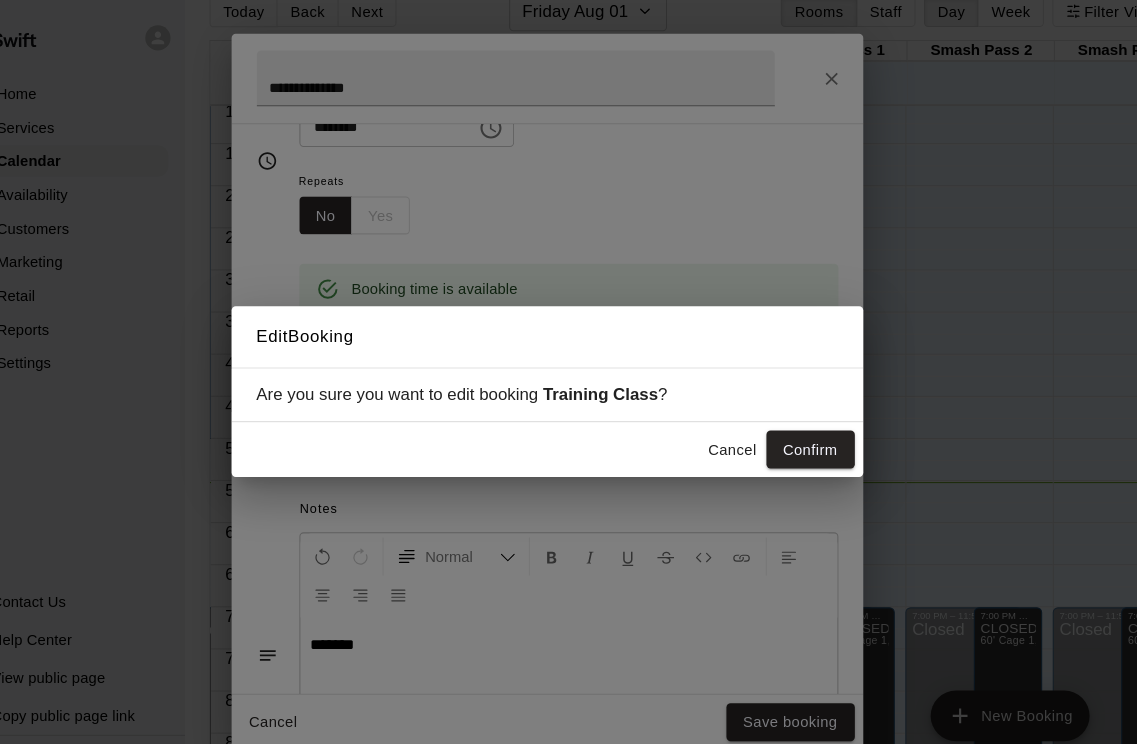 click on "Confirm" at bounding box center [819, 427] 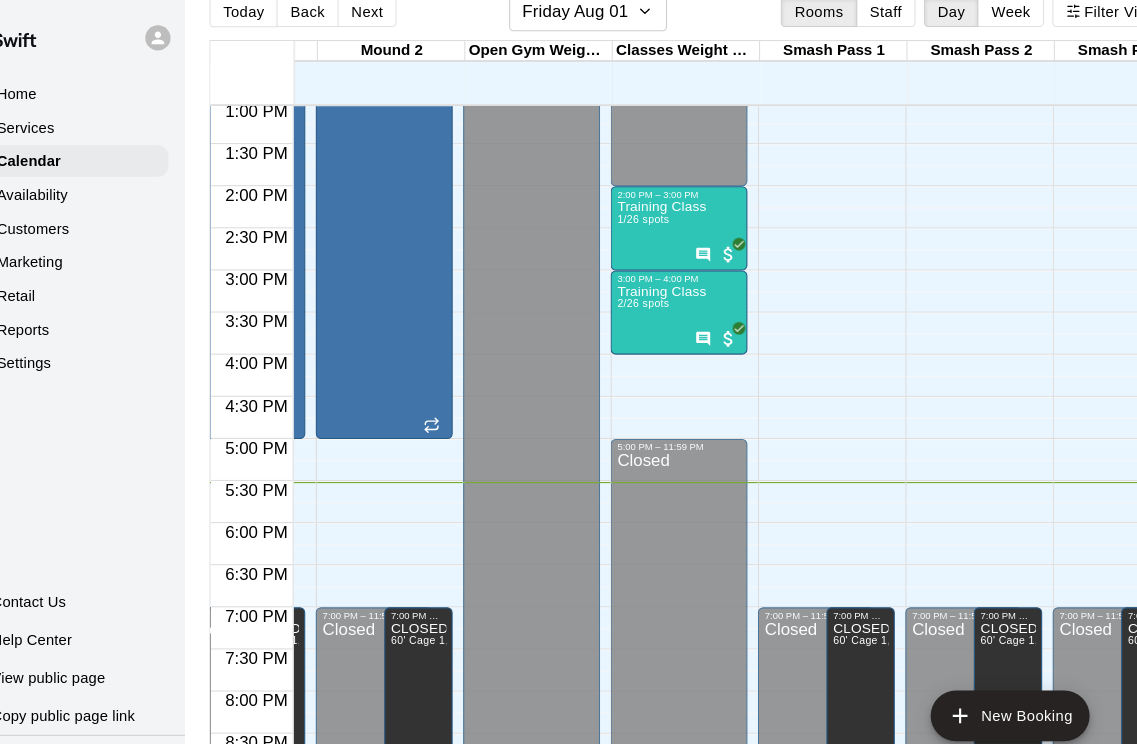 scroll, scrollTop: 953, scrollLeft: 1635, axis: both 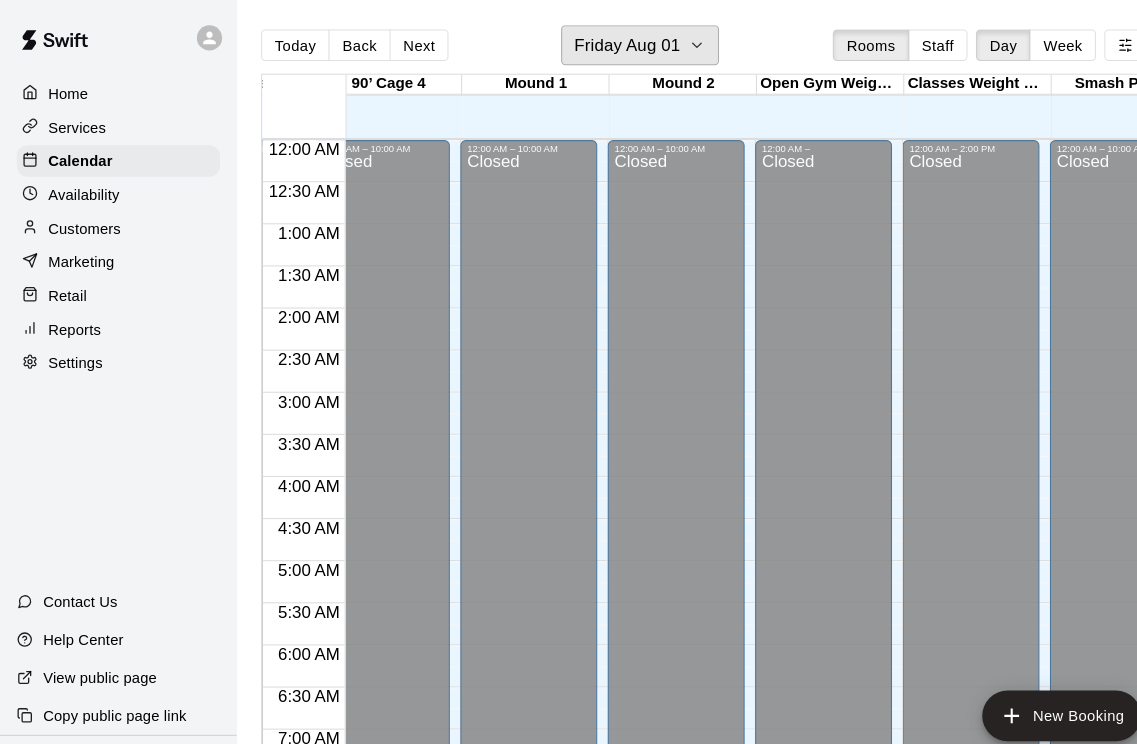 click on "Friday Aug 01" at bounding box center (596, 43) 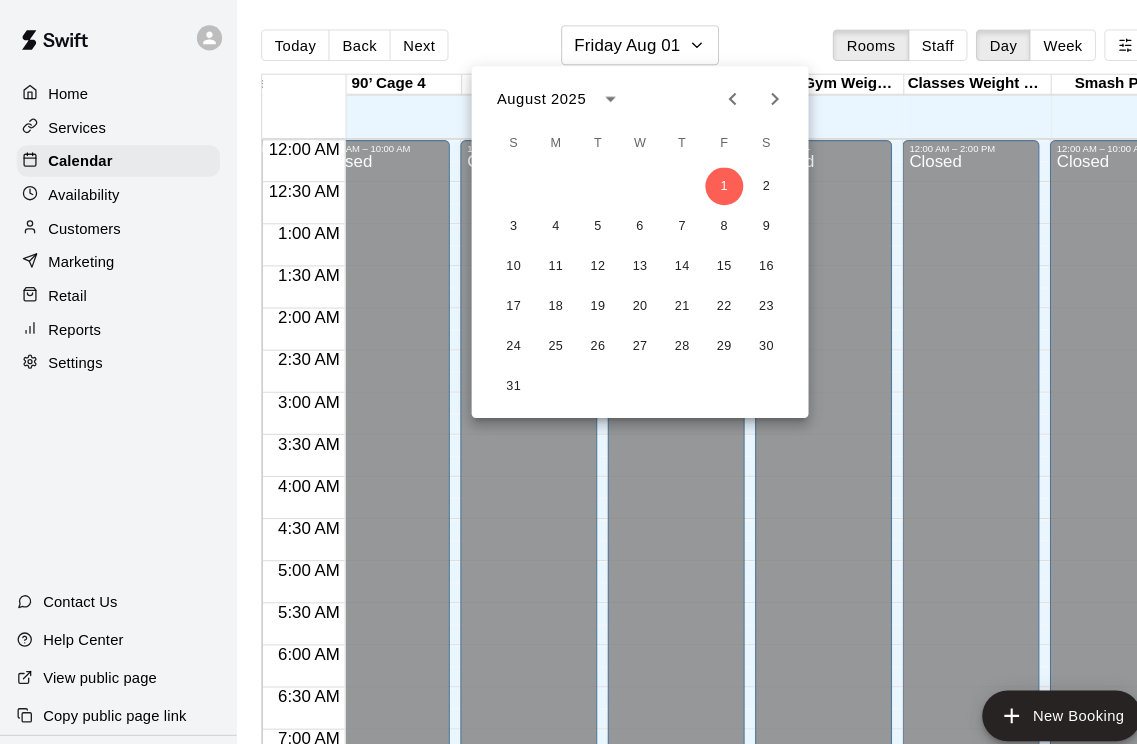 click at bounding box center (696, 94) 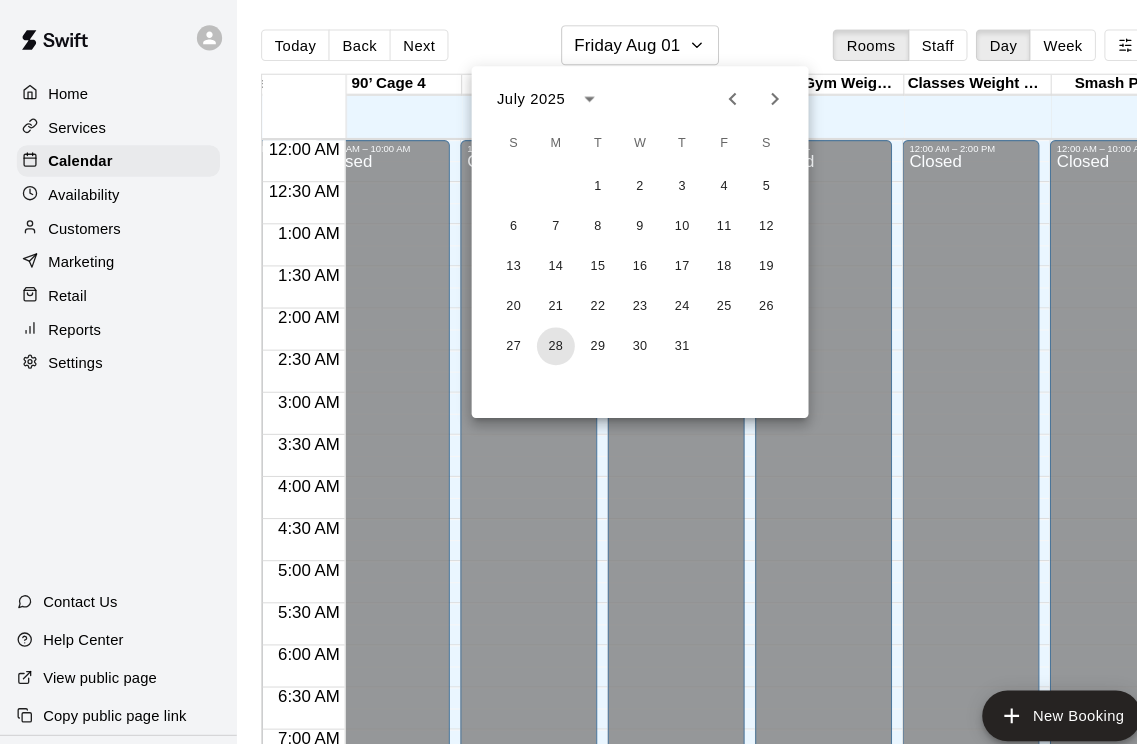 click on "28" at bounding box center [528, 329] 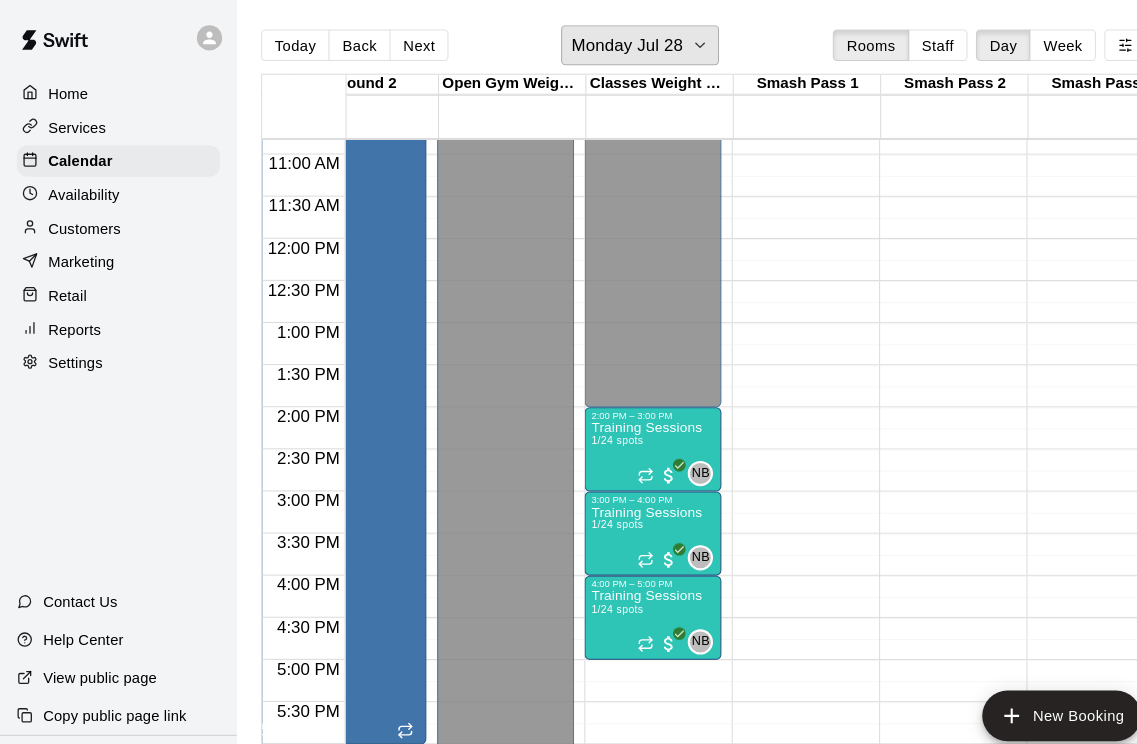 click on "Monday Jul 28" at bounding box center (608, 43) 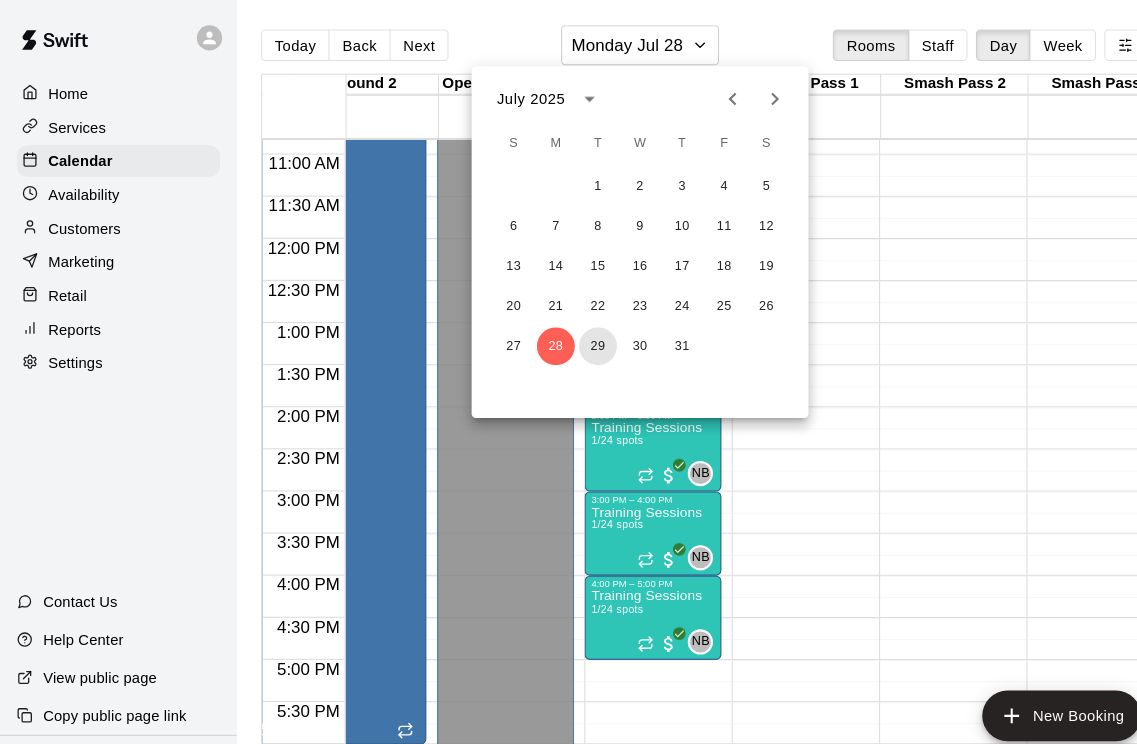 click on "29" at bounding box center (568, 329) 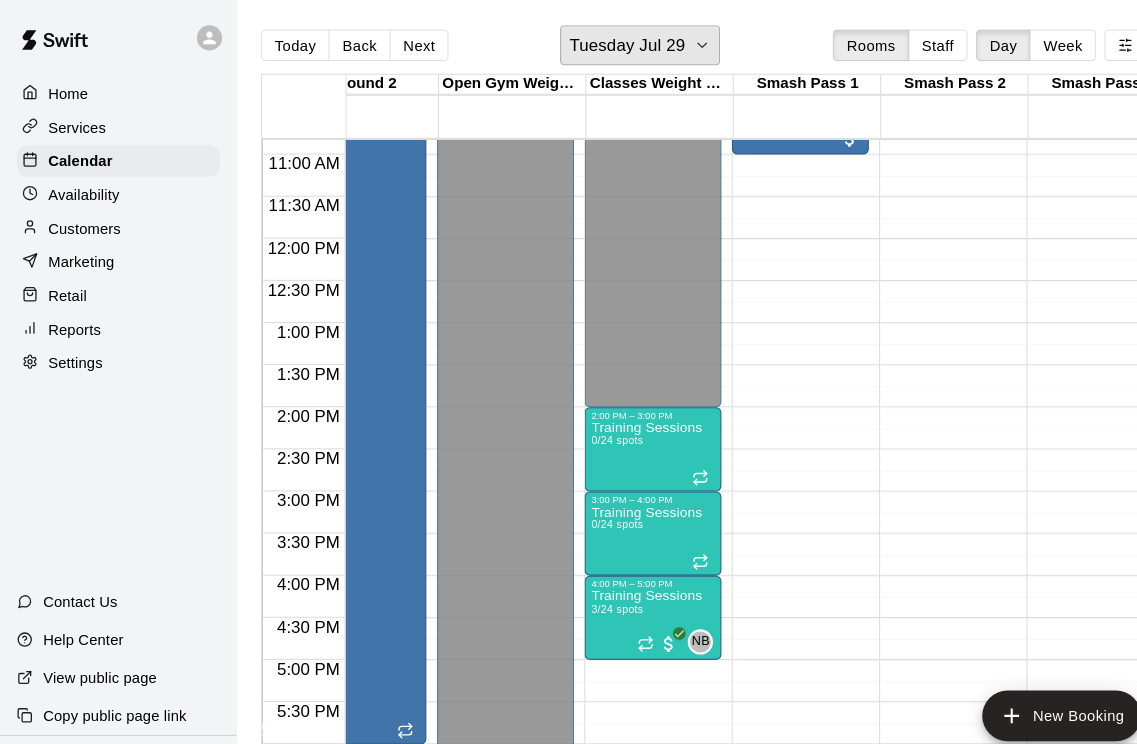 click on "Tuesday Jul 29" at bounding box center [608, 43] 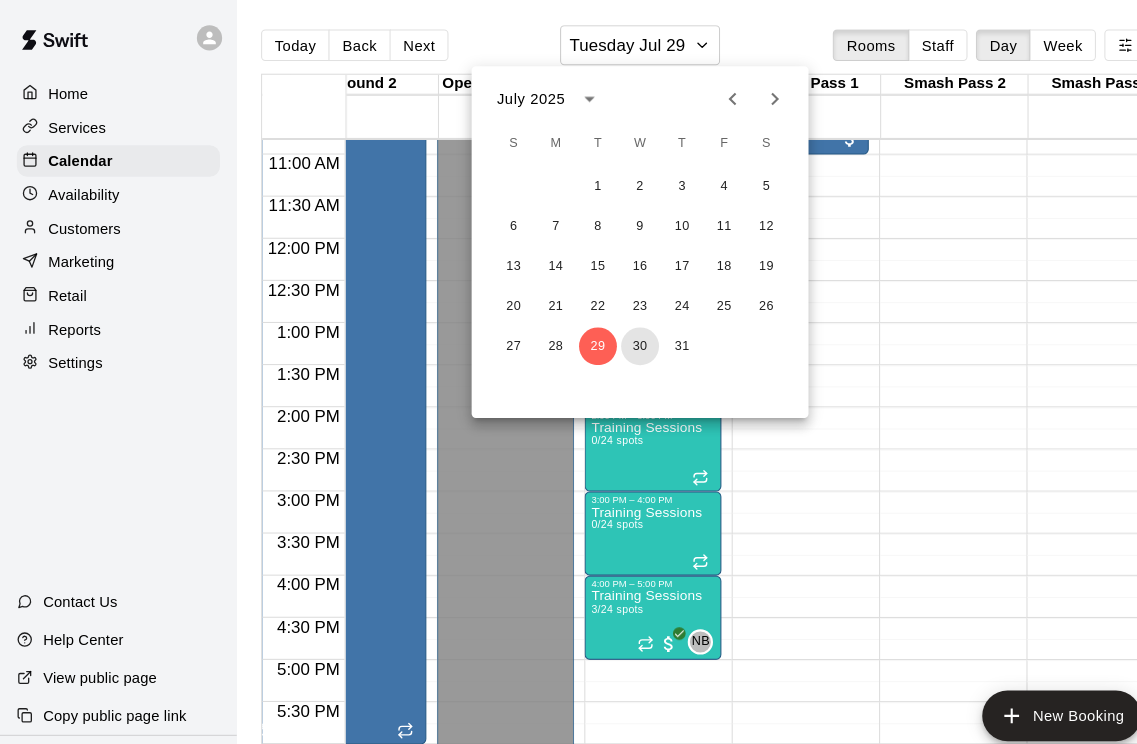 click on "30" at bounding box center [608, 329] 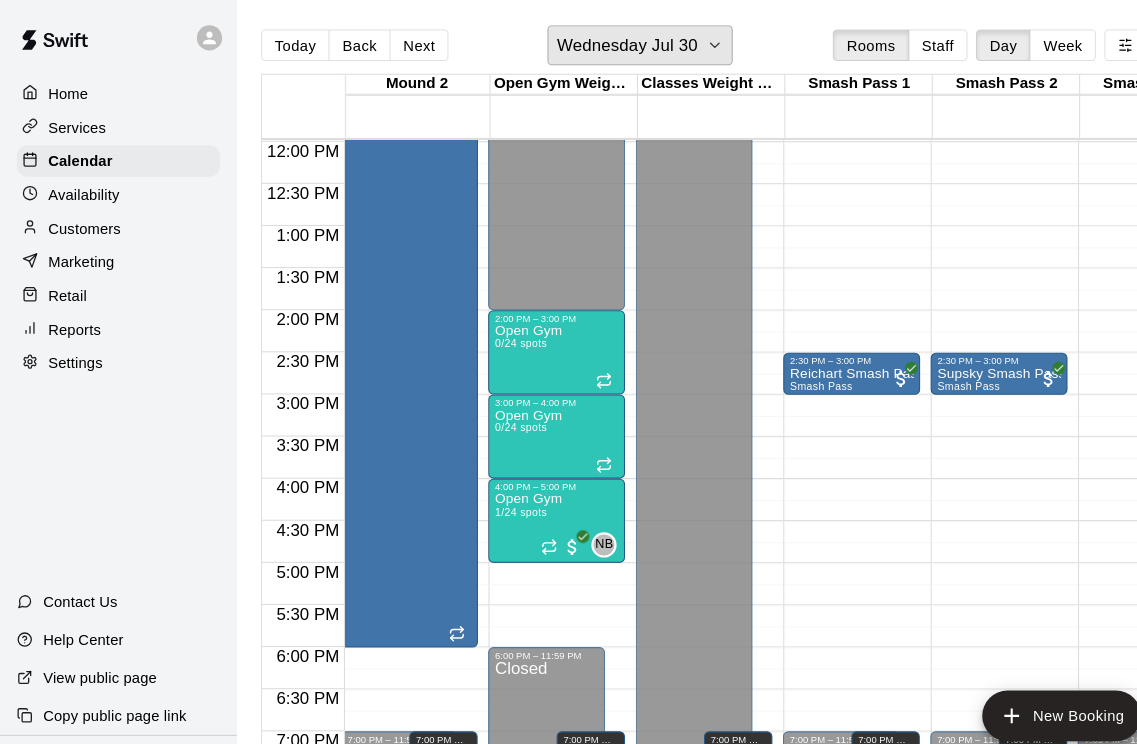 click on "Wednesday Jul 30" at bounding box center [608, 43] 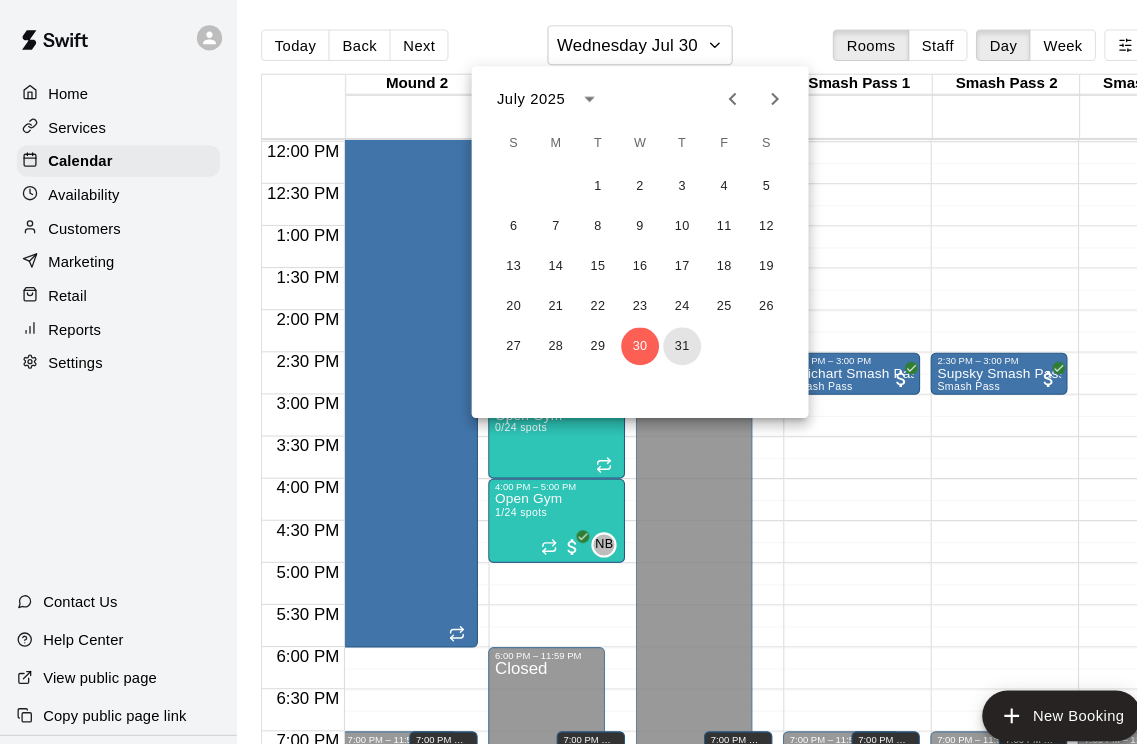 click on "31" at bounding box center [648, 329] 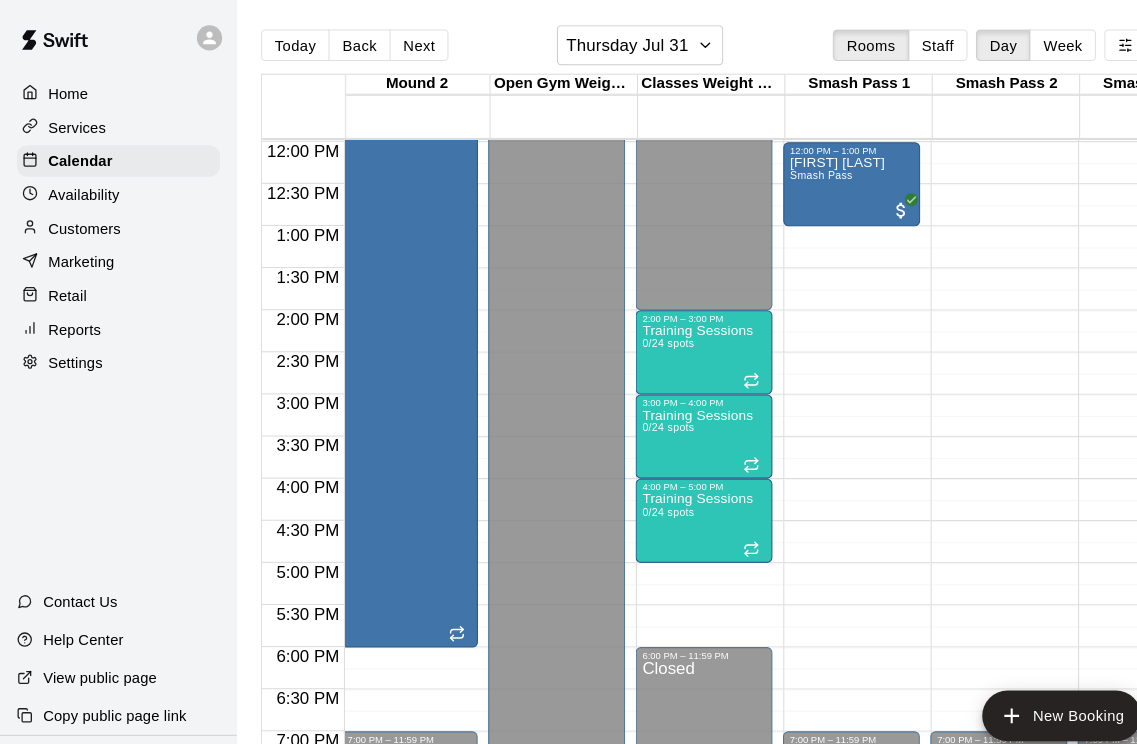 click on "0/24 spots" at bounding box center [634, 486] 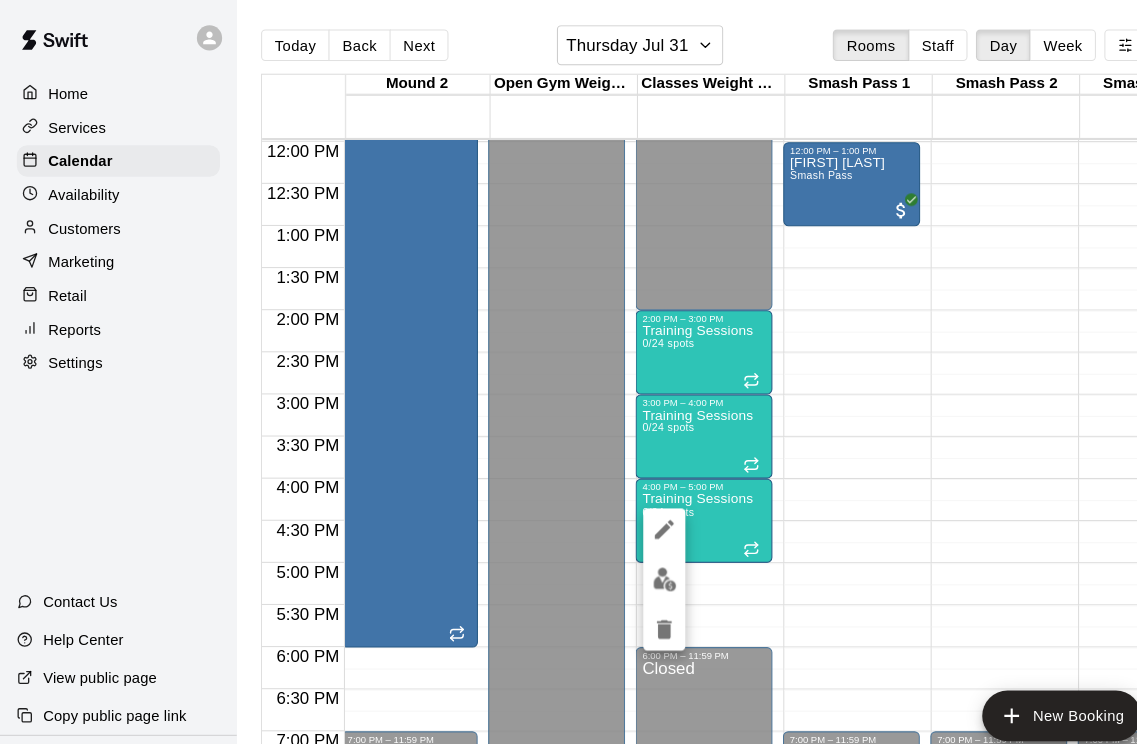 click 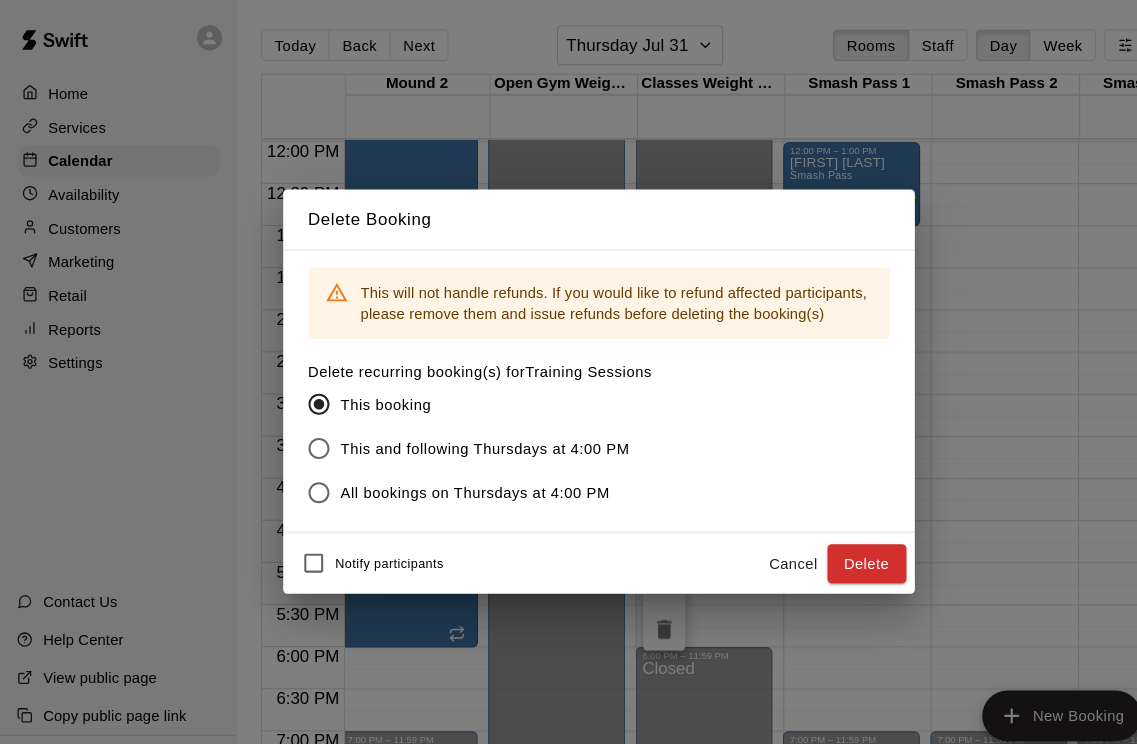 click on "Delete" at bounding box center (823, 535) 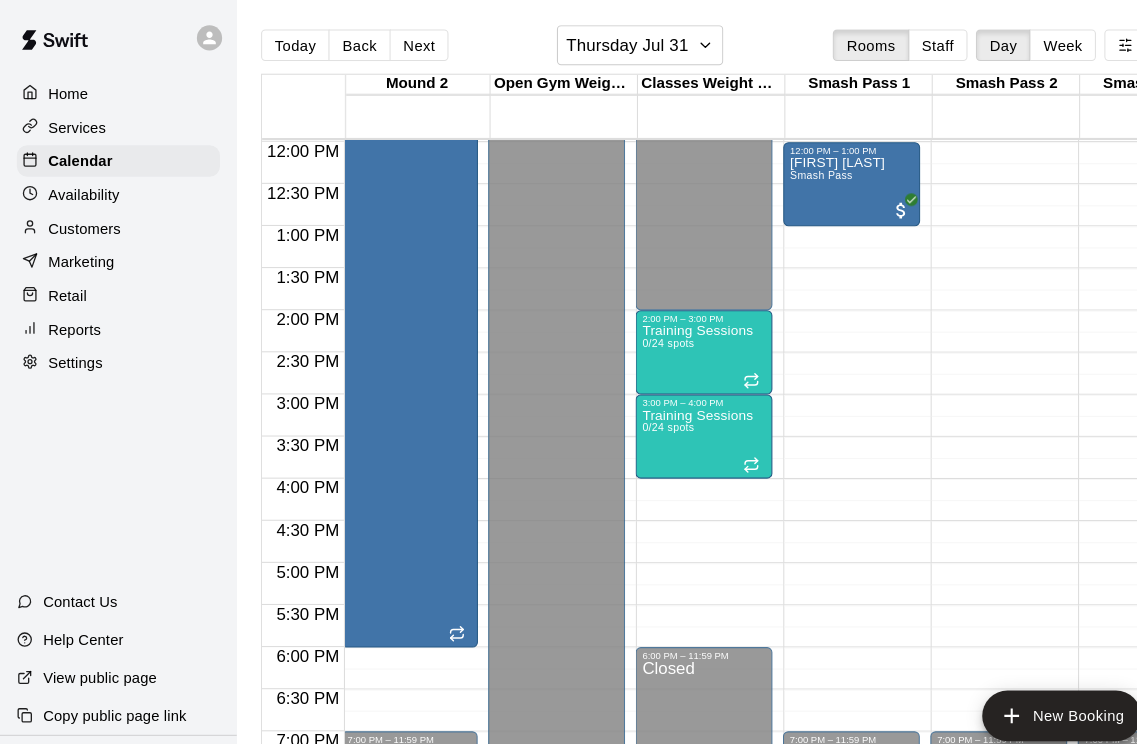 click on "Training Sessions 0/24 spots" at bounding box center (662, 760) 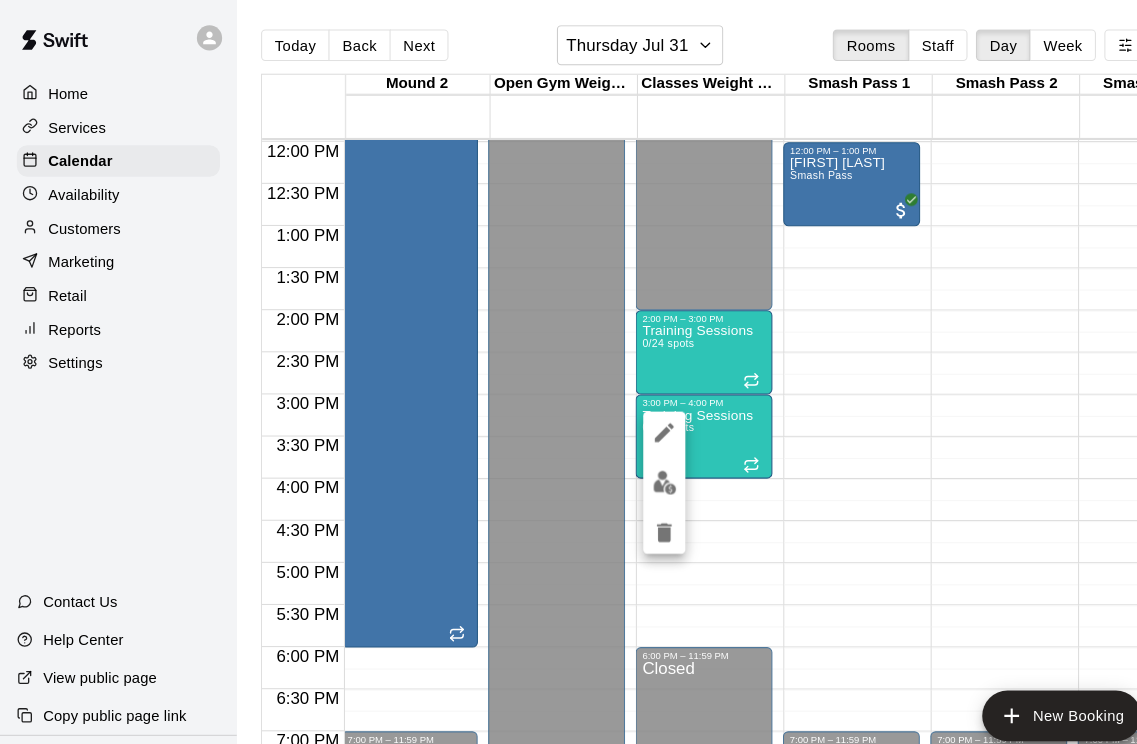 click 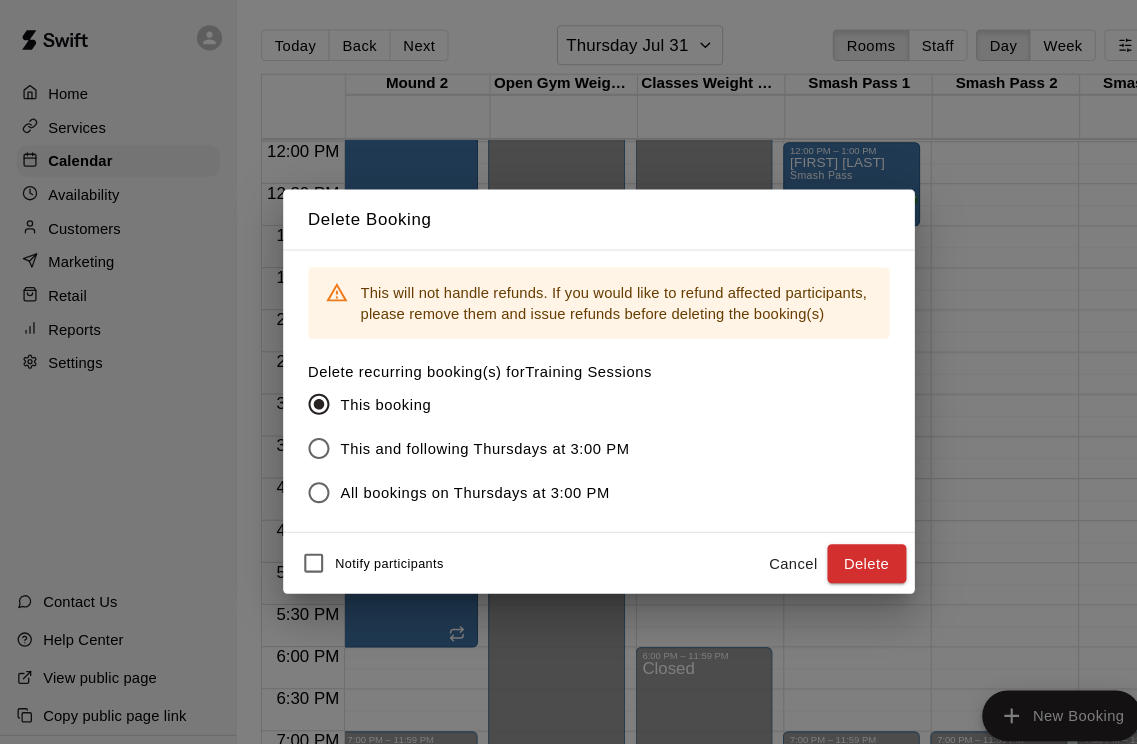 click on "Delete" at bounding box center [823, 535] 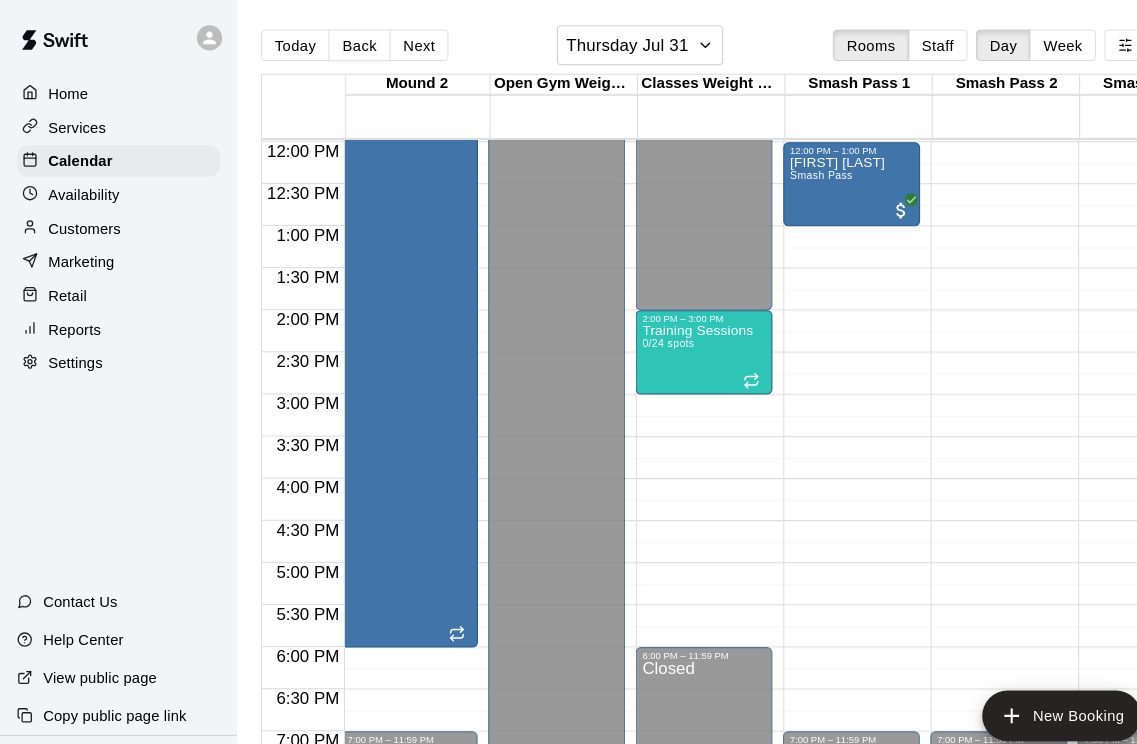 click on "Training Sessions 0/24 spots" at bounding box center [662, 680] 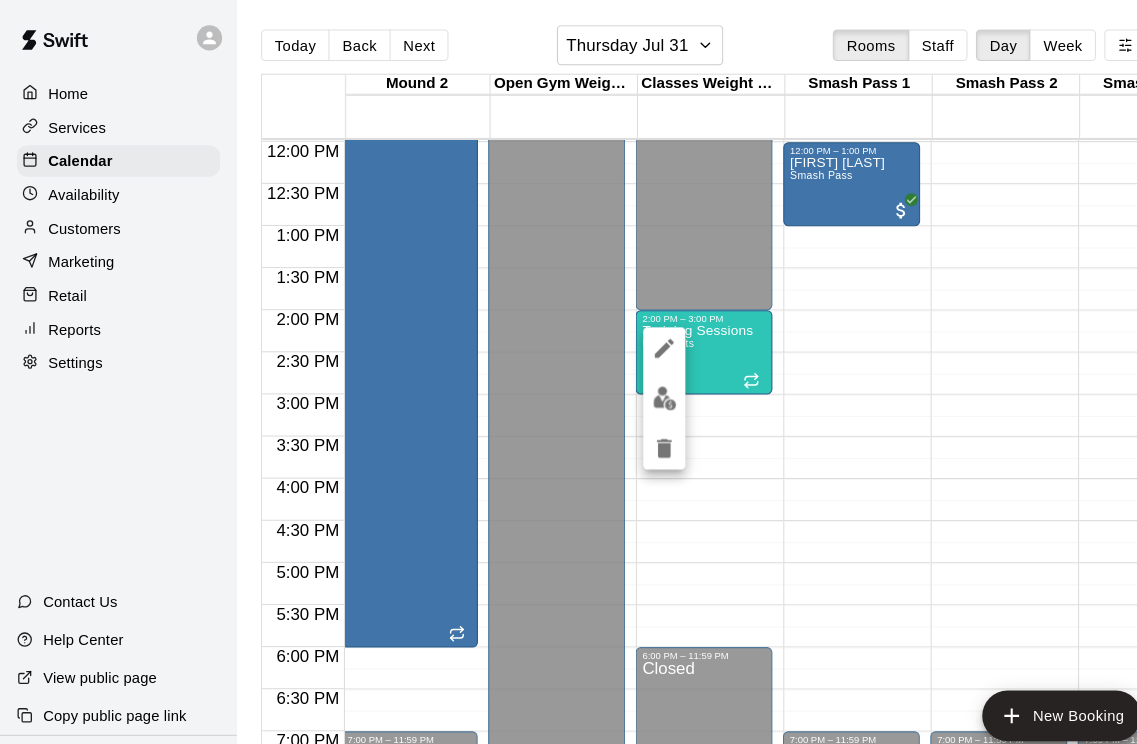 click 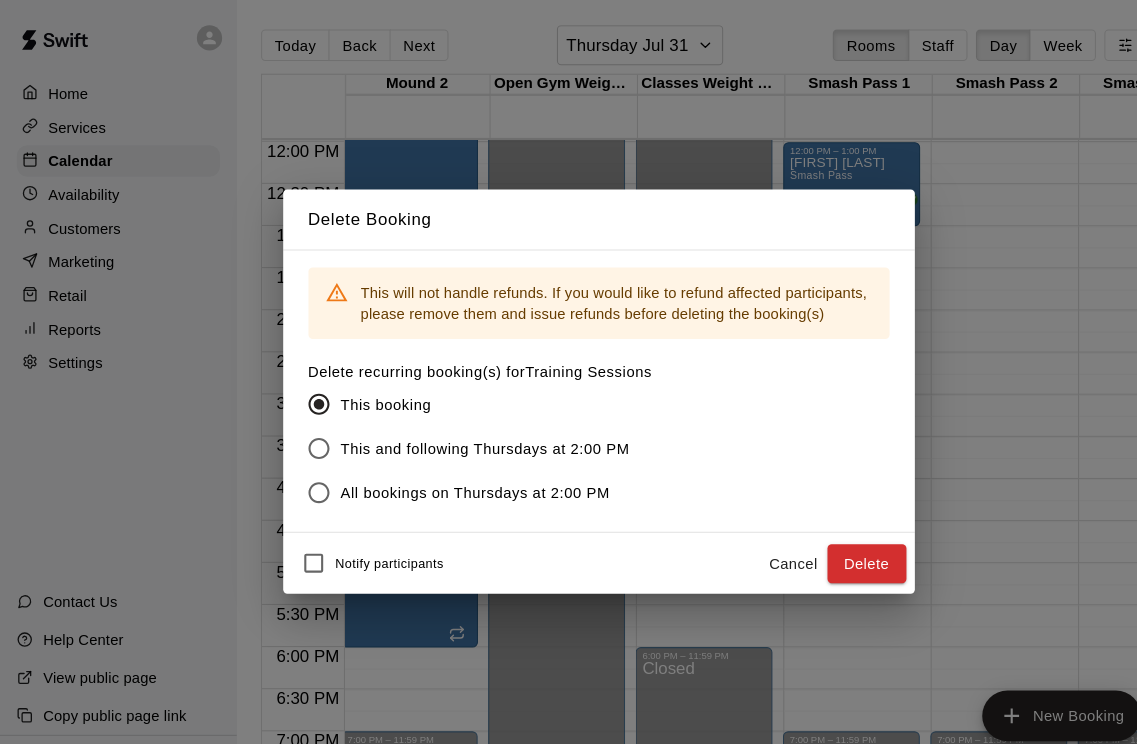 click on "Delete" at bounding box center [823, 535] 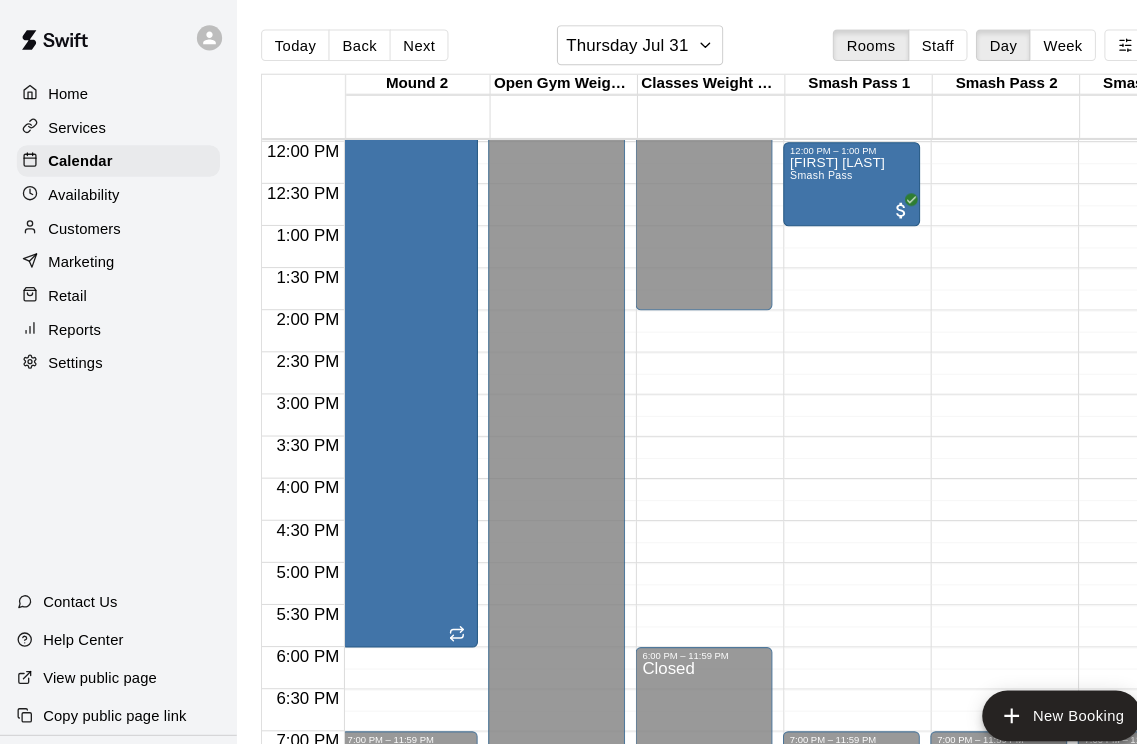 click on "Today Back Next Thursday Jul 31 Rooms Staff Day Week Filter View" at bounding box center (705, 47) 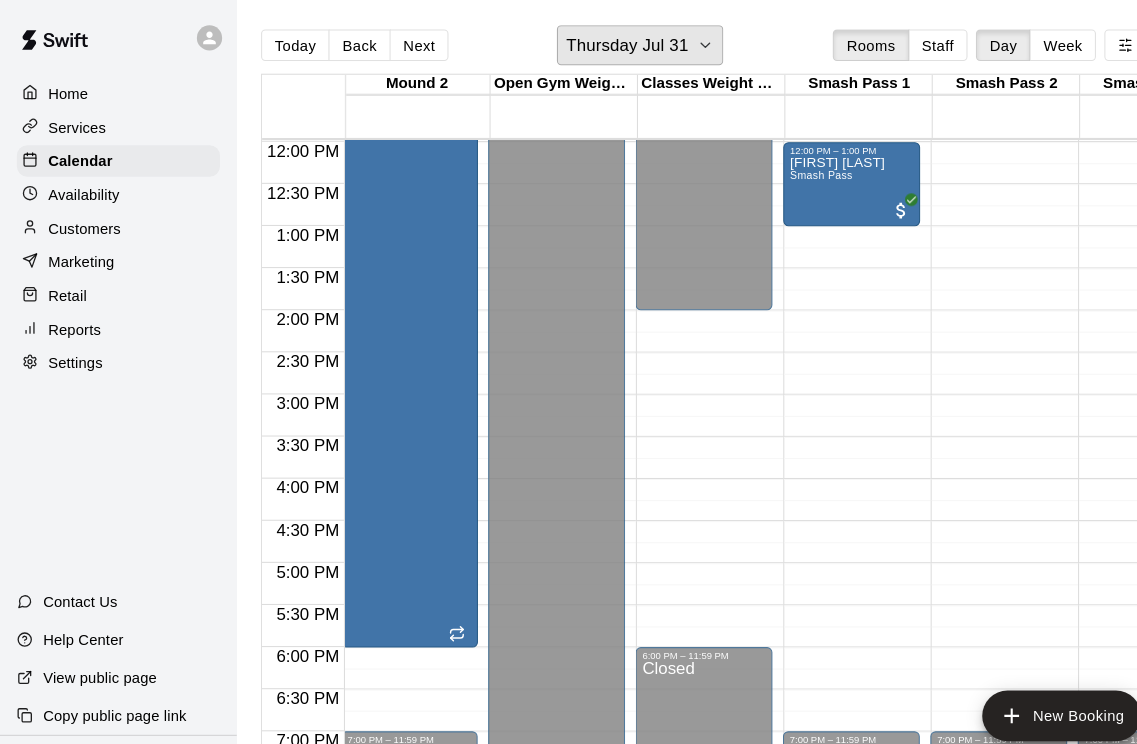 click on "Thursday Jul 31" at bounding box center [596, 43] 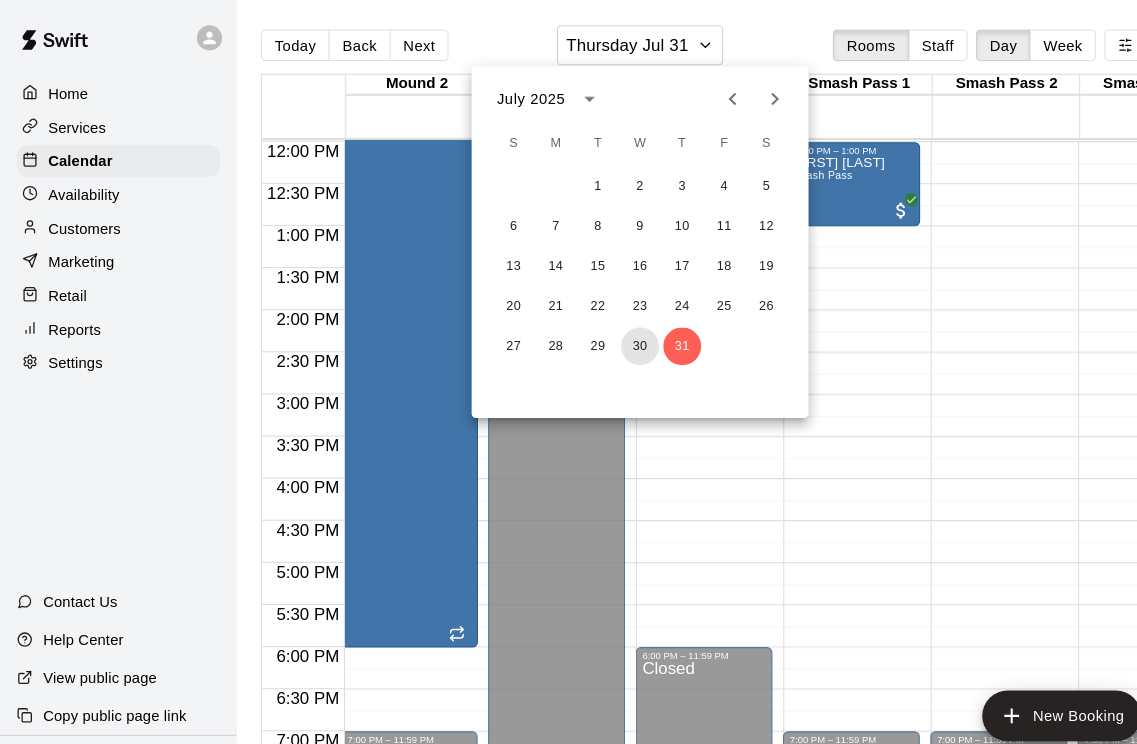 click on "30" at bounding box center [608, 329] 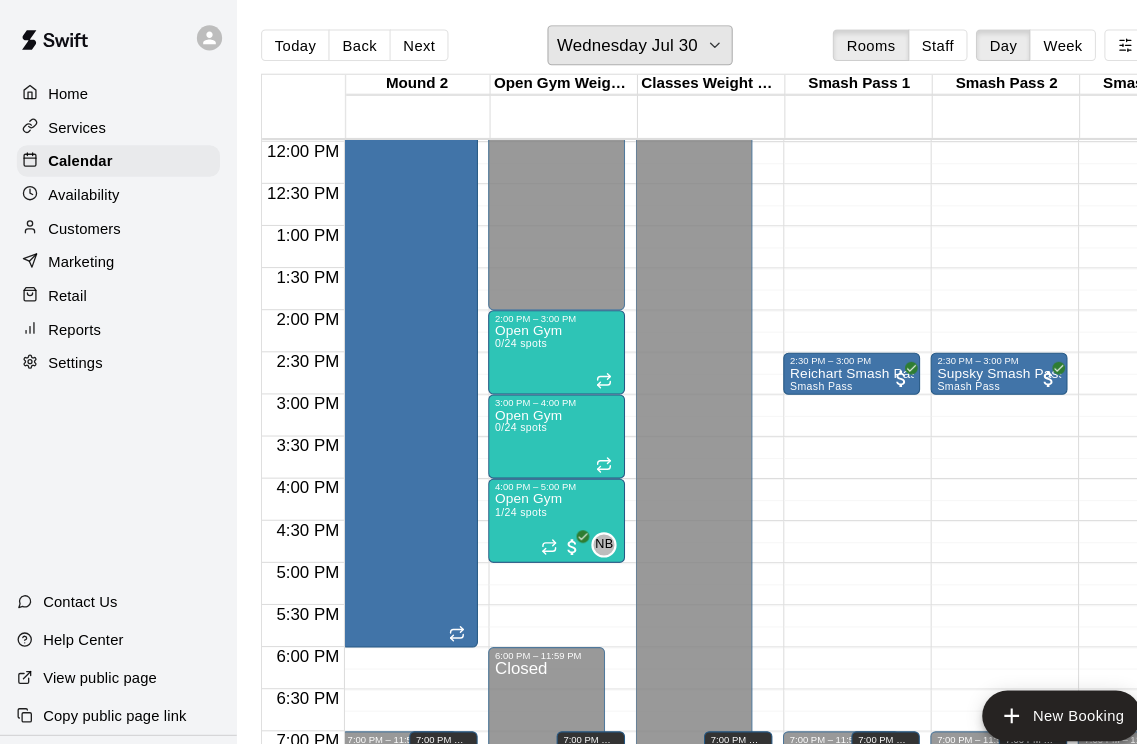 click 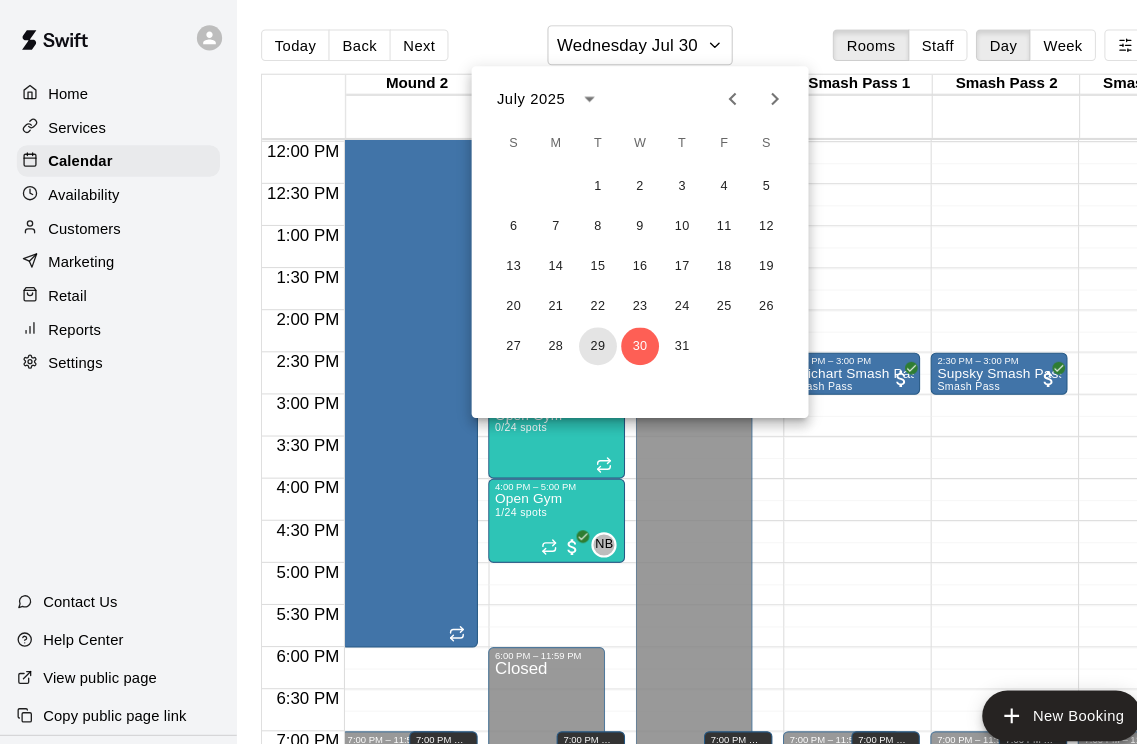 click on "29" at bounding box center [568, 329] 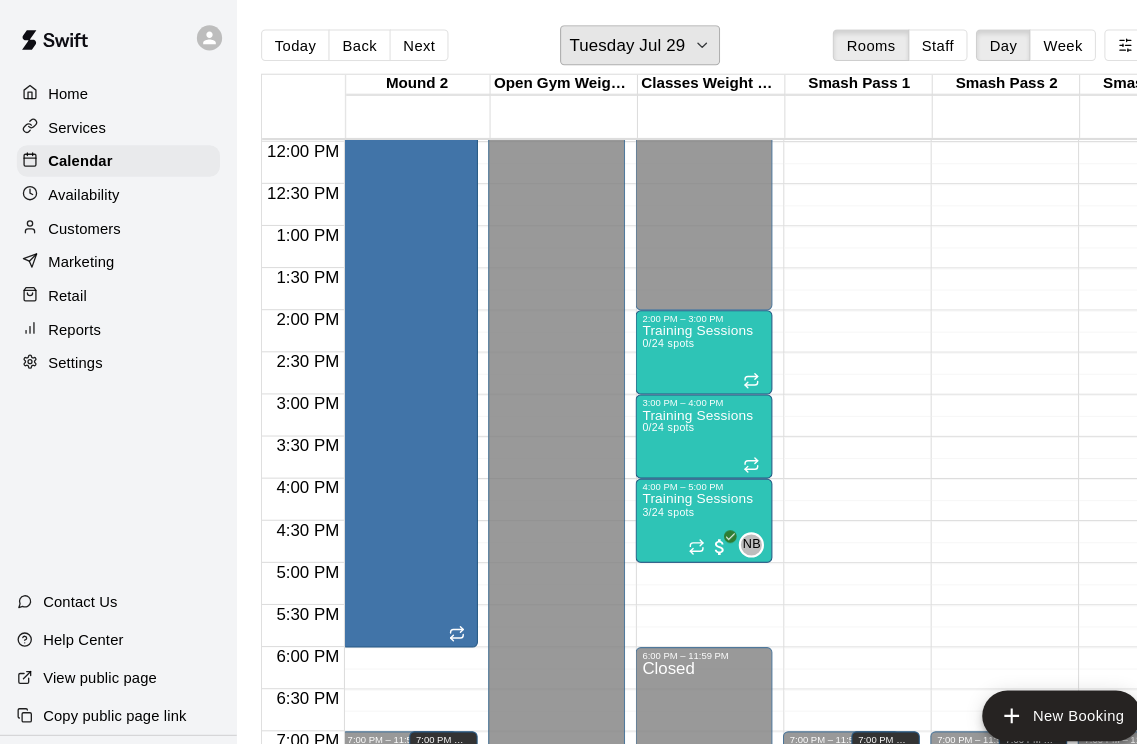 click 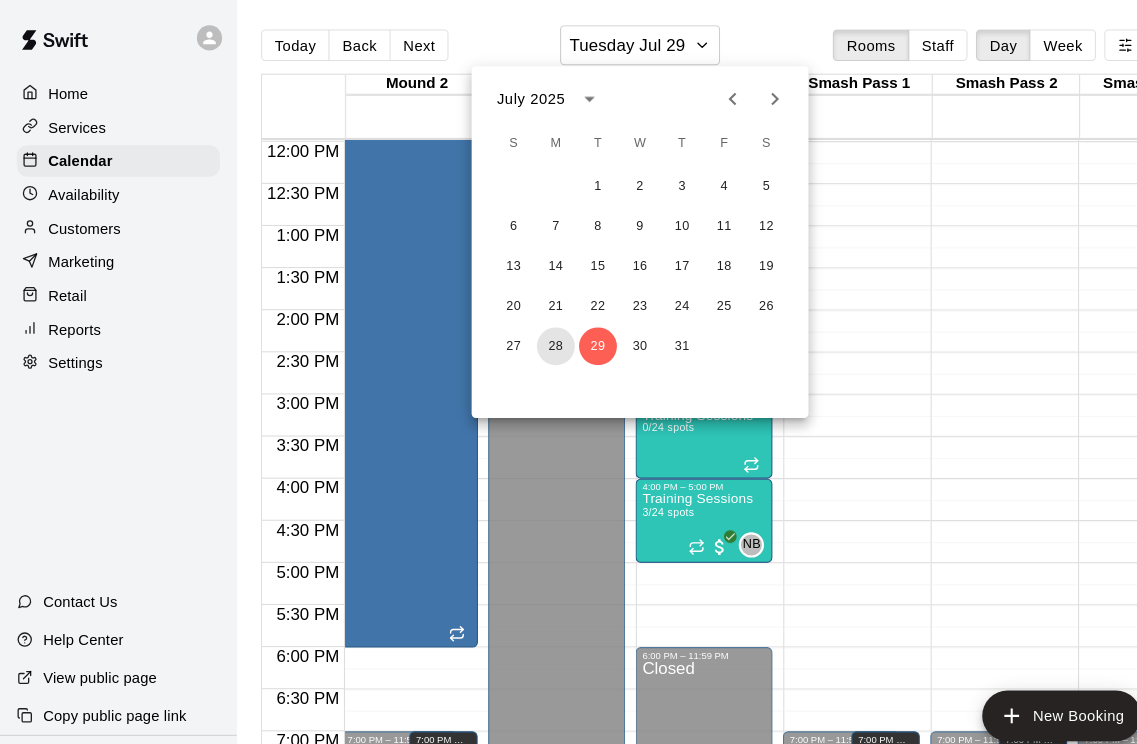 click on "28" at bounding box center (528, 329) 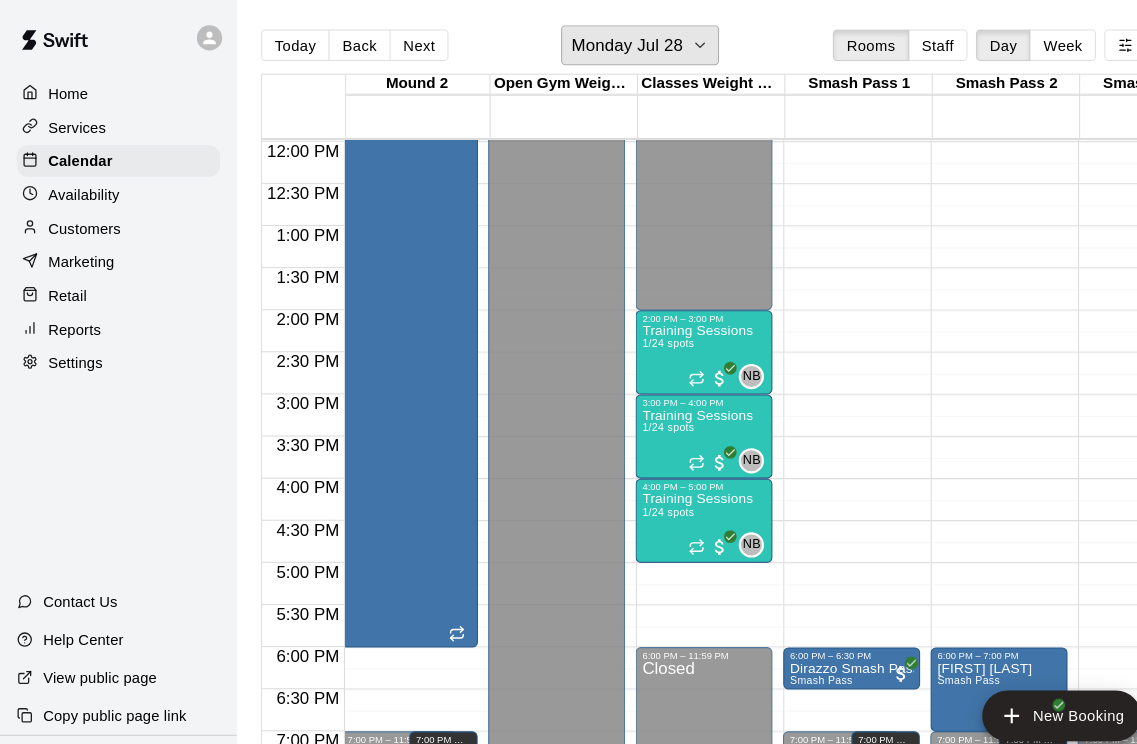 click 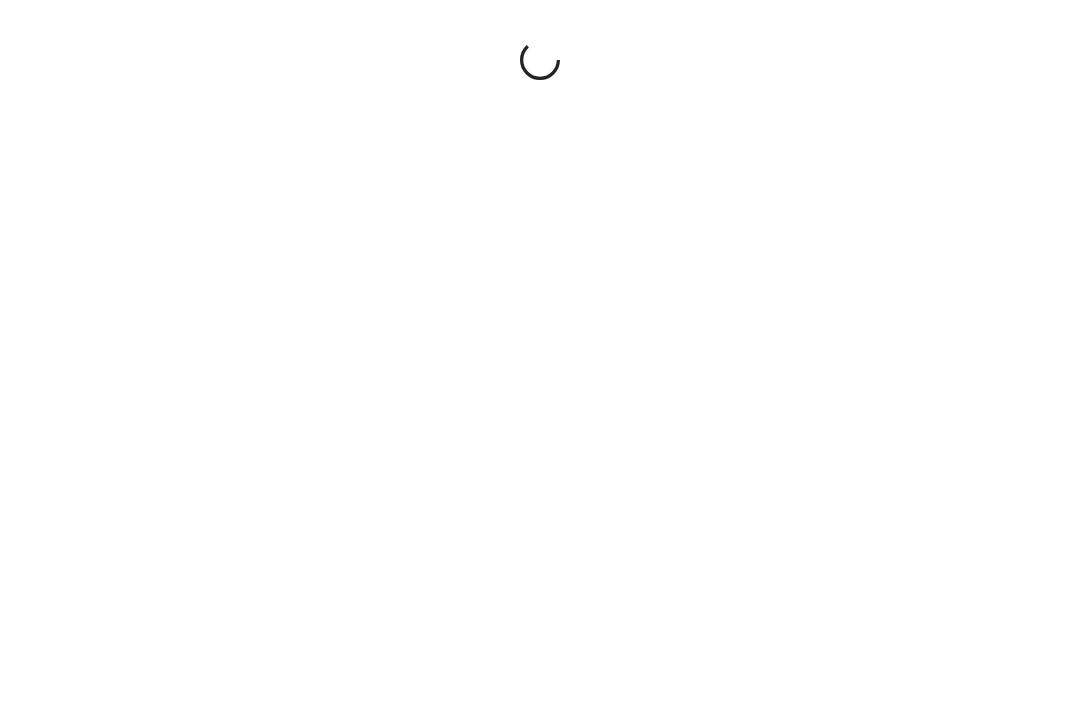 scroll, scrollTop: 0, scrollLeft: 0, axis: both 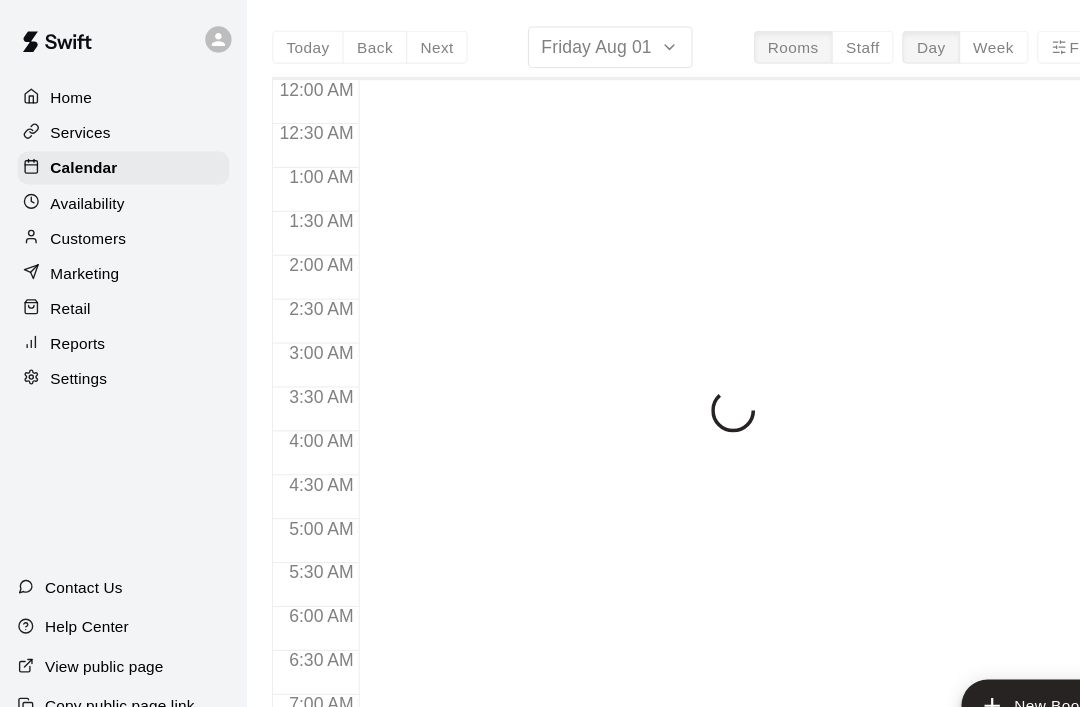 click on "Services" at bounding box center [73, 121] 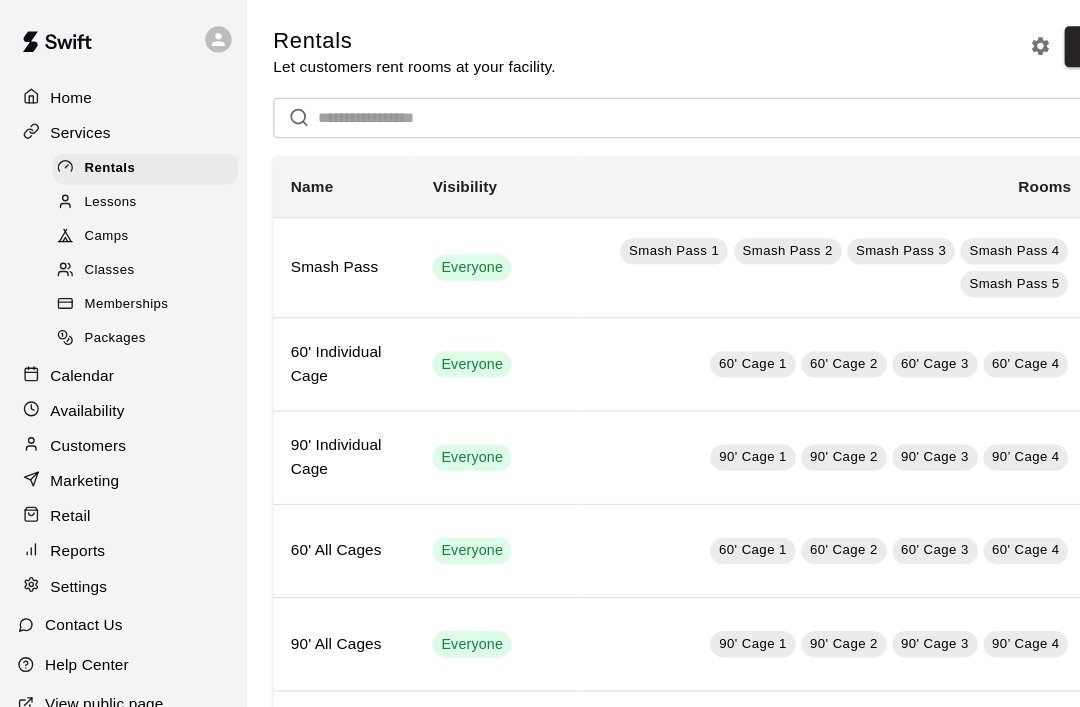 click on "Rentals Let customers rent rooms at your facility.   New" at bounding box center [652, 47] 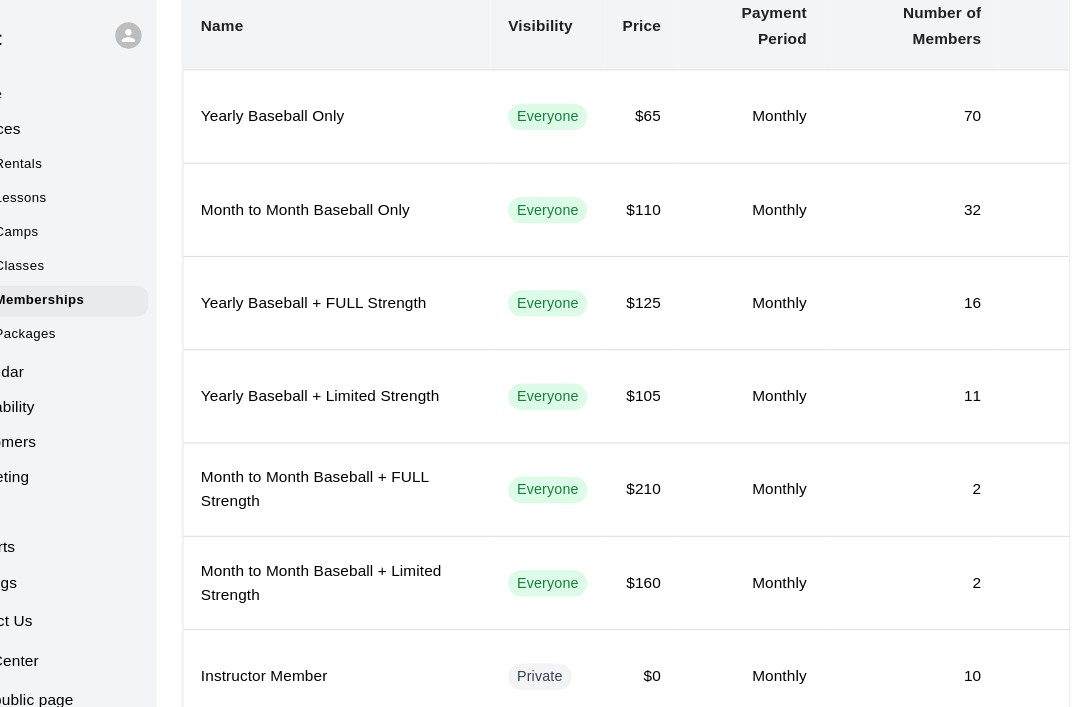 scroll, scrollTop: 0, scrollLeft: 0, axis: both 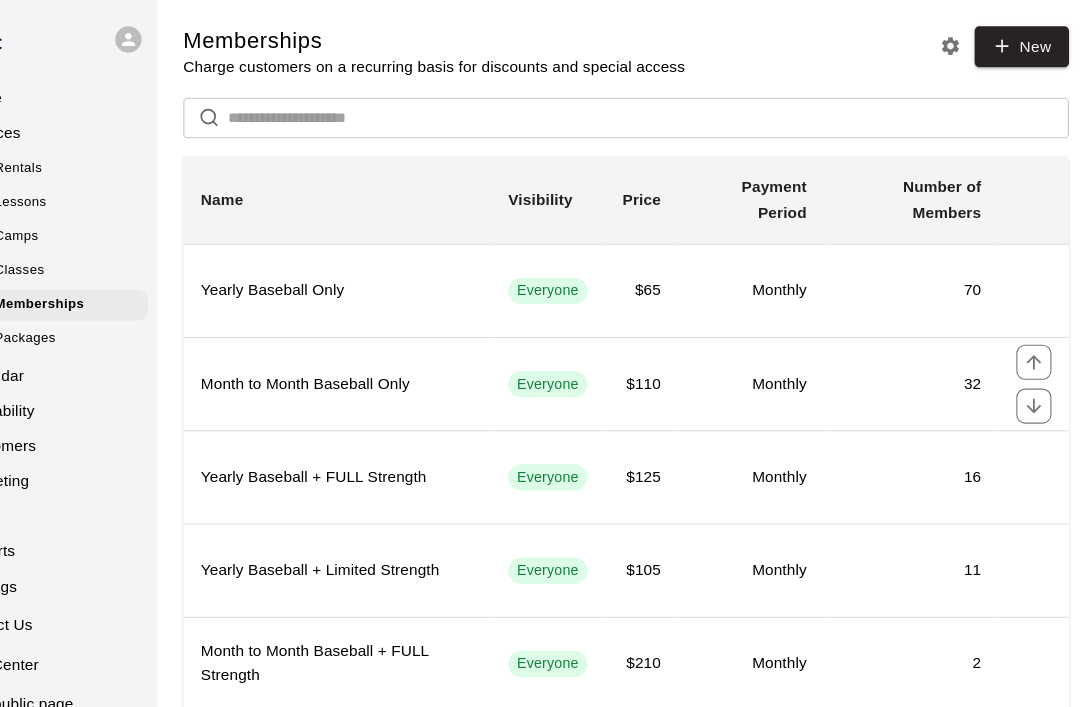 click on "Month to Month Baseball Only" at bounding box center (389, 350) 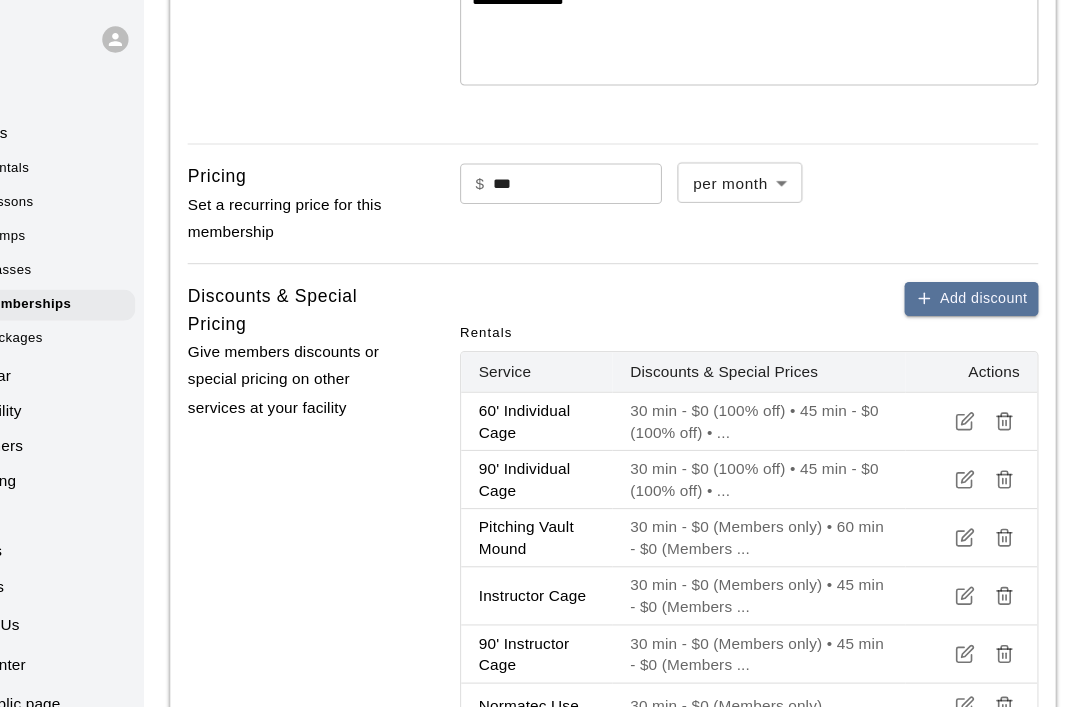 scroll, scrollTop: 576, scrollLeft: 0, axis: vertical 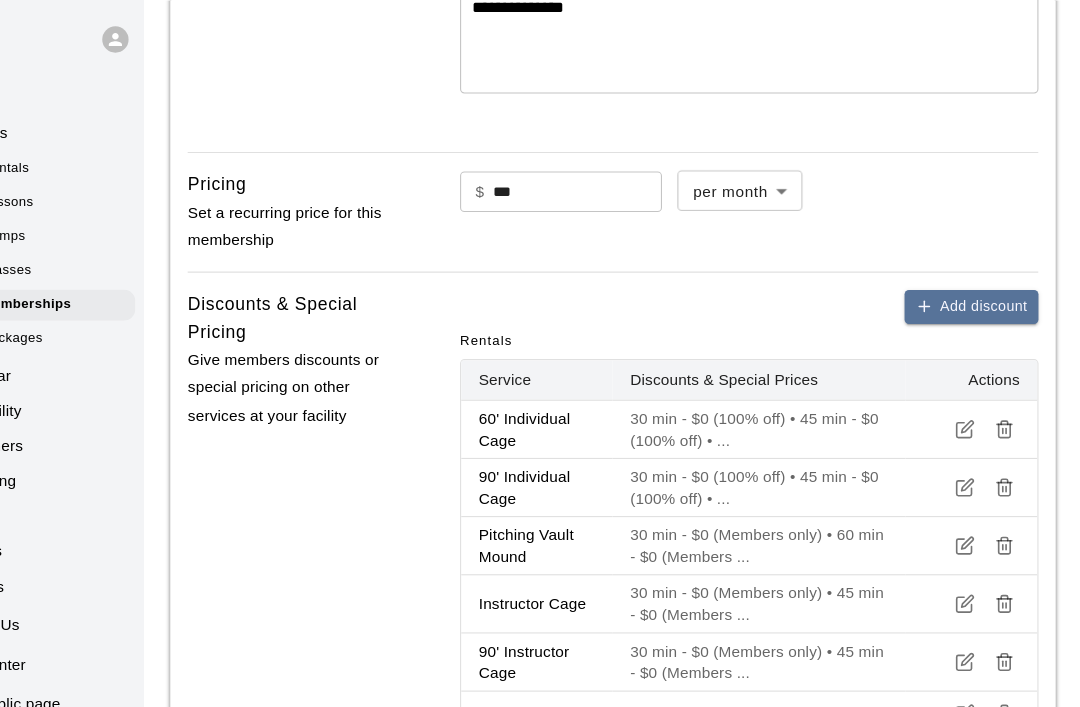 click on "***" at bounding box center (620, 174) 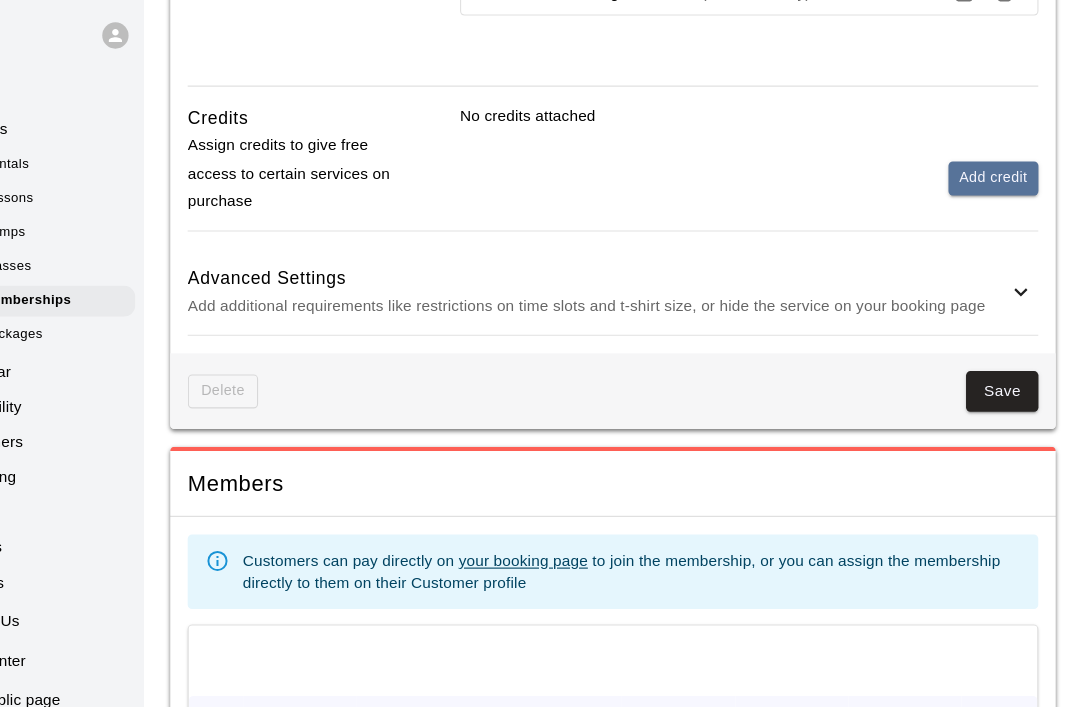 type on "***" 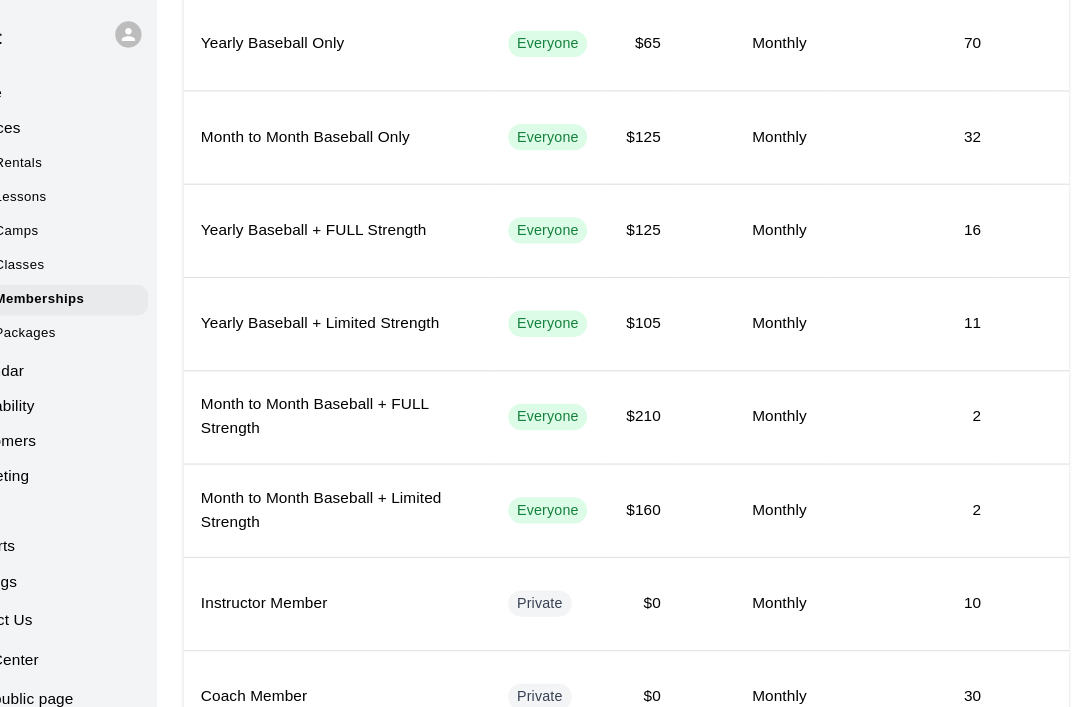 scroll, scrollTop: 202, scrollLeft: 0, axis: vertical 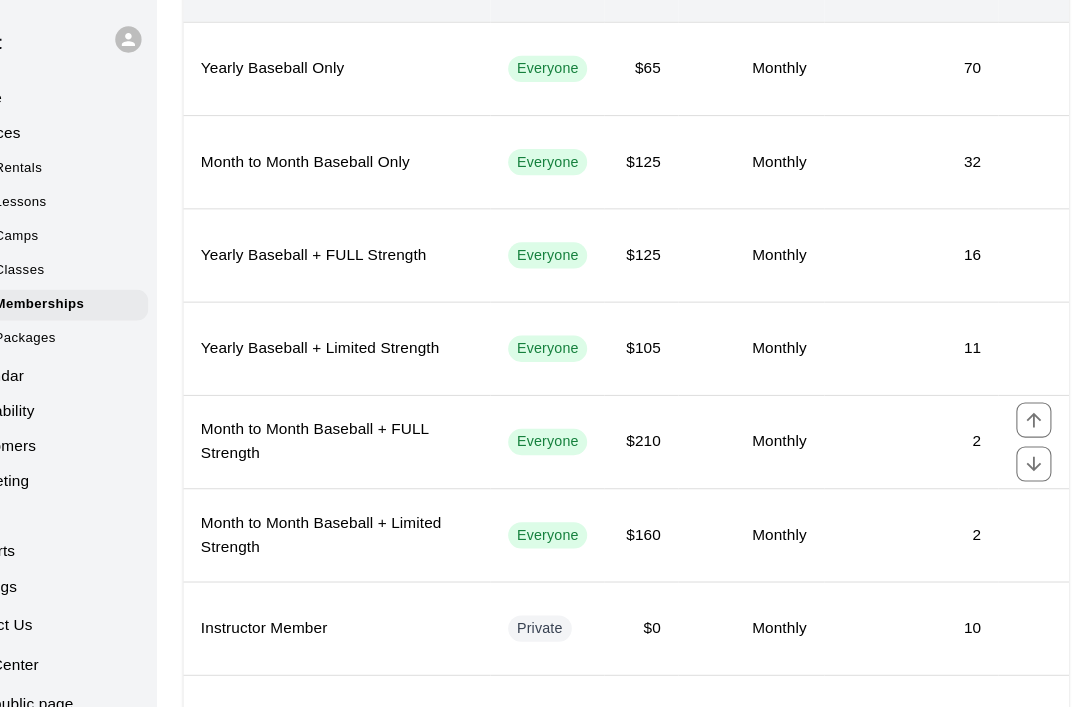 click on "Month to Month Baseball + FULL Strength" at bounding box center [389, 403] 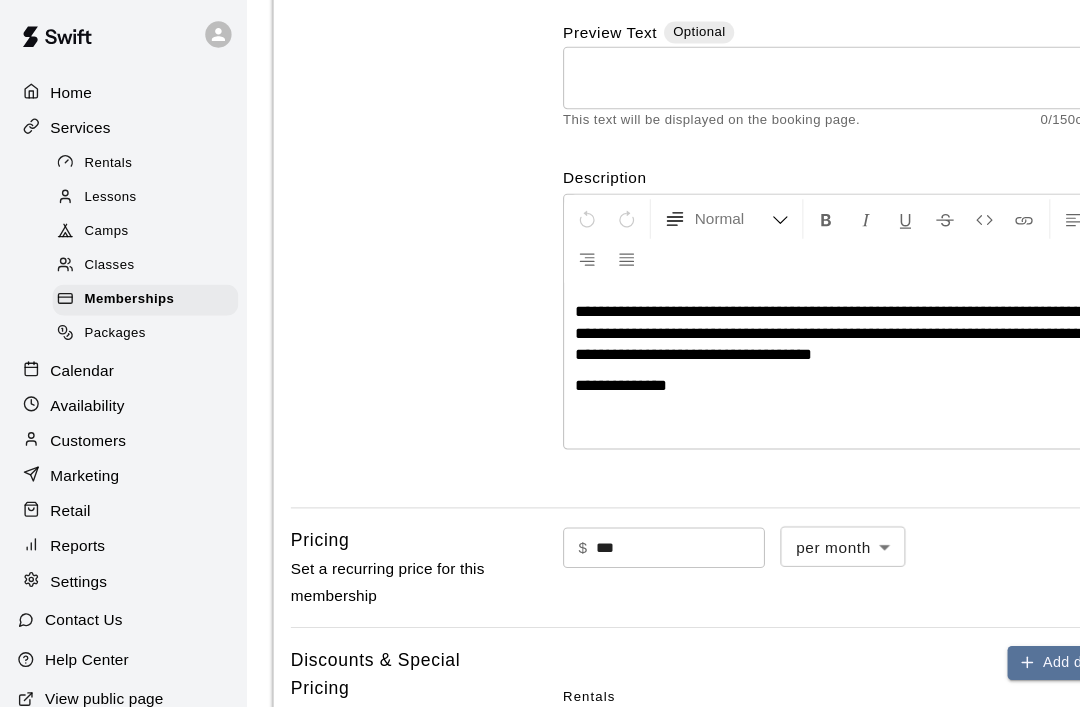 scroll, scrollTop: 263, scrollLeft: 0, axis: vertical 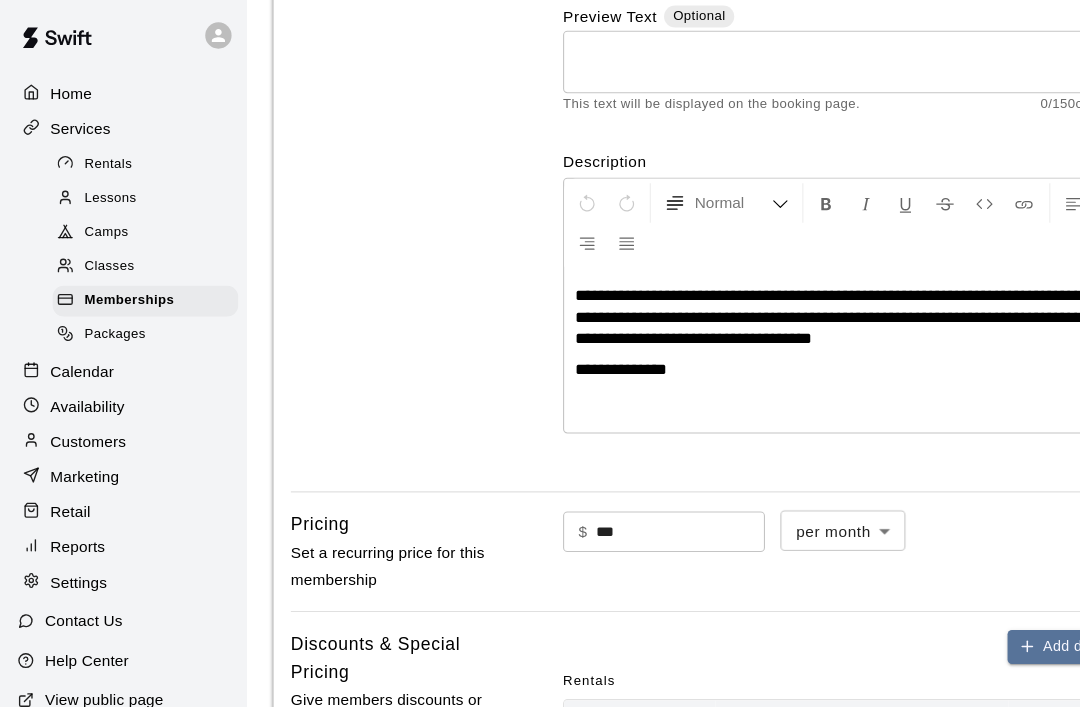 click on "***" at bounding box center [620, 487] 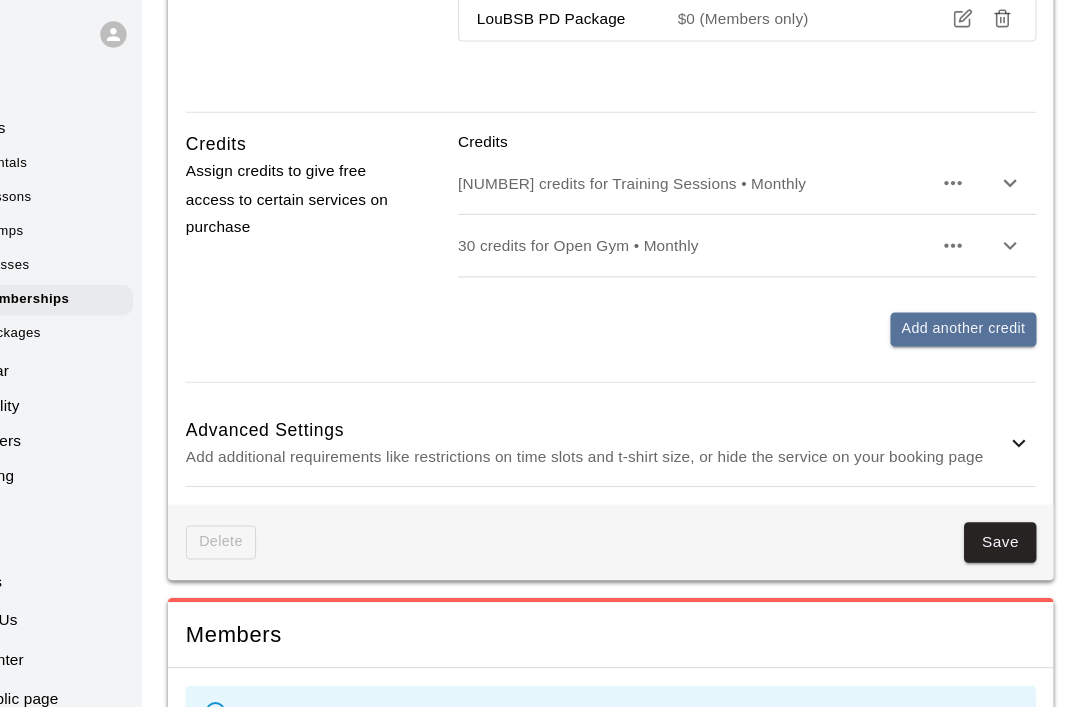 scroll, scrollTop: 1564, scrollLeft: 0, axis: vertical 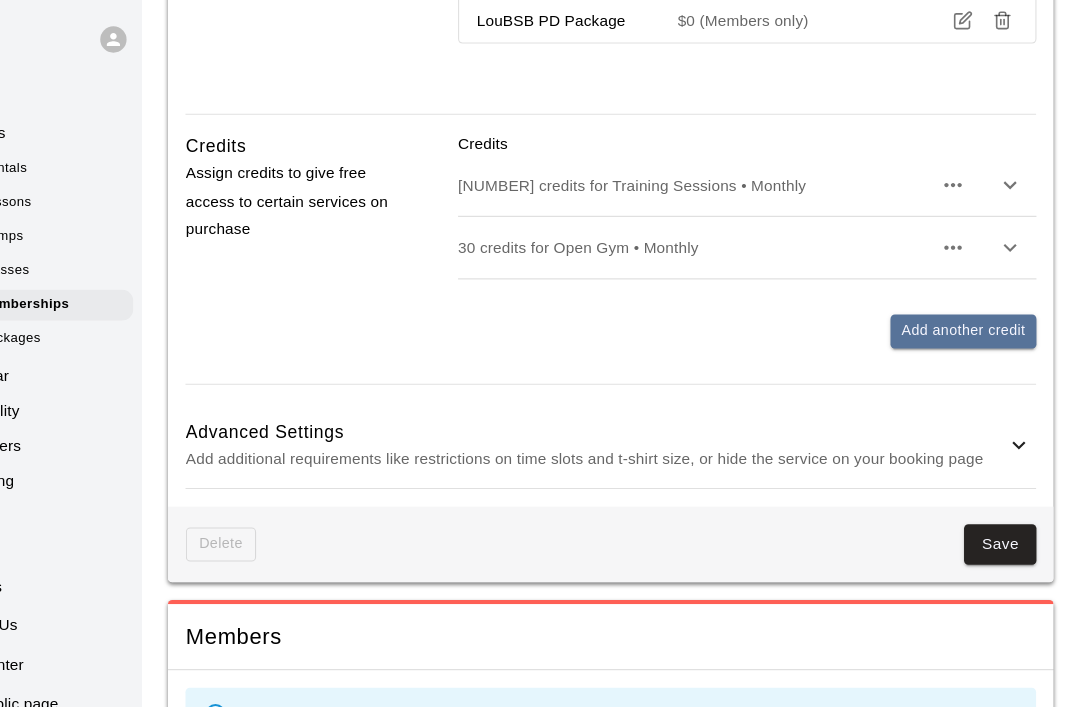 type on "***" 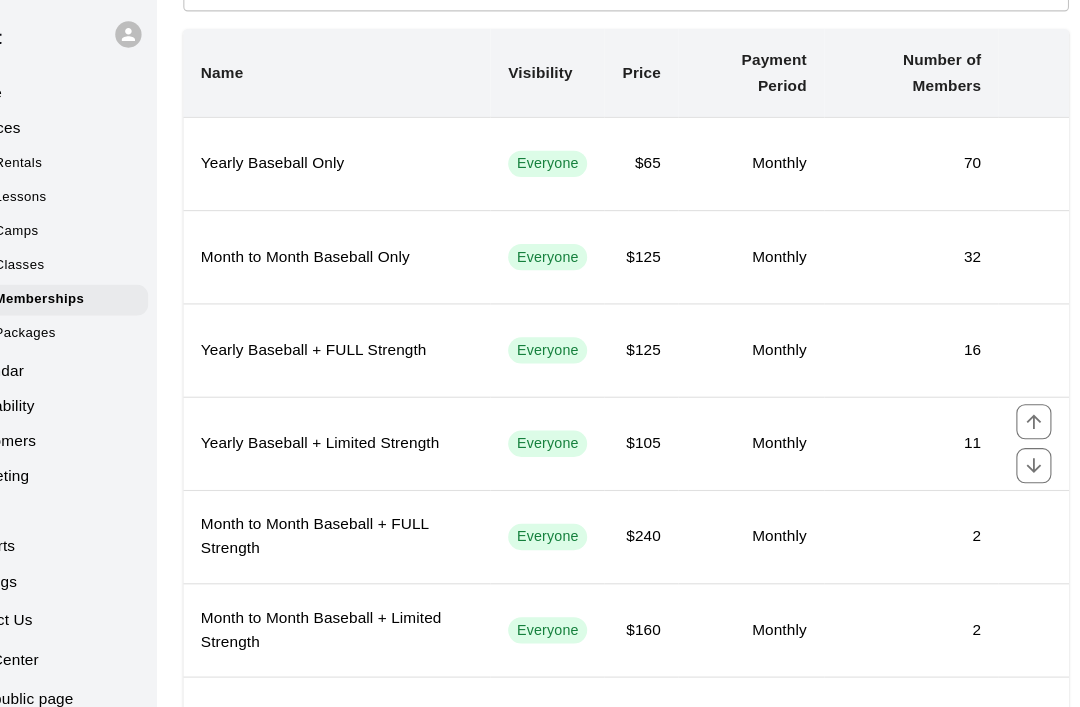 scroll, scrollTop: 112, scrollLeft: 0, axis: vertical 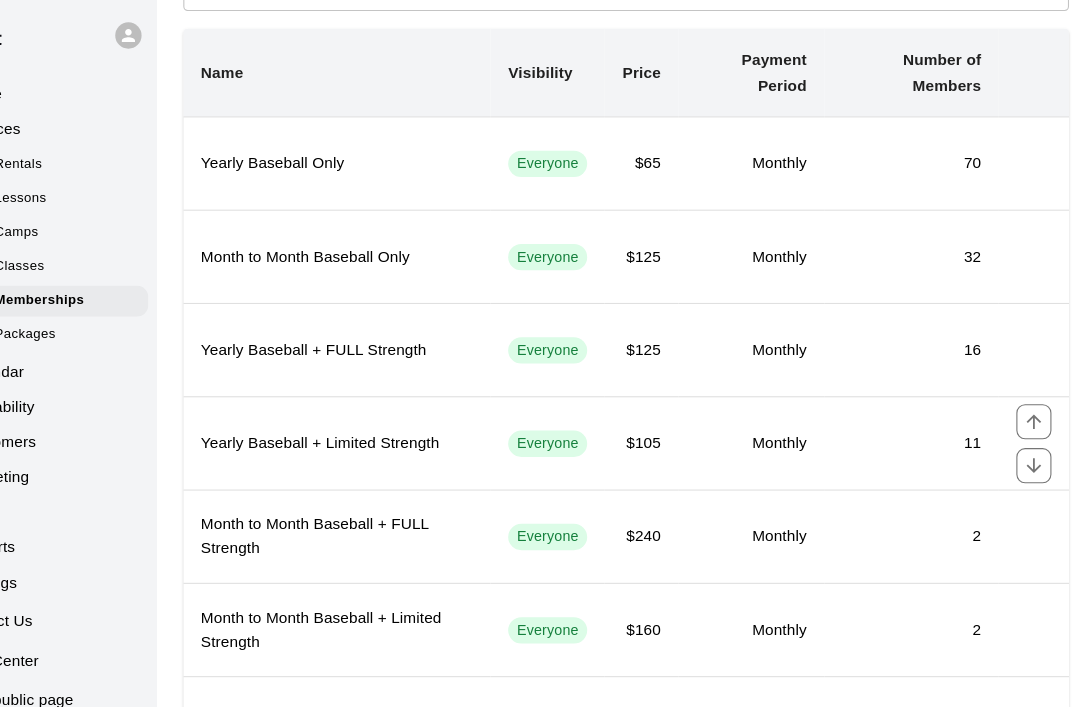 click on "Yearly Baseball + Limited Strength" at bounding box center [389, 408] 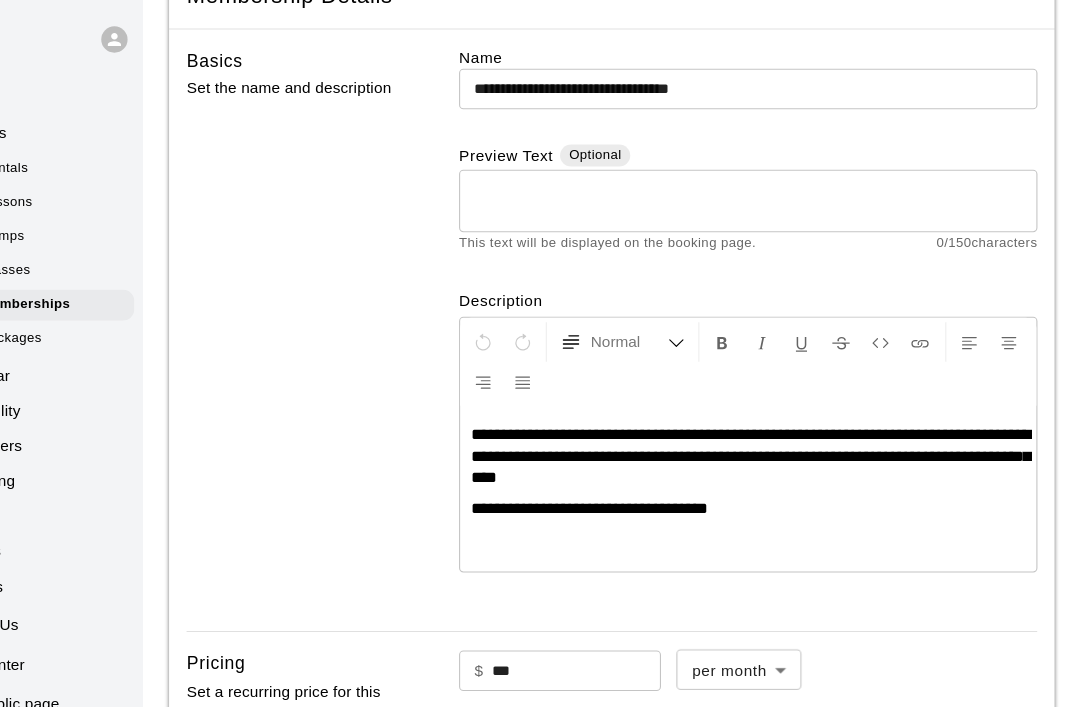 scroll, scrollTop: 86, scrollLeft: 0, axis: vertical 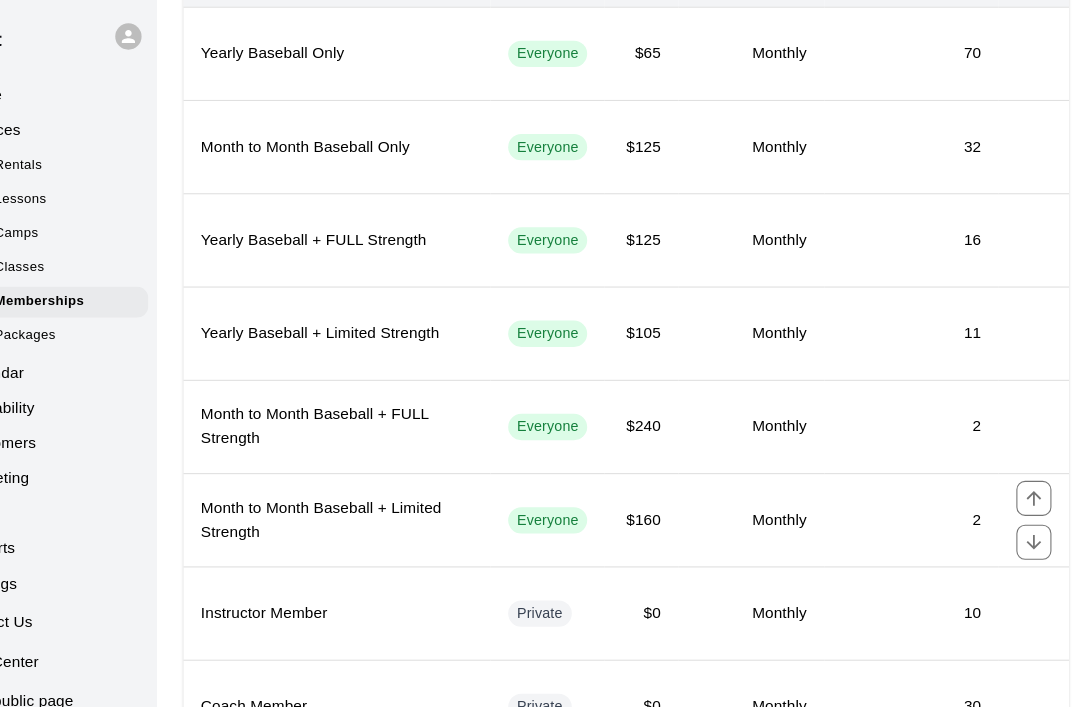 click on "Month to Month Baseball + Limited Strength" at bounding box center (389, 477) 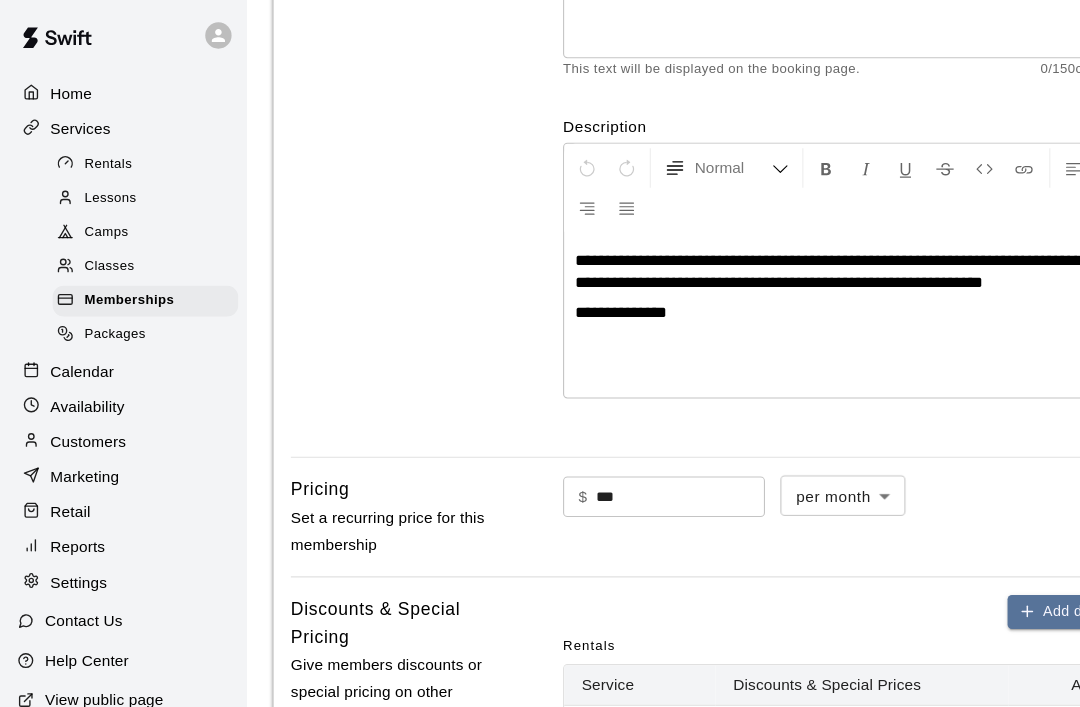 scroll, scrollTop: 302, scrollLeft: 0, axis: vertical 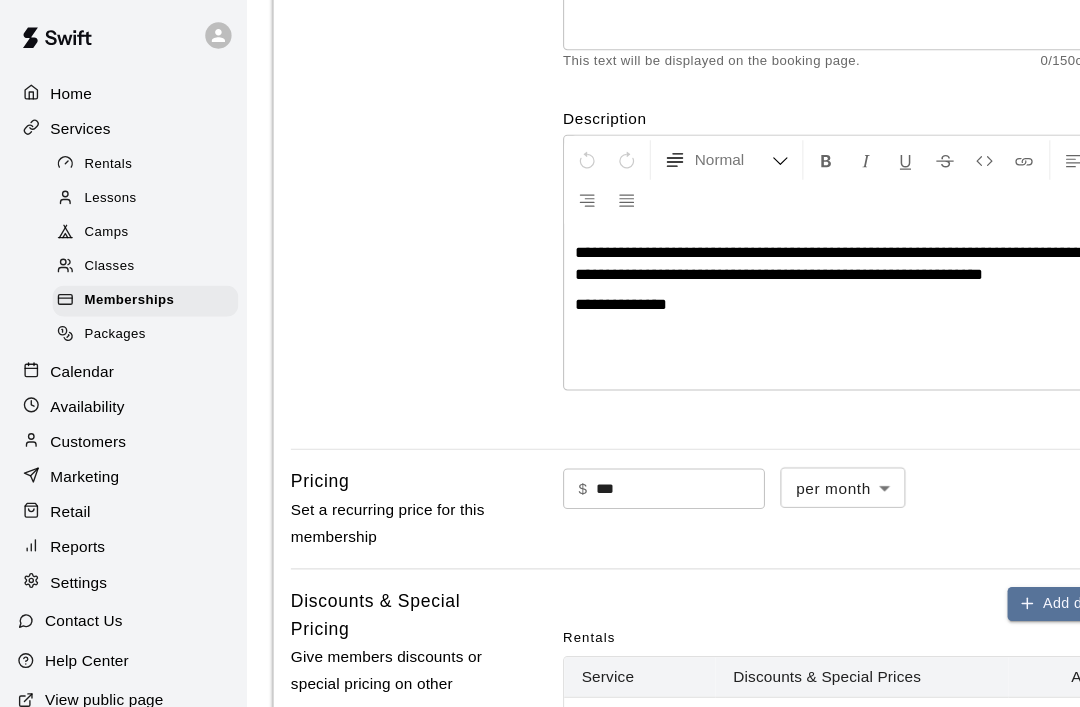 click on "***" at bounding box center (620, 448) 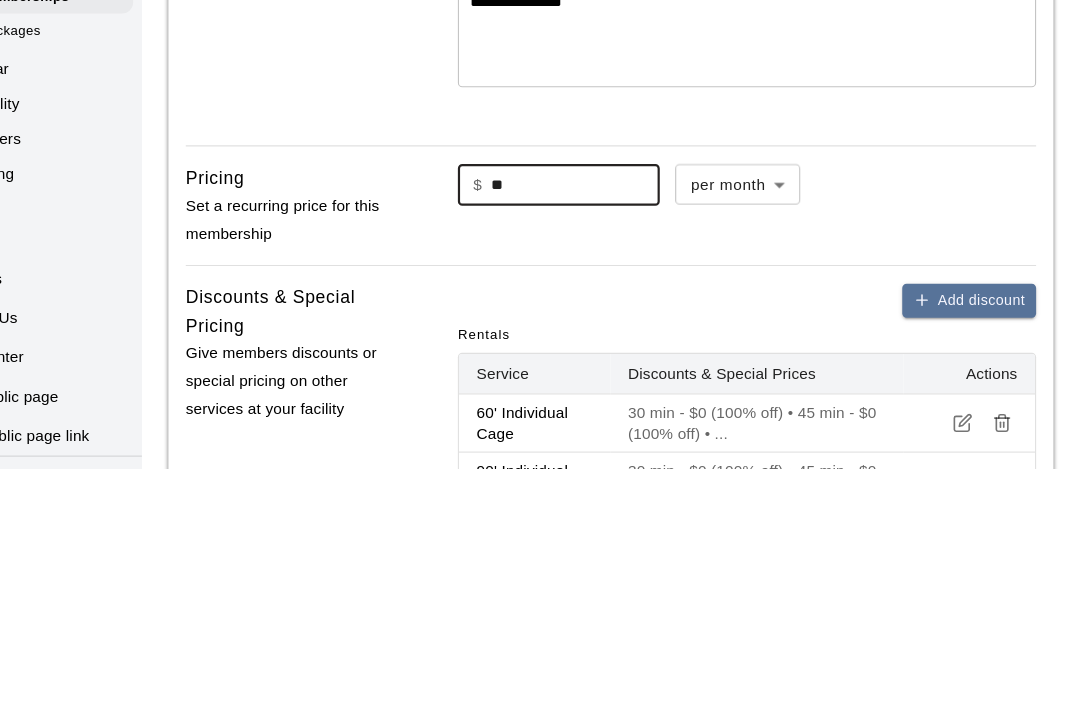 type on "*" 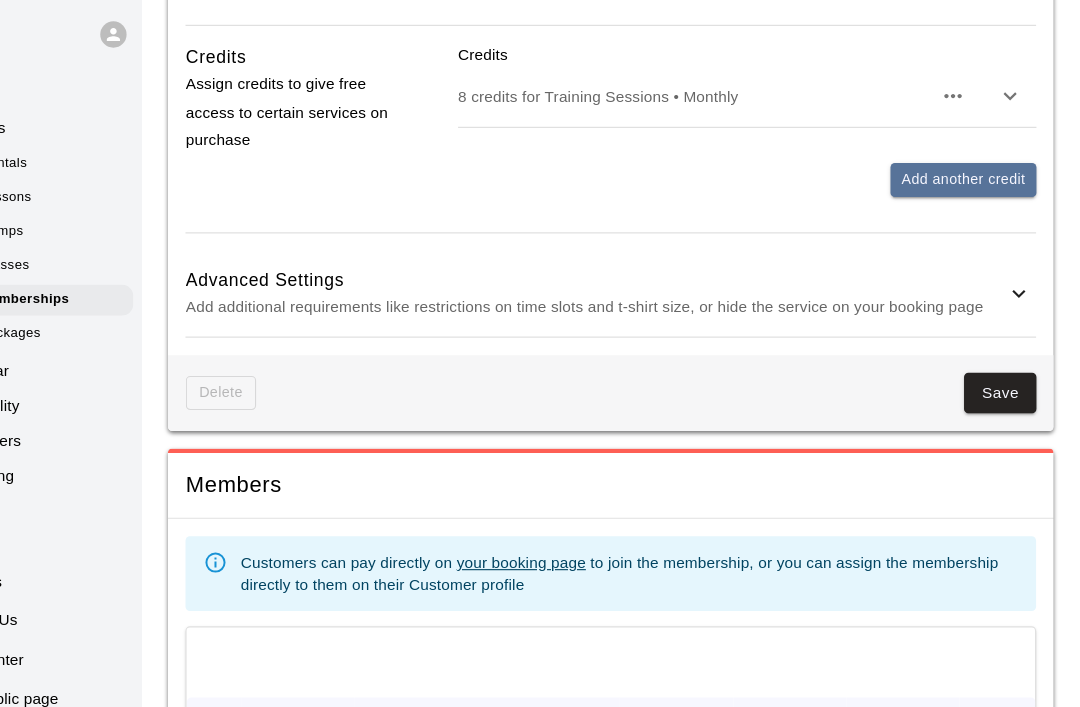 scroll, scrollTop: 1642, scrollLeft: 0, axis: vertical 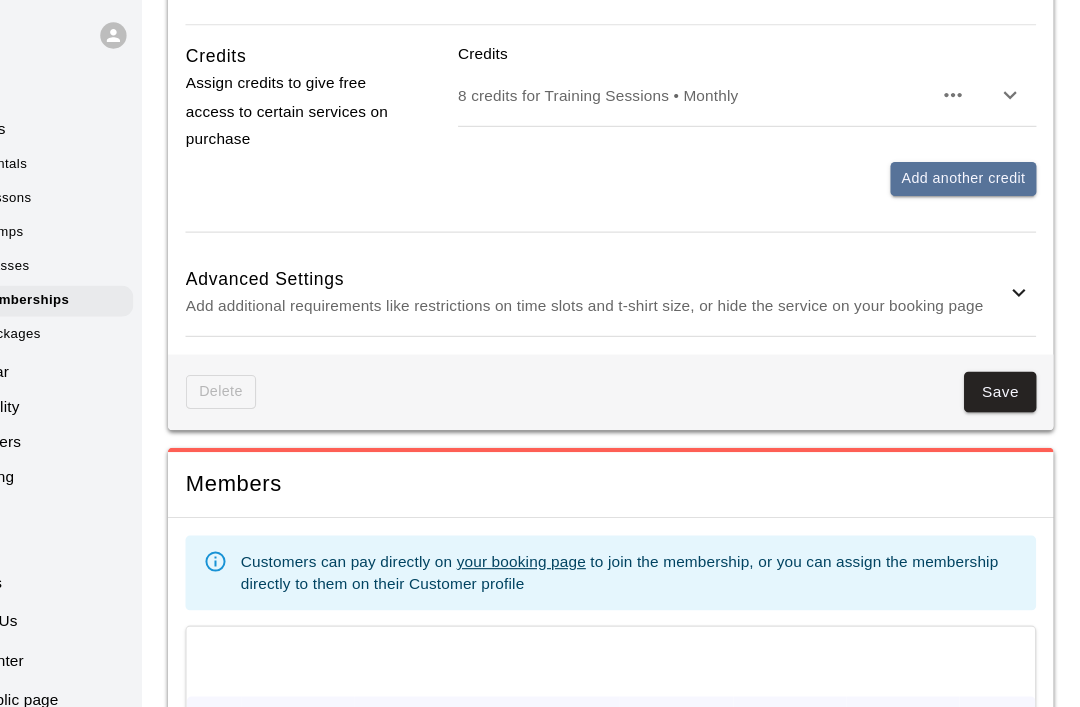 type on "***" 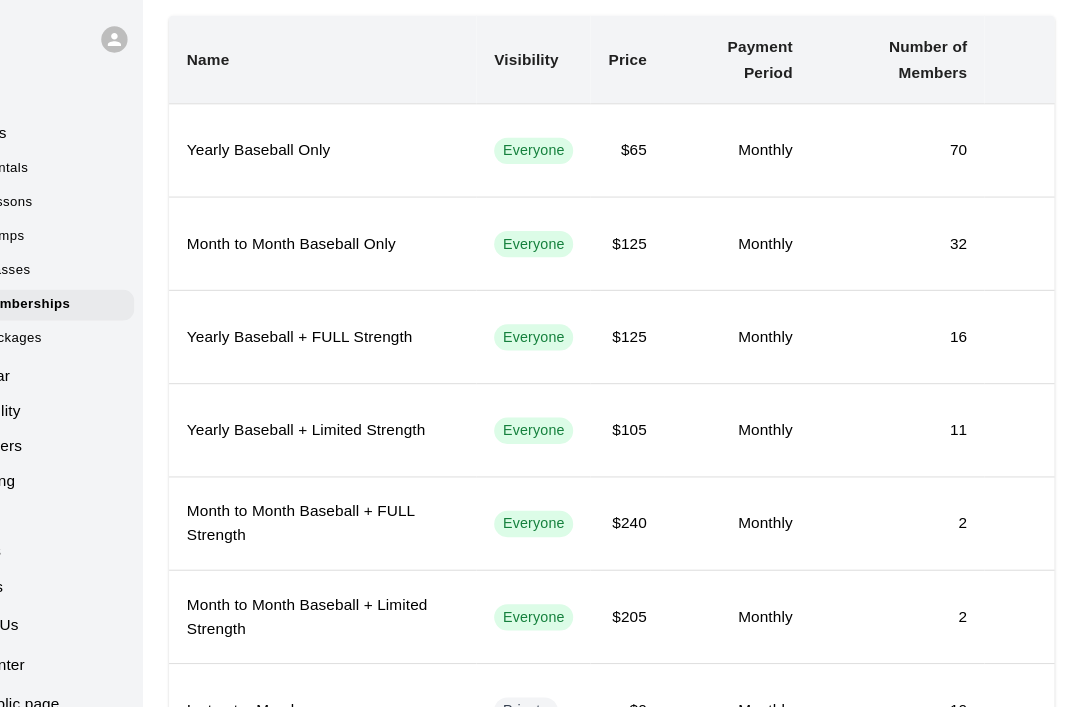 scroll, scrollTop: 0, scrollLeft: 0, axis: both 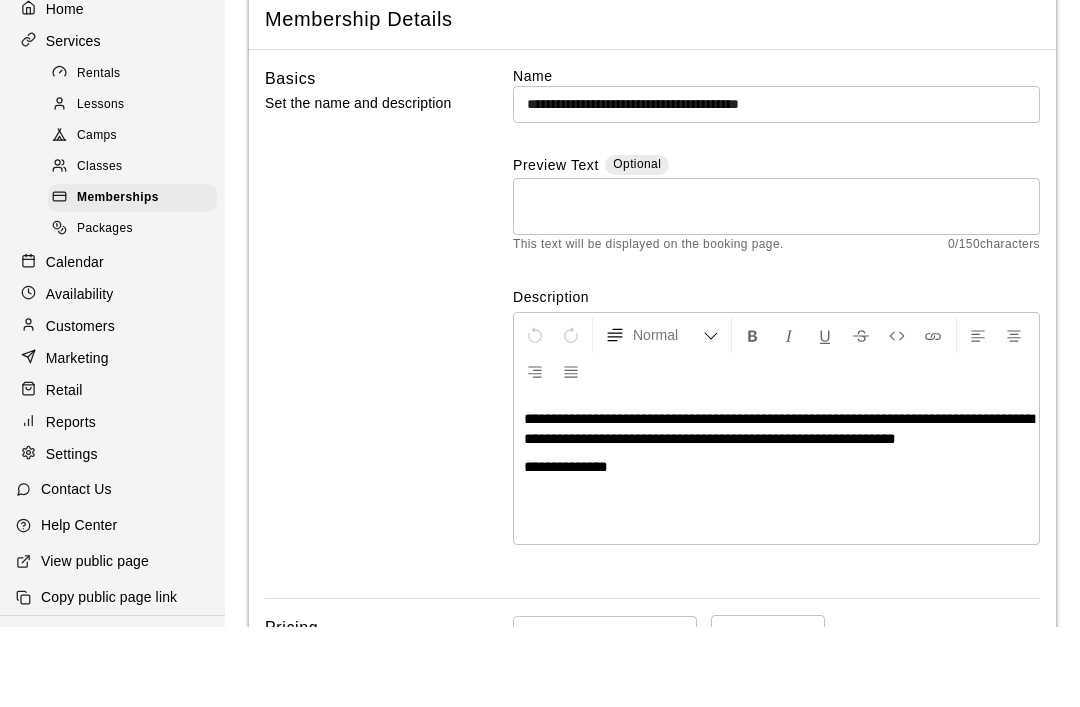 click on "Memberships" at bounding box center (118, 278) 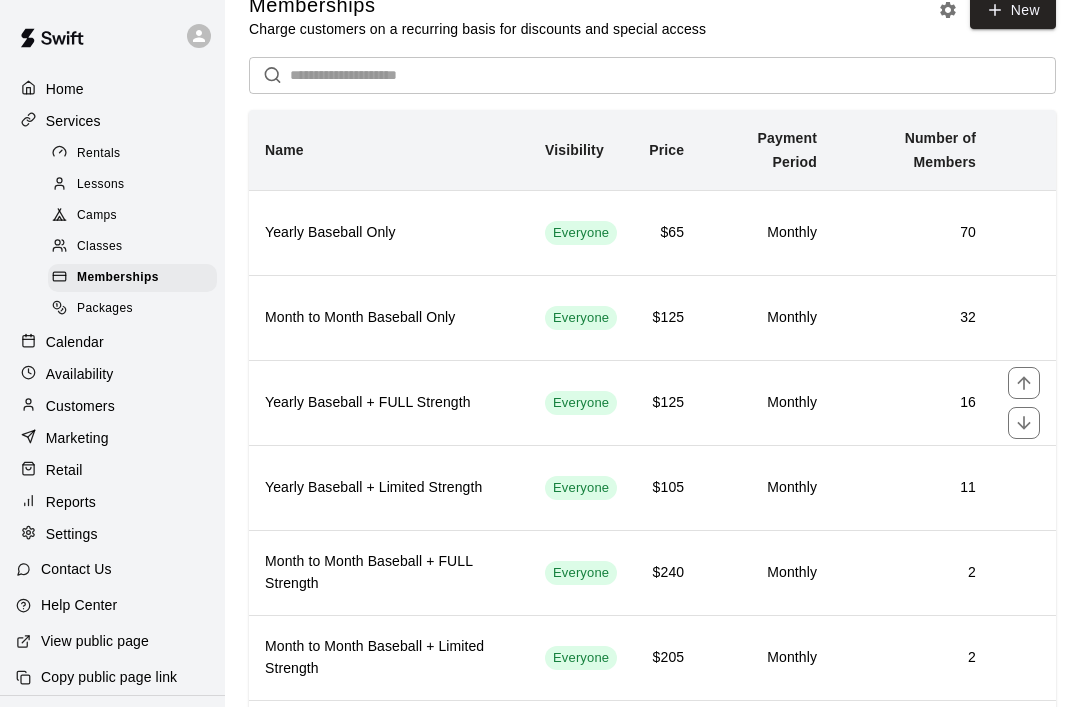 scroll, scrollTop: 0, scrollLeft: 0, axis: both 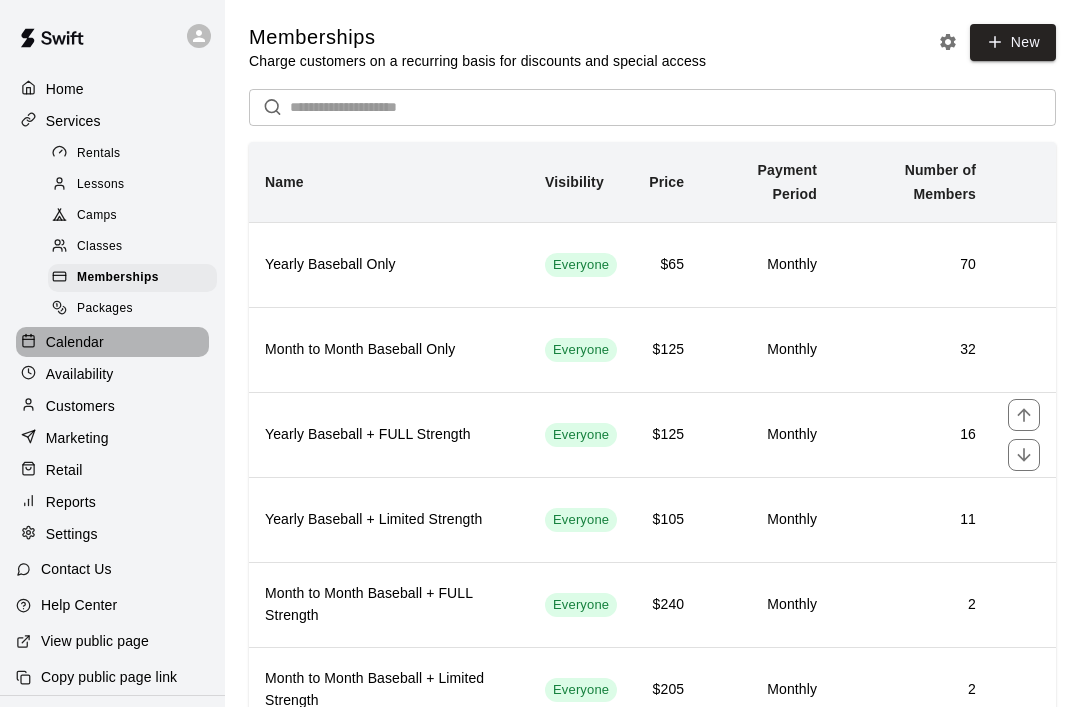 click on "Calendar" at bounding box center (75, 342) 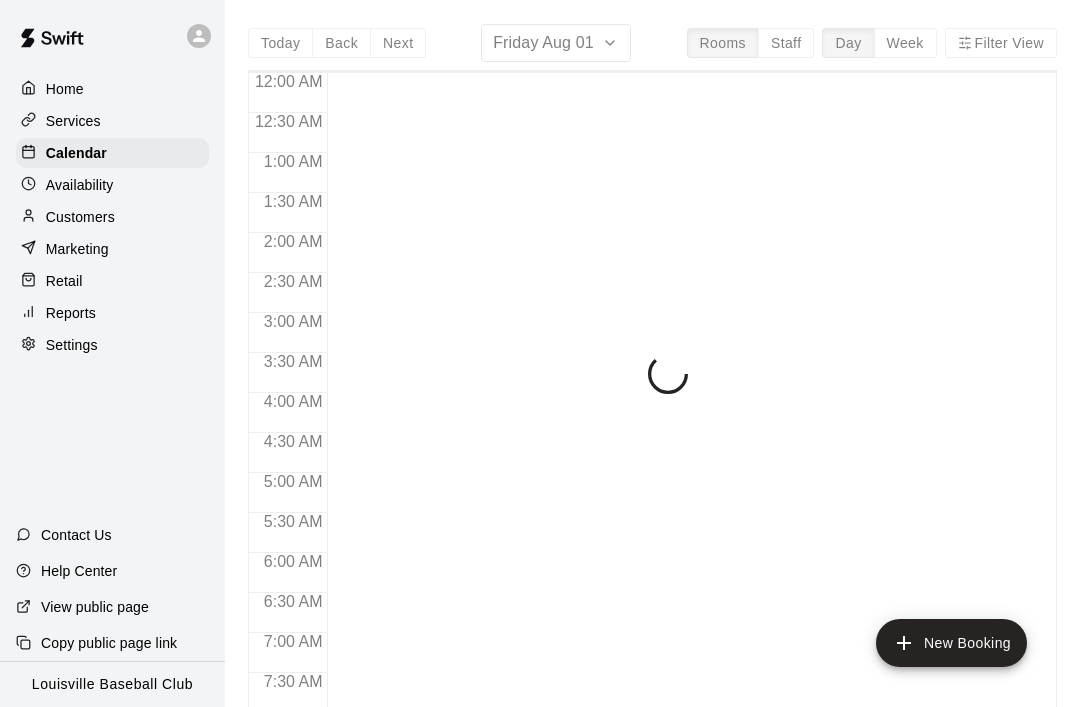 scroll, scrollTop: 1200, scrollLeft: 0, axis: vertical 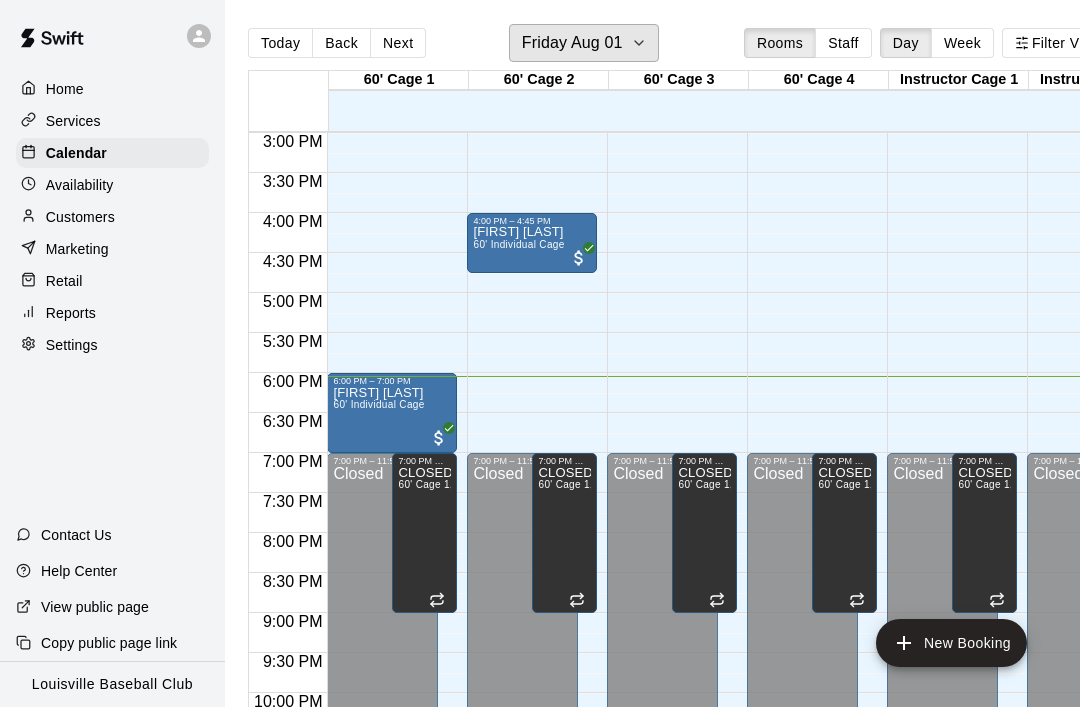 click on "Friday Aug 01" at bounding box center (572, 43) 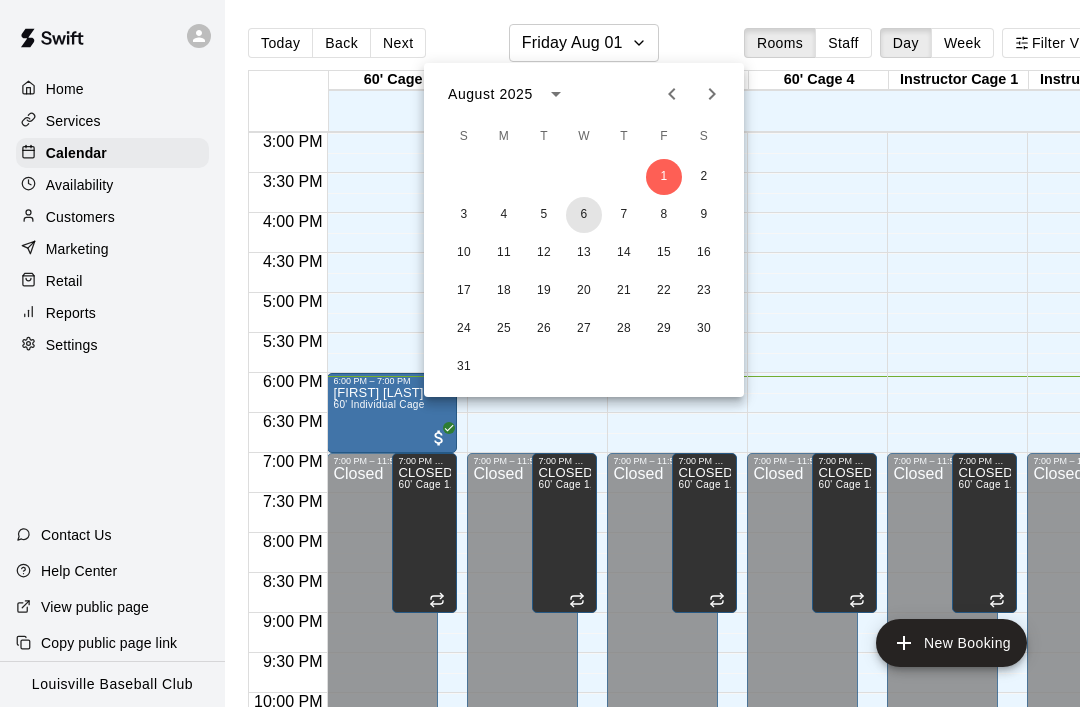 click on "6" at bounding box center (584, 215) 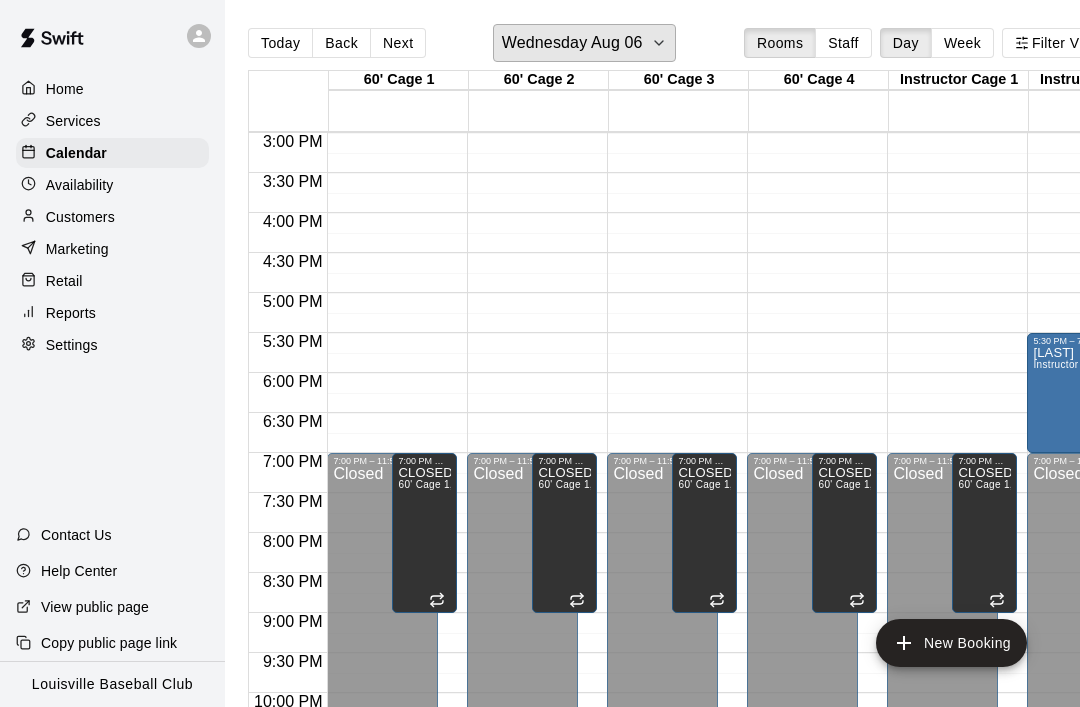 scroll, scrollTop: 1186, scrollLeft: 175, axis: both 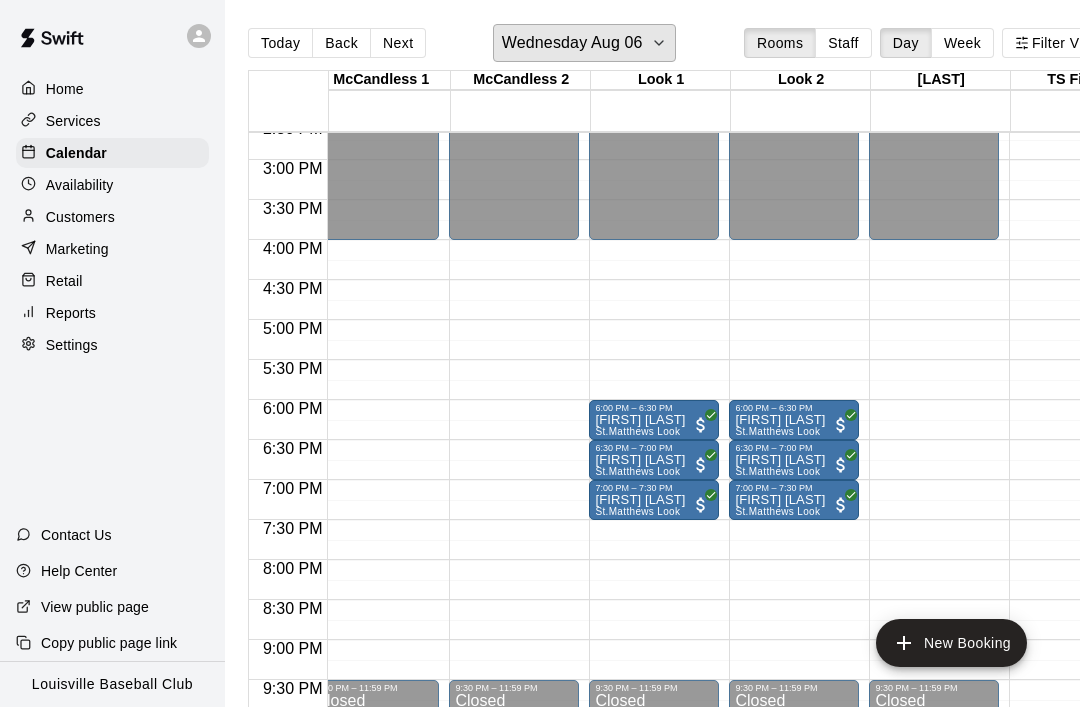 click on "Wednesday Aug 06" at bounding box center [572, 43] 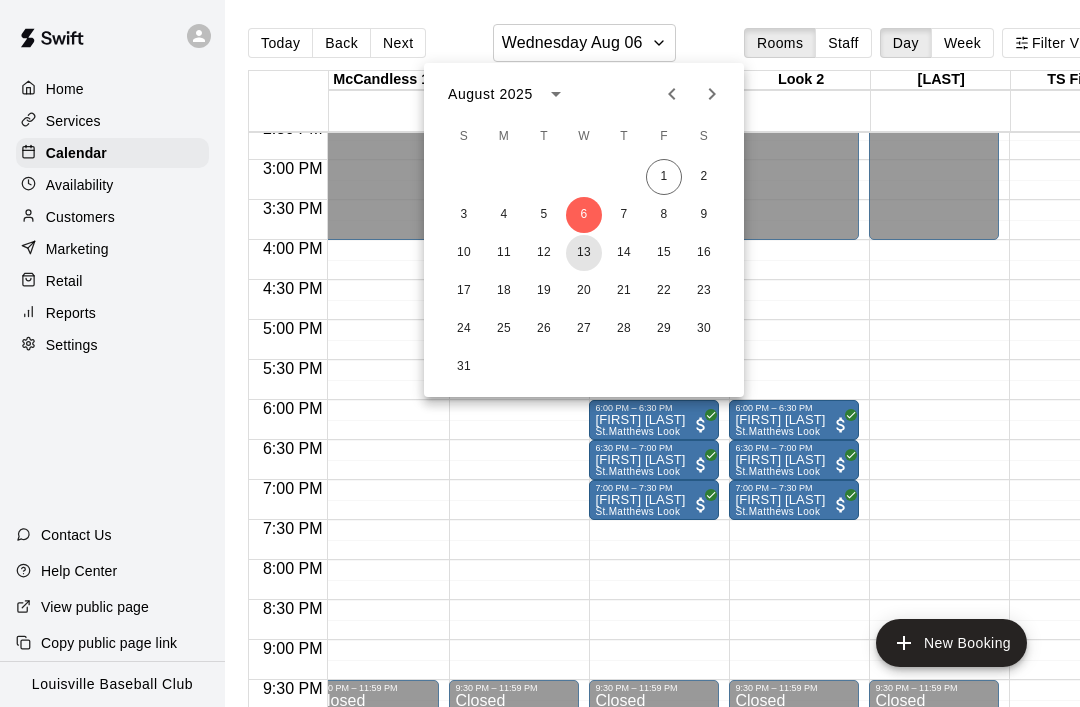 click on "13" at bounding box center (584, 253) 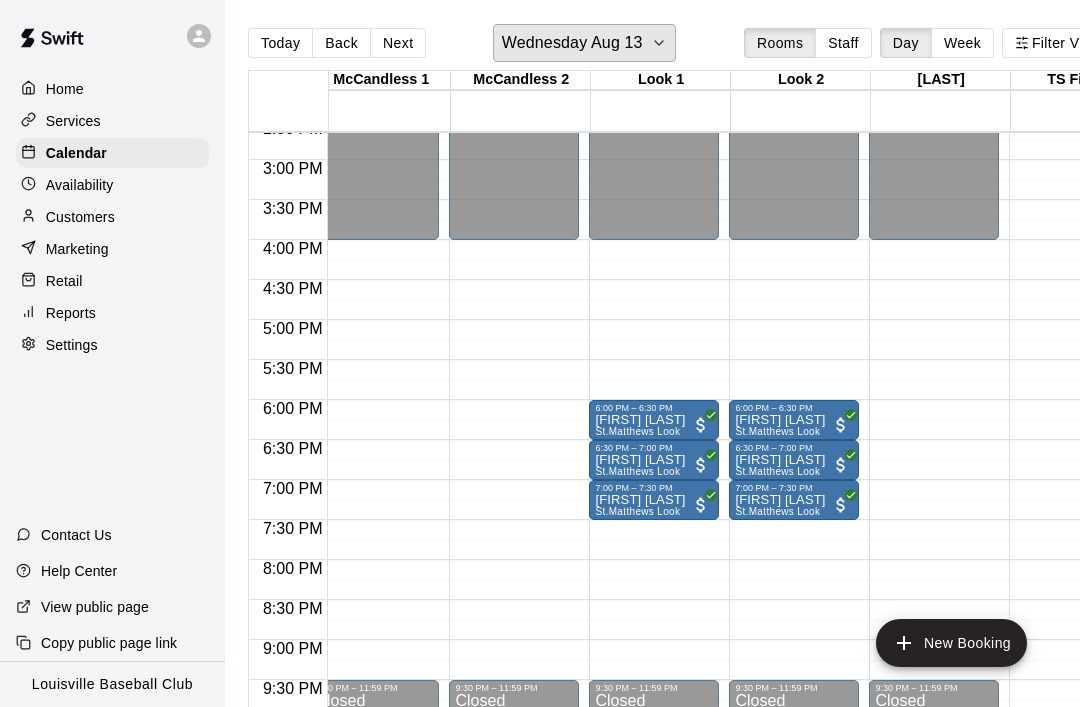 click on "Wednesday Aug 13" at bounding box center (572, 43) 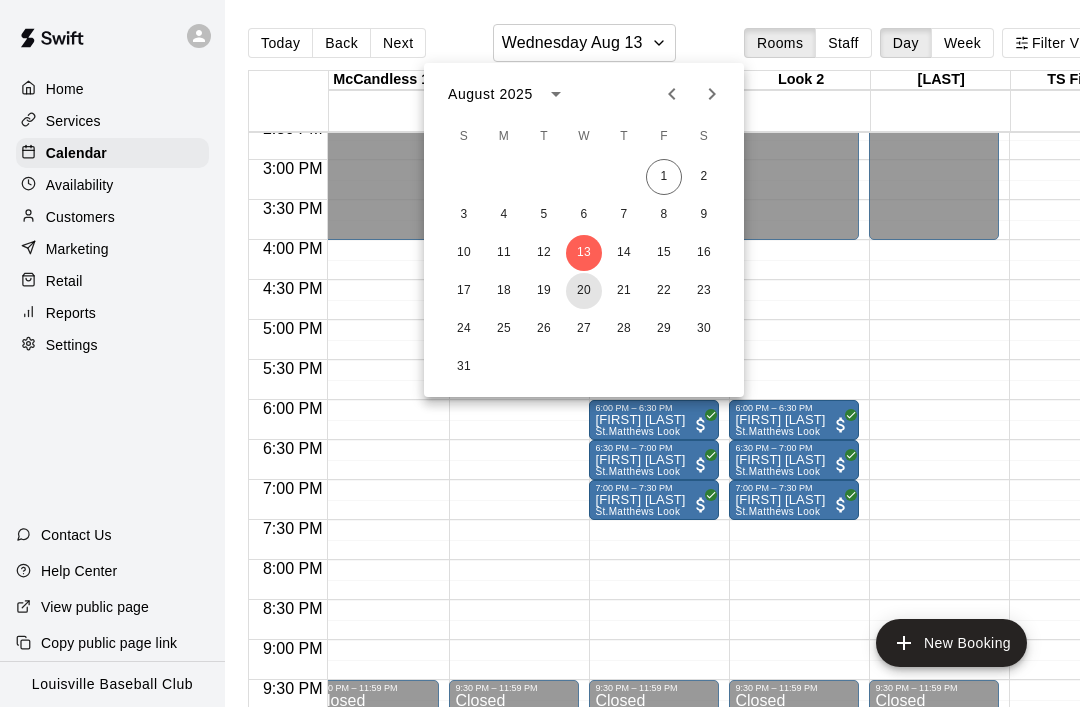 click on "20" at bounding box center (584, 291) 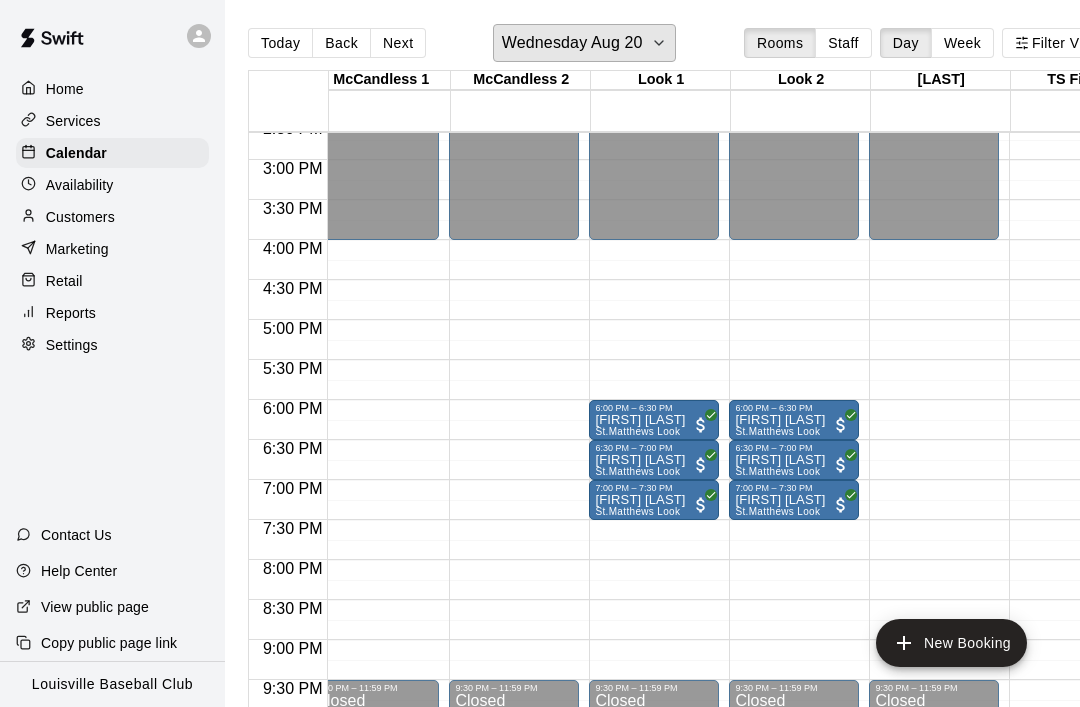 click on "Wednesday Aug 20" at bounding box center (572, 43) 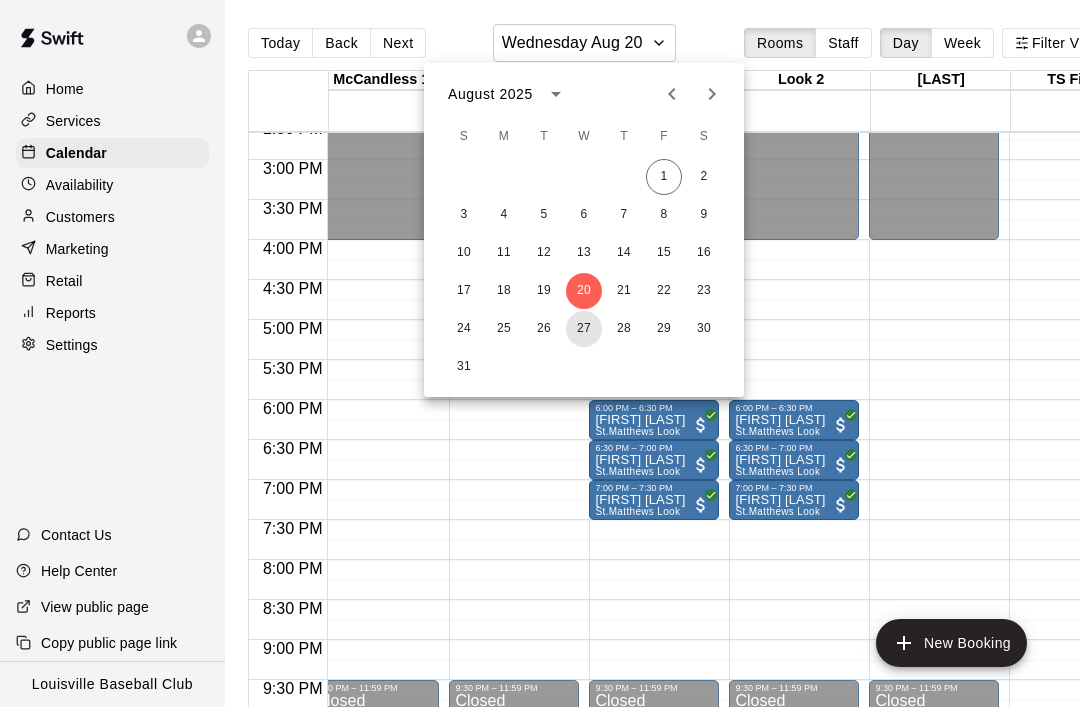 click on "27" at bounding box center (584, 329) 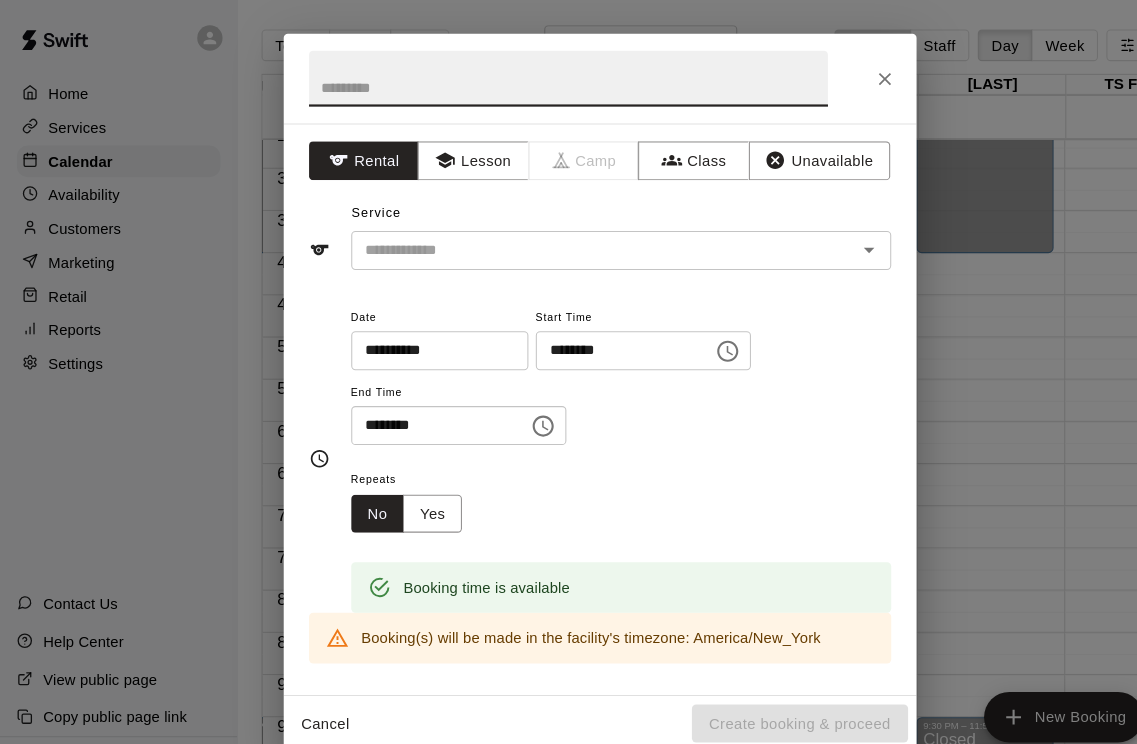 click at bounding box center (539, 74) 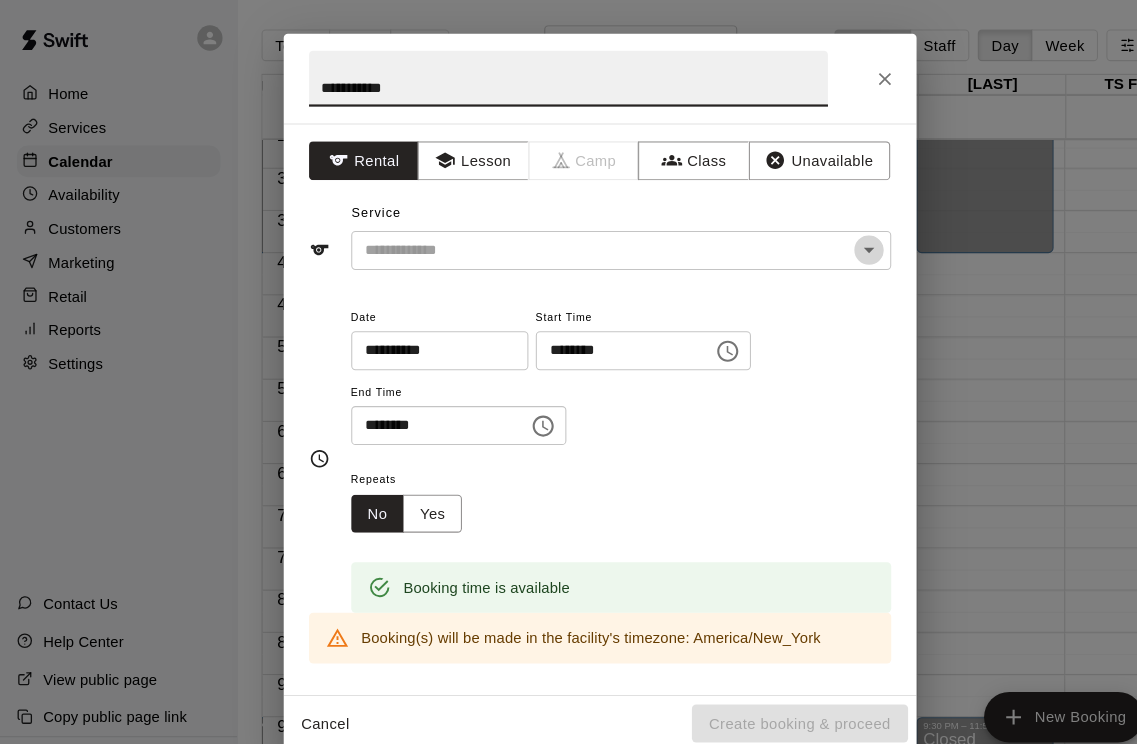 click 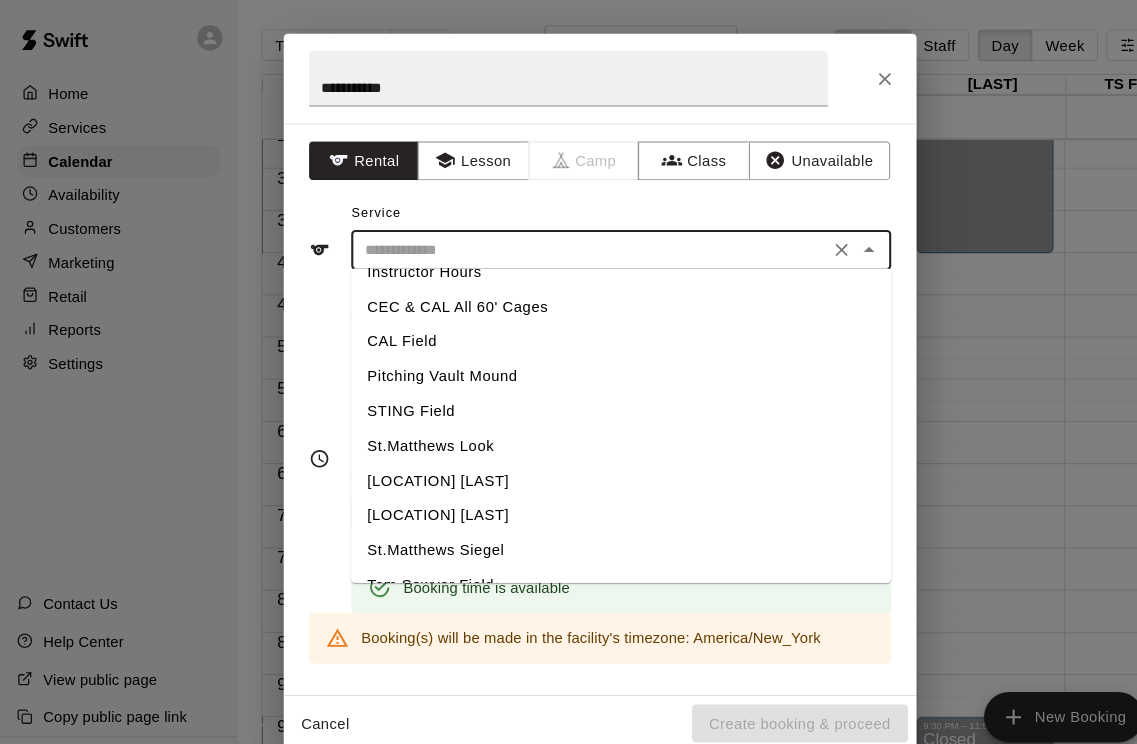 click on "[LOCATION] [LAST]" at bounding box center [589, 489] 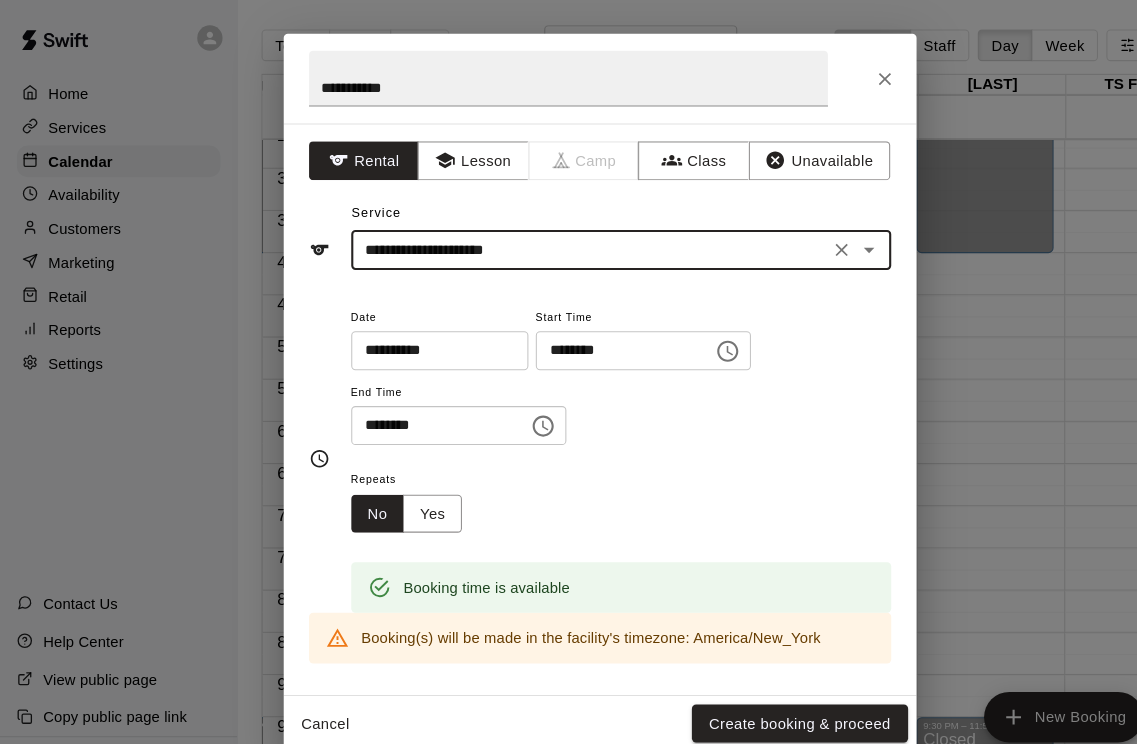 click on "Yes" at bounding box center (410, 487) 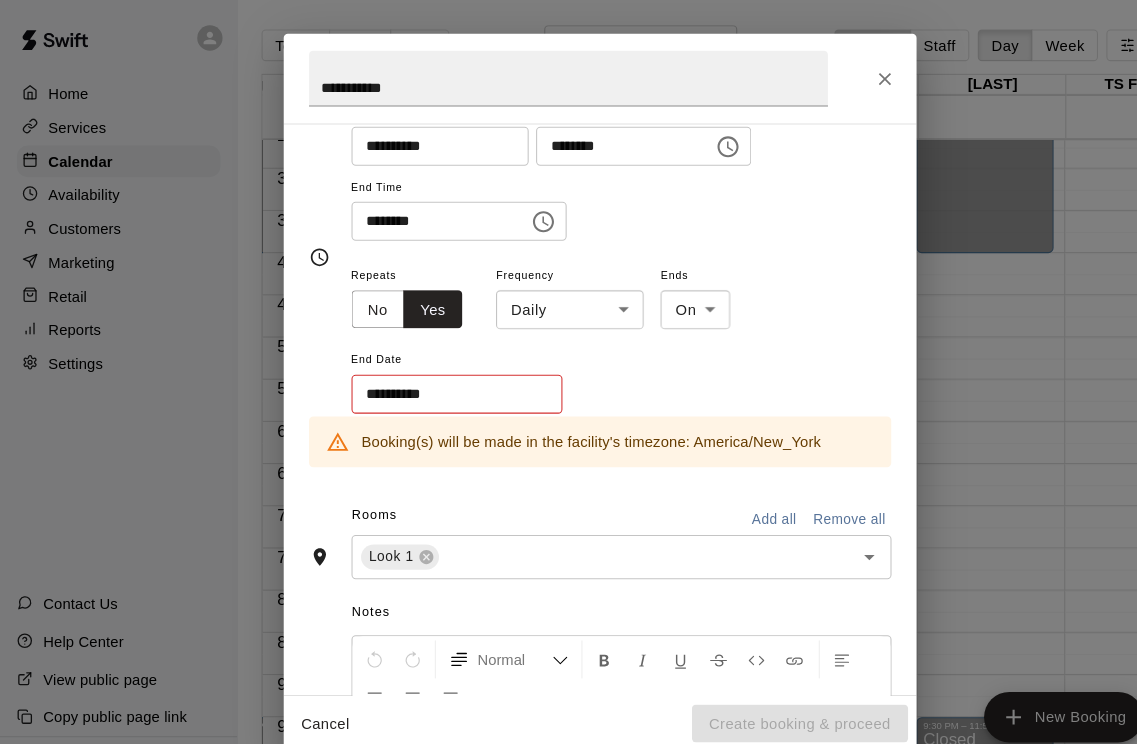 click on "Home Services Calendar Availability Customers Marketing Retail Reports Settings Contact Us Help Center View public page Copy public page link [LOCATION] [LOCATION] Today Back Next Wednesday Aug 27 Rooms Staff Day Week Filter View 60' Cage 1 27 Wed 60' Cage 2 27 Wed 60' Cage 3 27 Wed 60' Cage 4 27 Wed Instructor Cage 1 27 Wed Instructor Cage 2 27 Wed PPL Cage 27 Wed 90' Cage 1 27 Wed 90' Cage 2 27 Wed 90' Cage 3 27 Wed 90’ Cage 4 27 Wed Mound 1 27 Wed Mound 2 27 Wed Open Gym Weight Room 27 Wed Classes Weight Room 27 Wed Smash Pass 1 27 Wed Smash Pass 2 27 Wed Smash Pass 3 27 Wed Smash Pass 4 27 Wed Smash Pass 5 27 Wed Normatec 1 27 Wed Normatec 2 27 Wed Recovery Room 3 27 Wed [LAST] 27 Wed [LAST] 27 Wed [LOCATION] 1 27 Wed [LOCATION] 2 27 Wed [LAST] 27 Wed TS Field 1 27 Wed TS Field 2 27 Wed TS Field 3 27 Wed STING Field - Field 27 Wed CAL 1 27 Wed CAL 2 27 Wed 12:00 AM 12:30 AM 1:00 AM 1:30 AM 2:00 AM 2:30 AM 3:00 AM 3:30 AM 4:00 AM 4:30 AM 5:00 AM 5:30 AM 6:00 AM 6:30 AM" at bounding box center [568, 388] 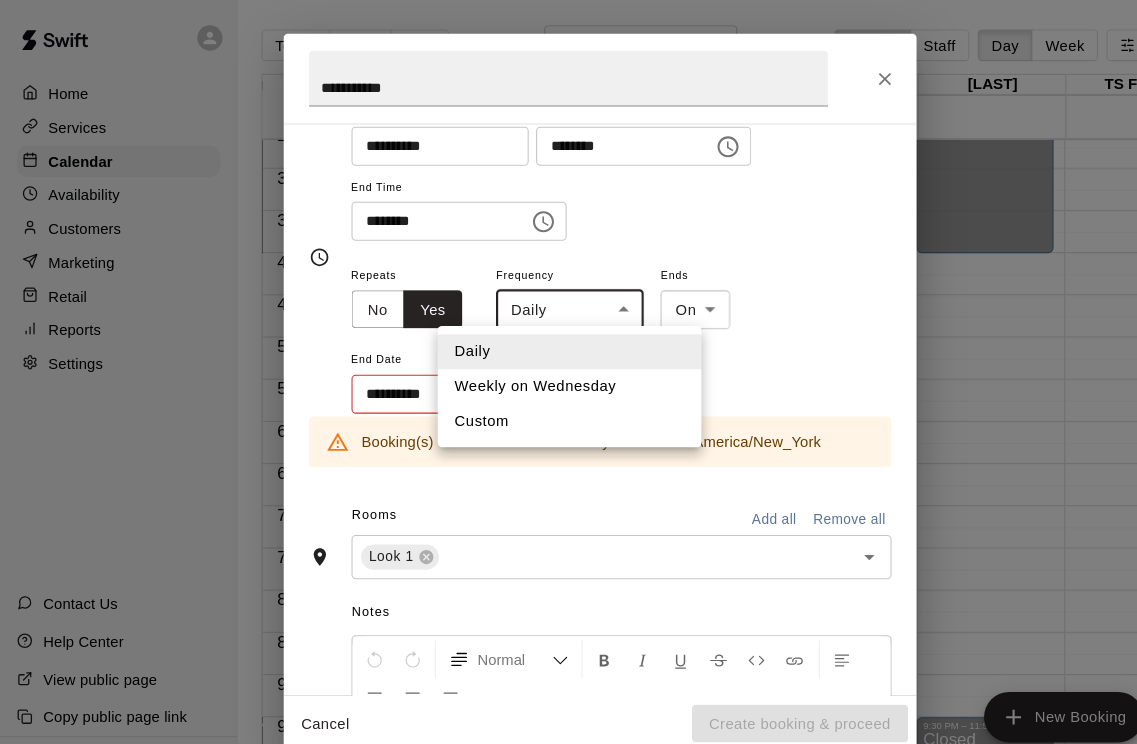 click on "Weekly on Wednesday" at bounding box center (540, 366) 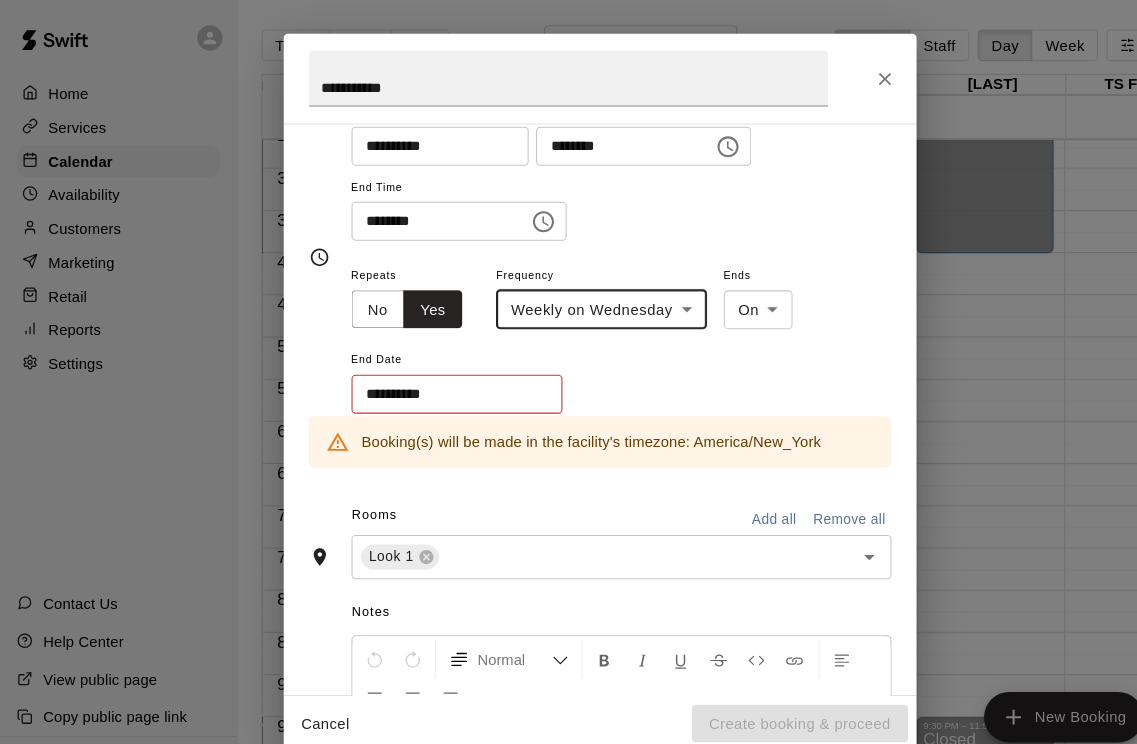 click on "**********" at bounding box center [426, 373] 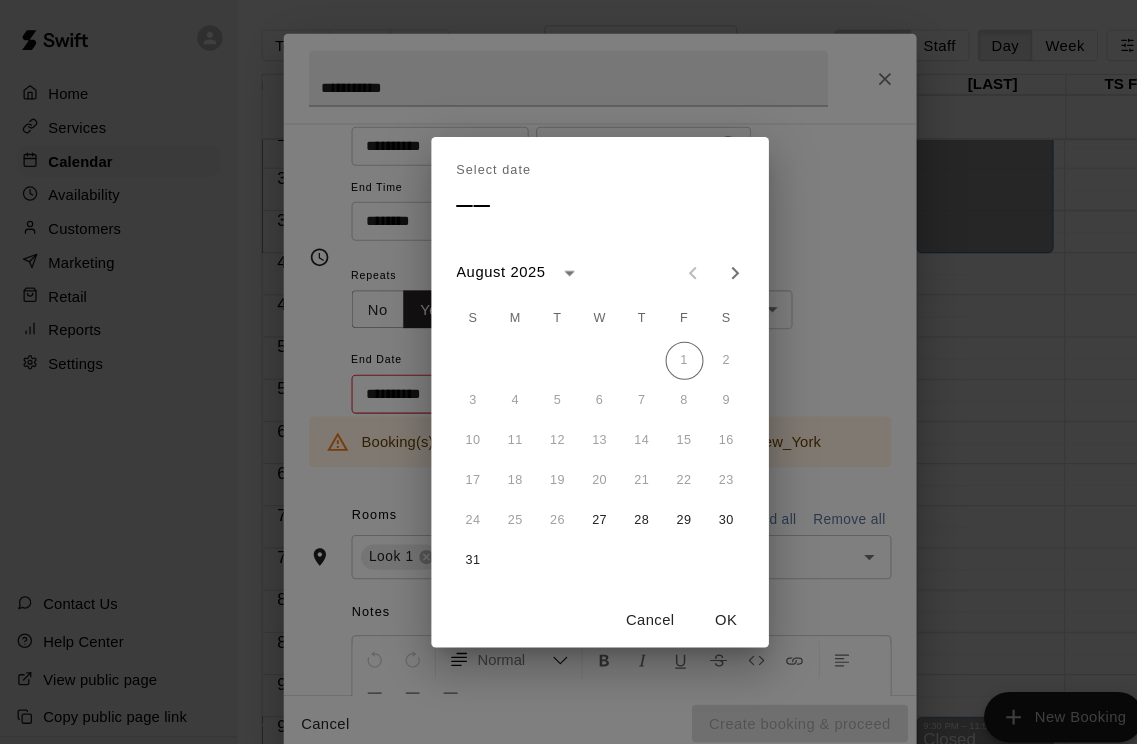 click 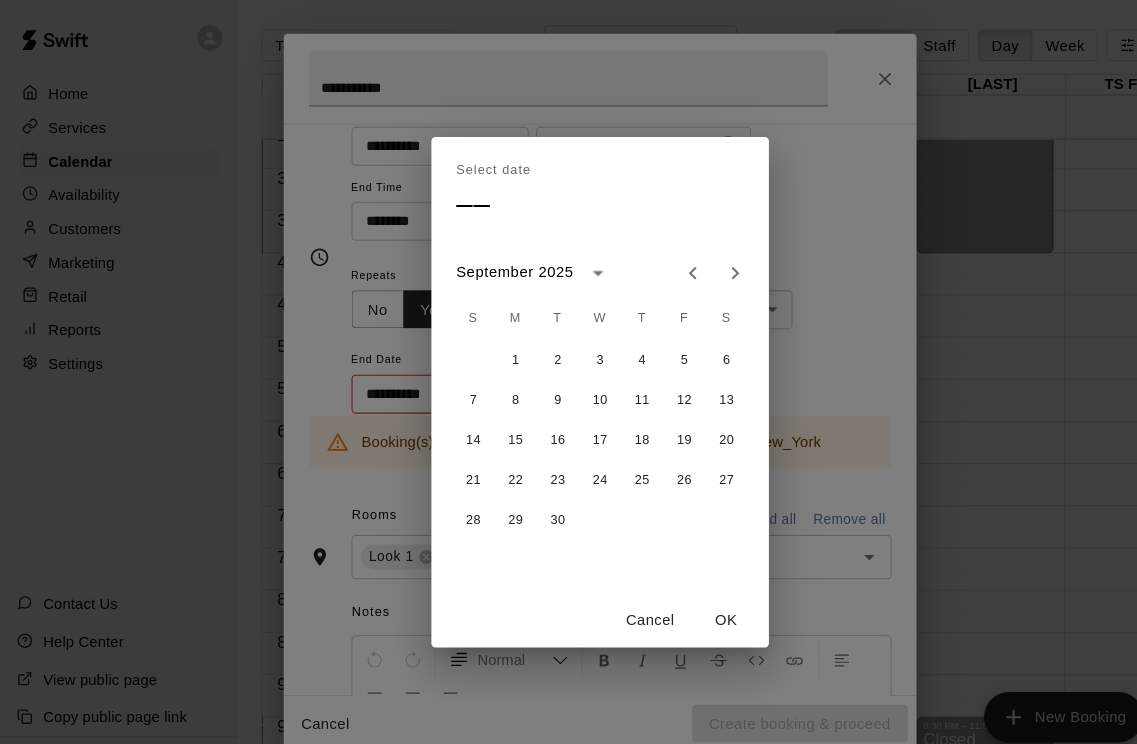 click 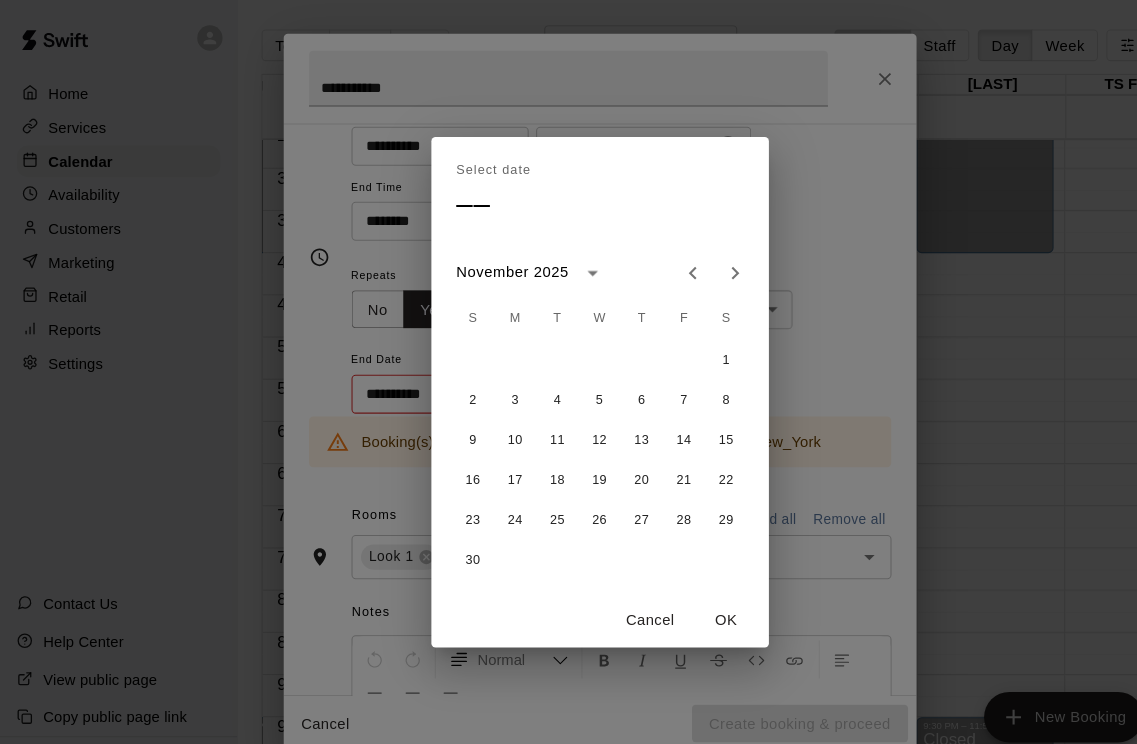 click 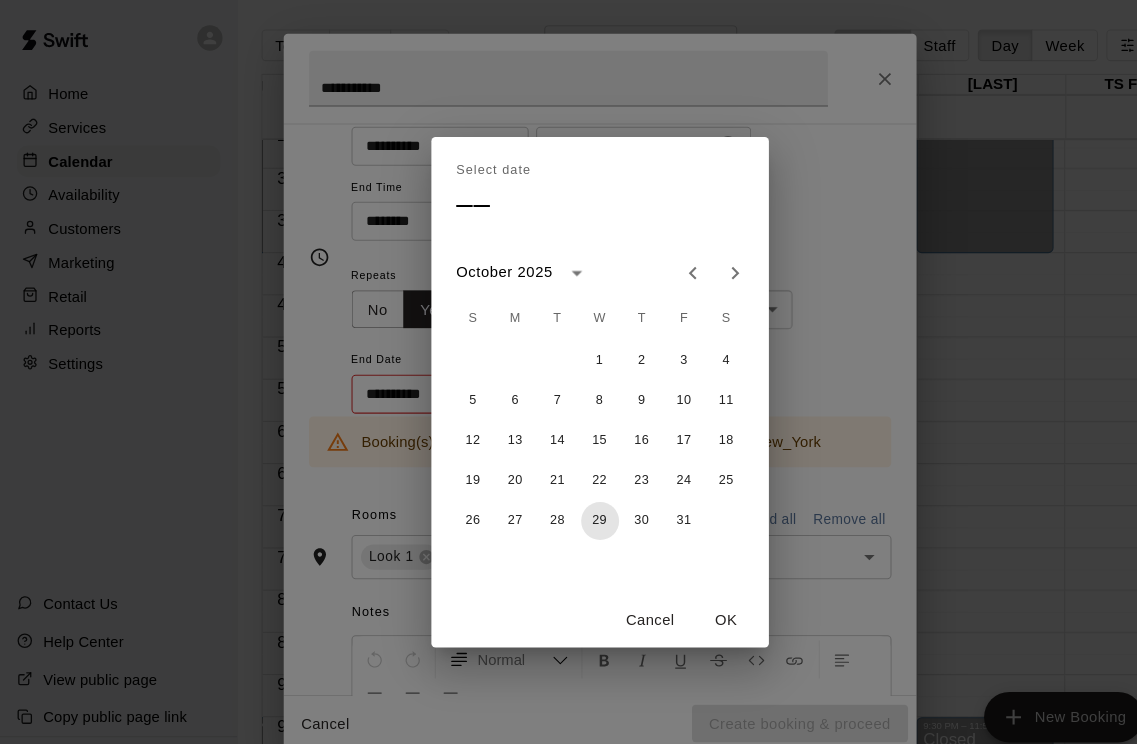 click on "29" at bounding box center [569, 494] 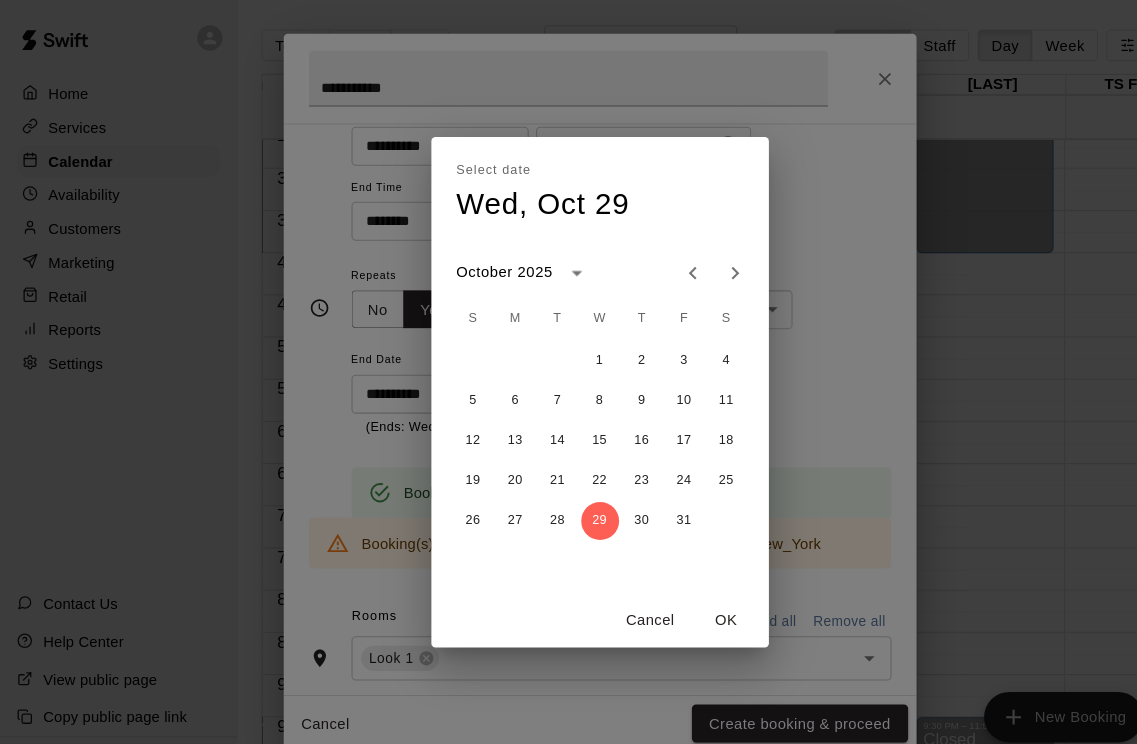 click on "OK" at bounding box center [689, 588] 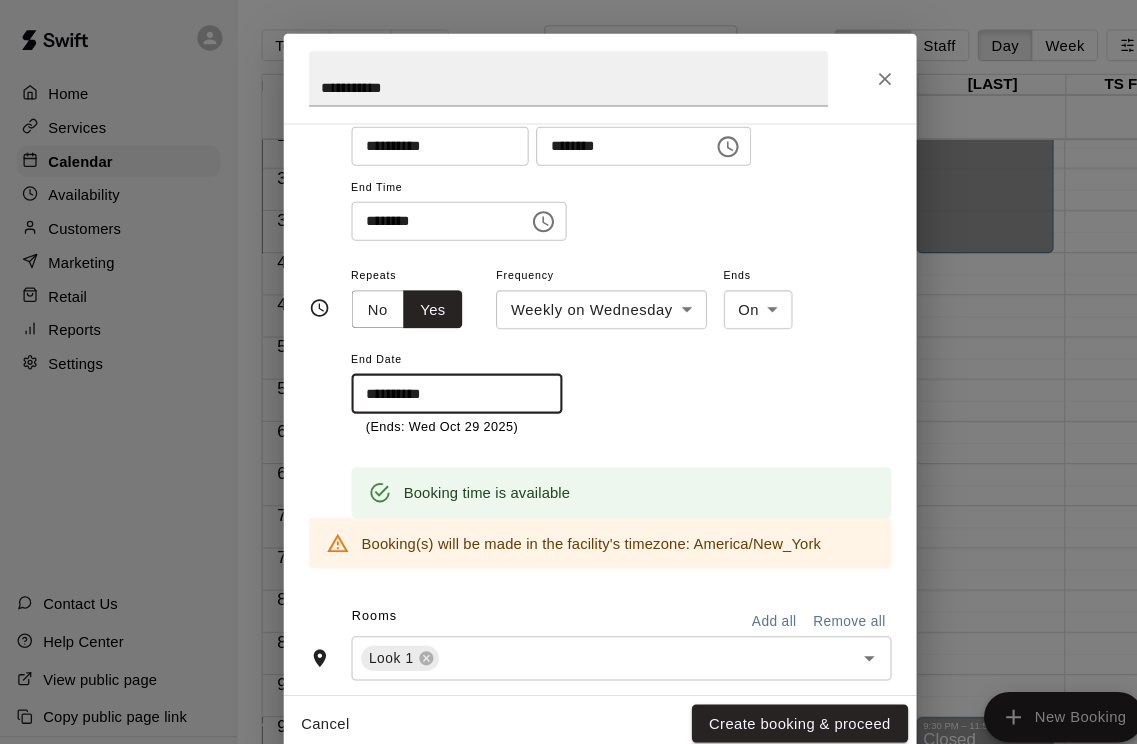 click on "Create booking & proceed" at bounding box center [758, 686] 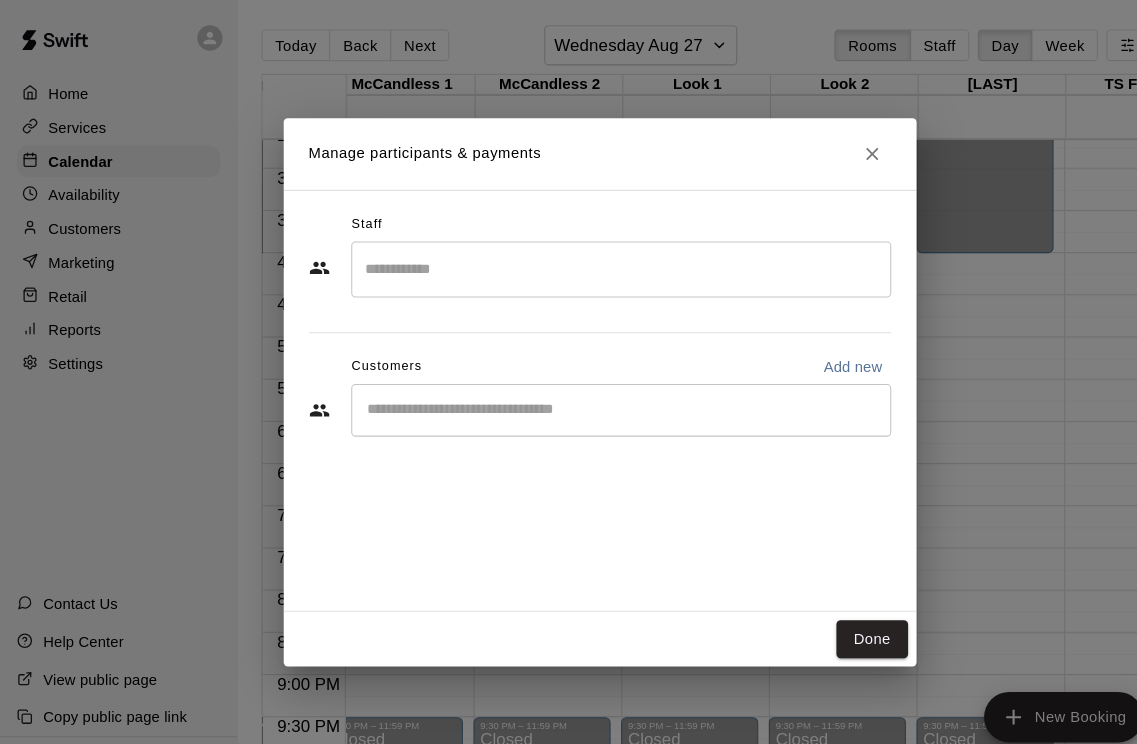 click at bounding box center (589, 389) 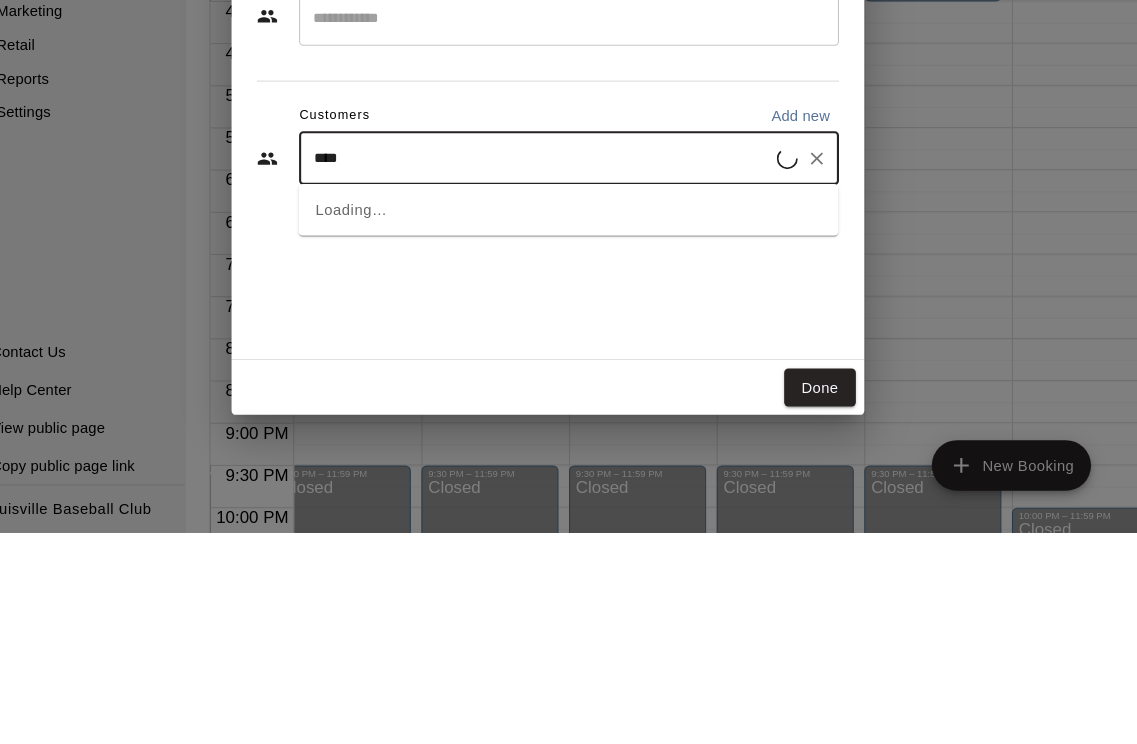 type on "*****" 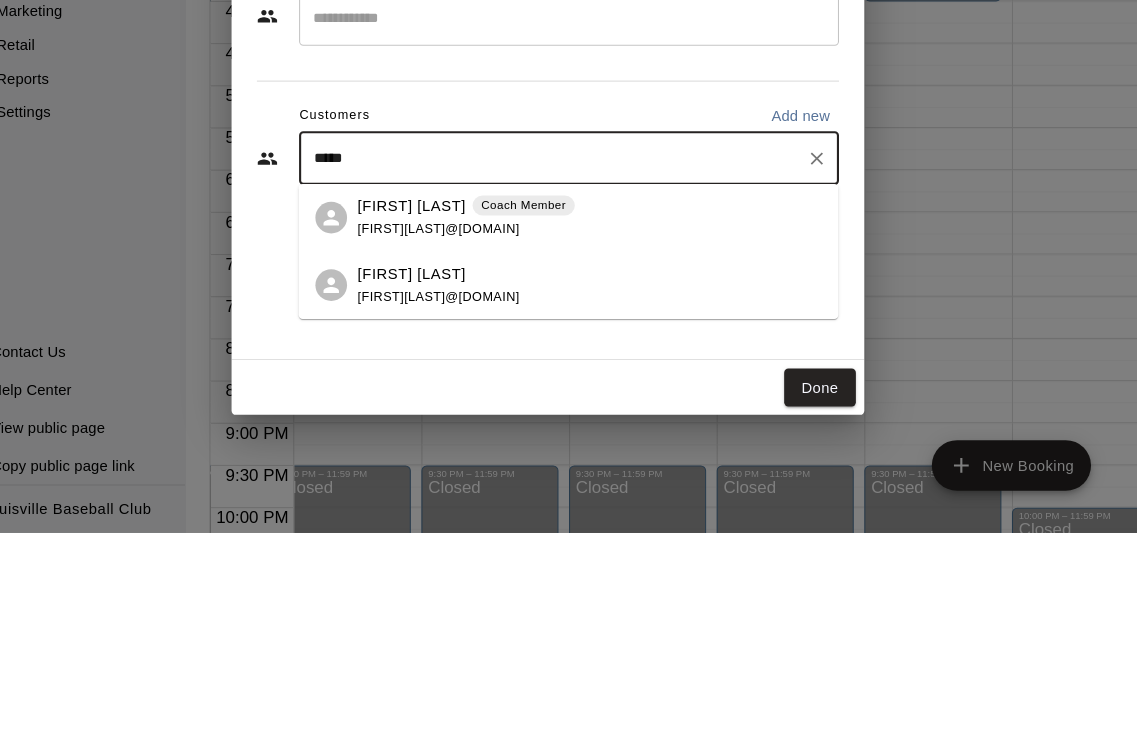 click on "[FIRST][LAST]@[DOMAIN]" at bounding box center (466, 456) 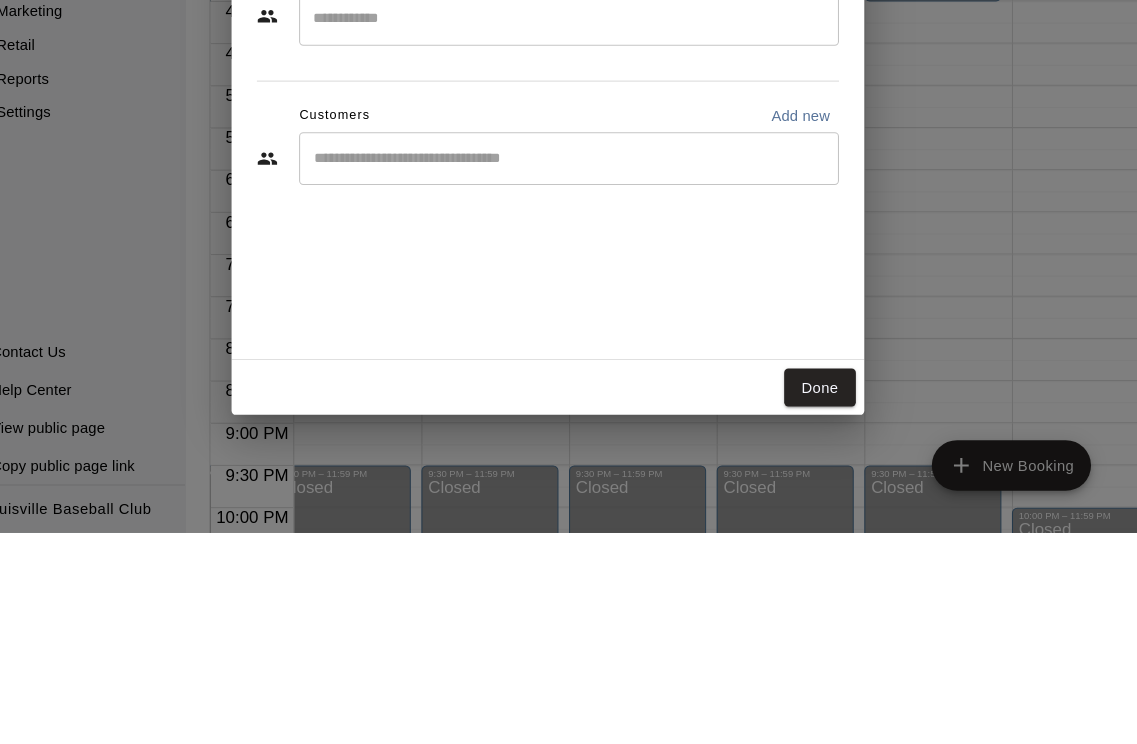 scroll, scrollTop: 100, scrollLeft: 0, axis: vertical 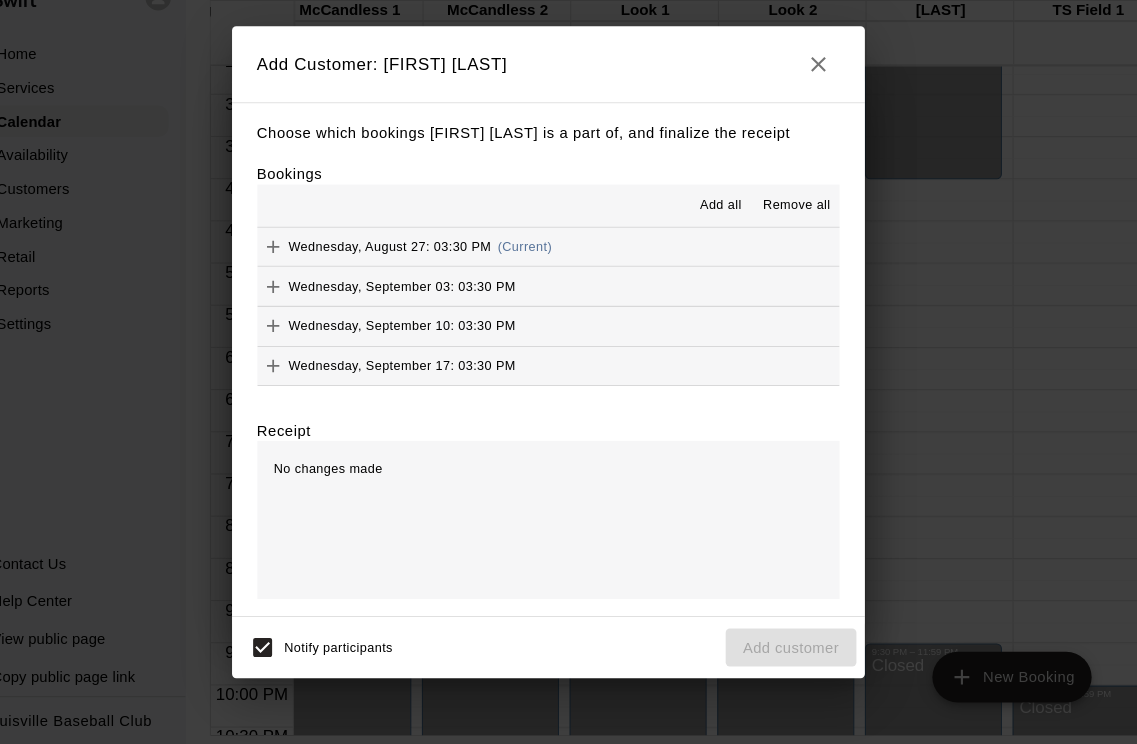 click on "Add all" at bounding box center (733, 233) 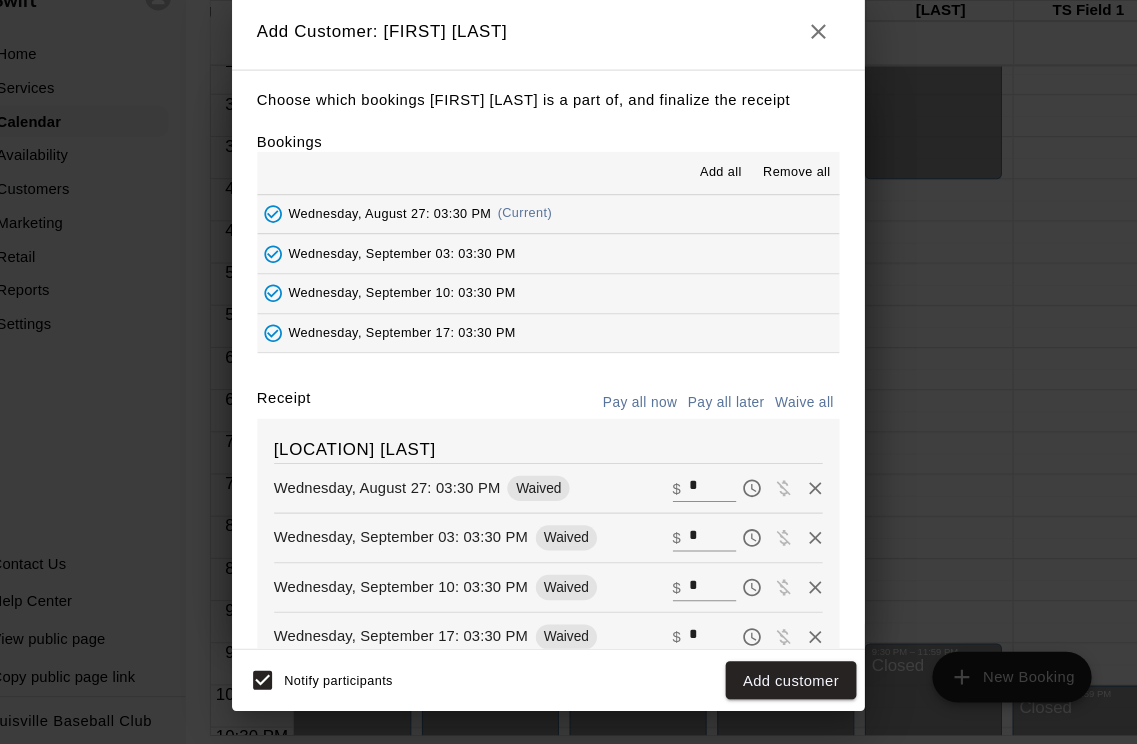 click on "Add customer" at bounding box center [798, 683] 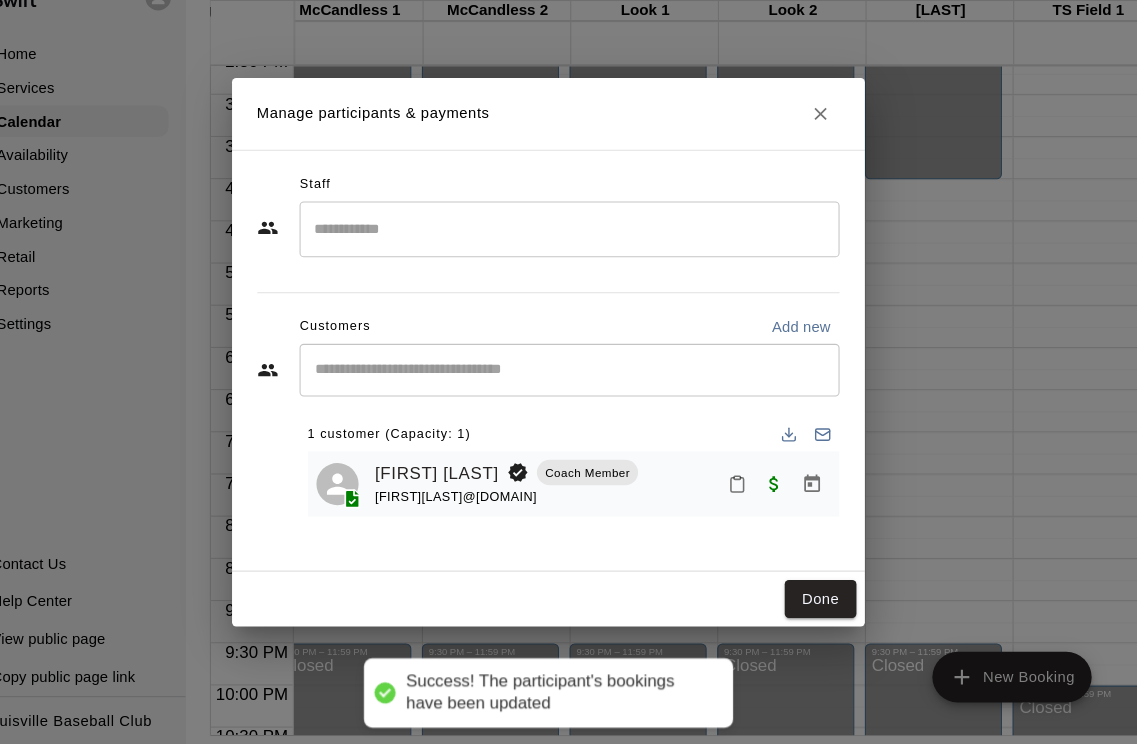 click on "Done" at bounding box center (826, 606) 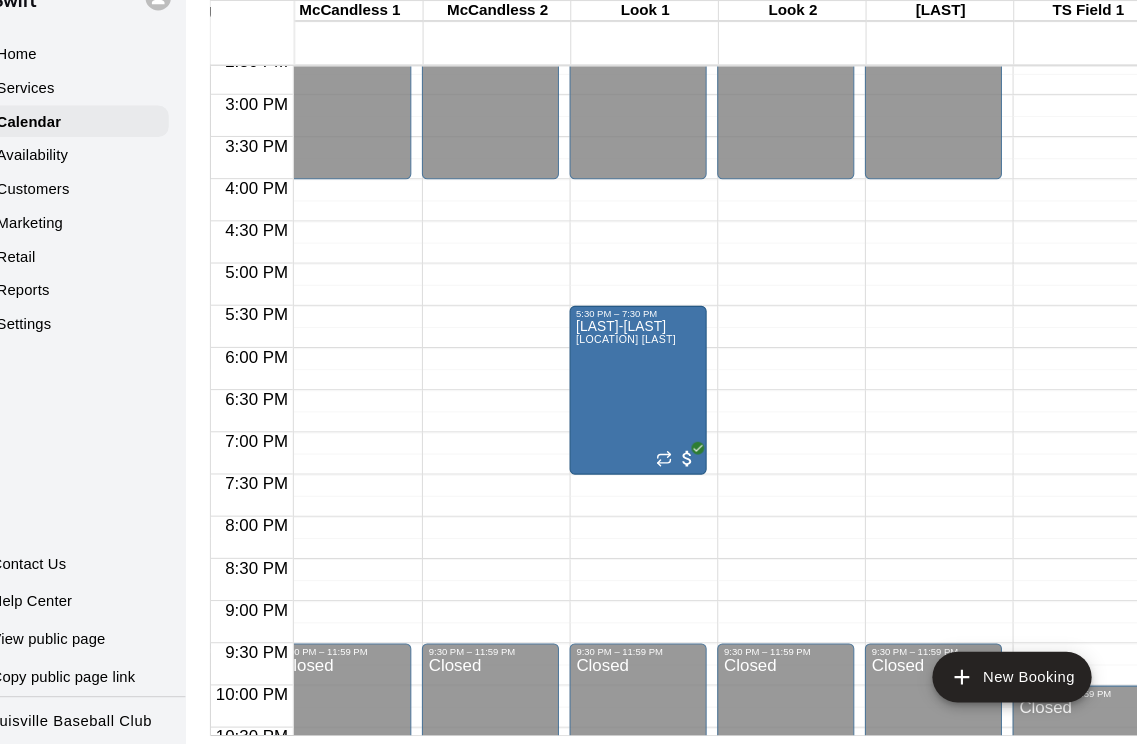 scroll, scrollTop: 986, scrollLeft: 3532, axis: both 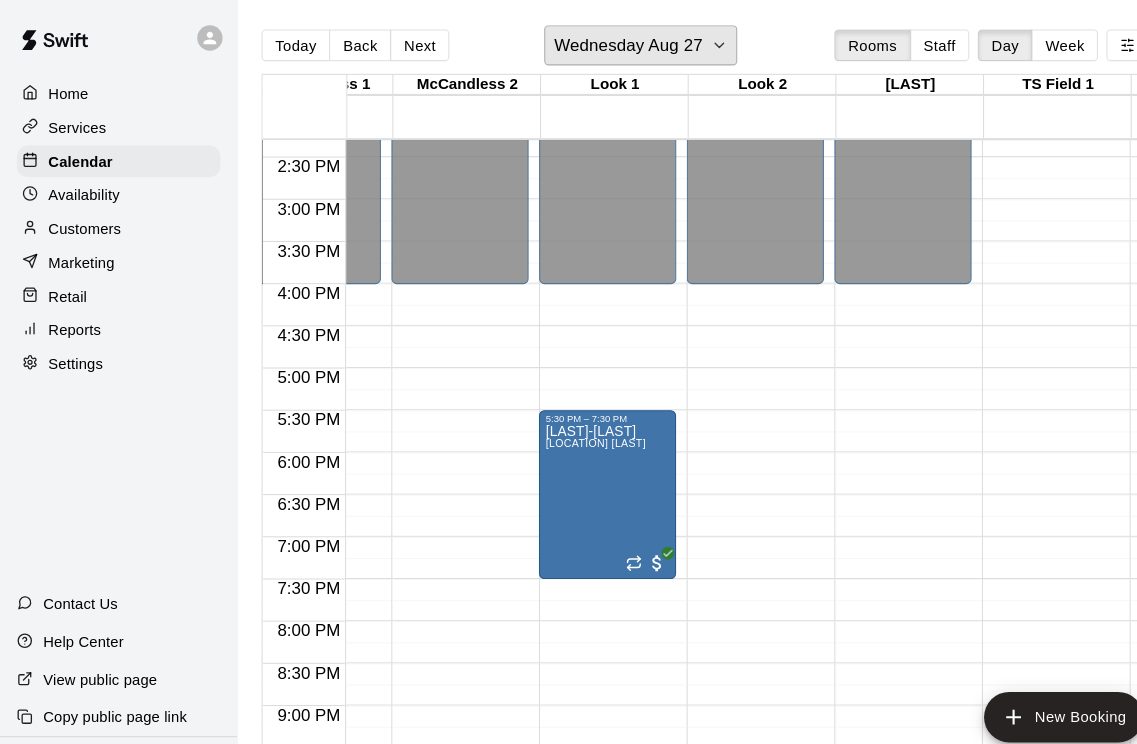 click on "Wednesday Aug 27" at bounding box center (607, 43) 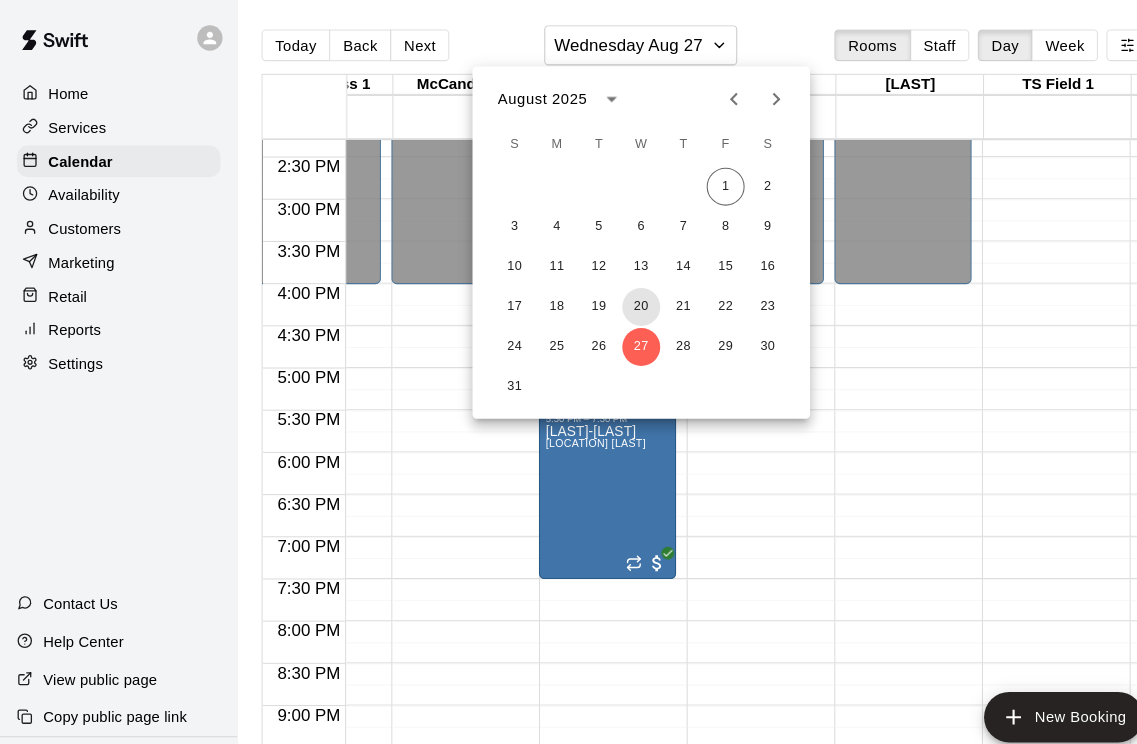click on "20" at bounding box center (608, 291) 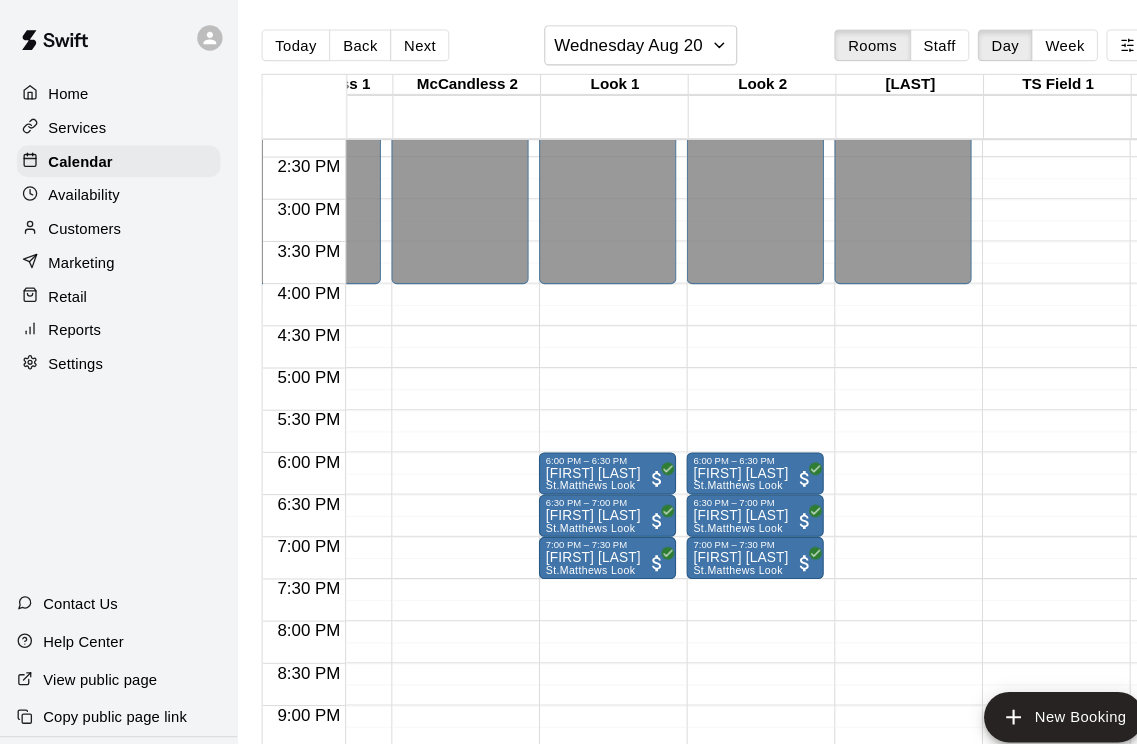 click on "[FIRST] [LAST] [LOCATION]" at bounding box center [716, 814] 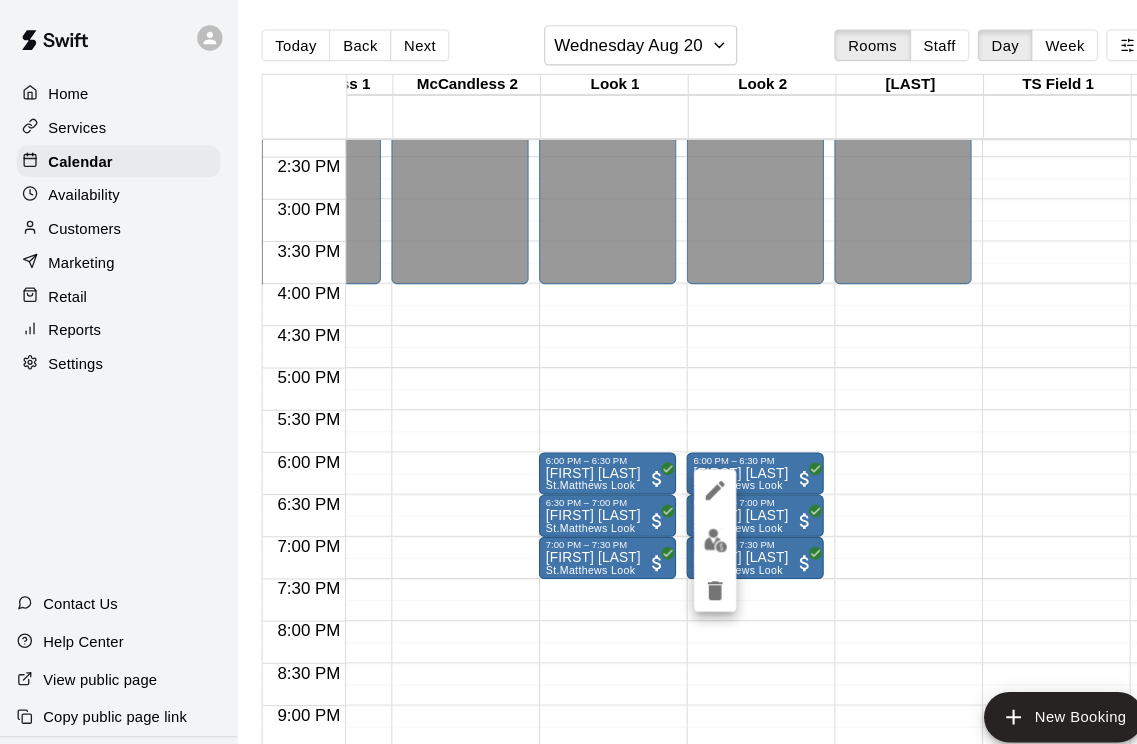 click at bounding box center [568, 372] 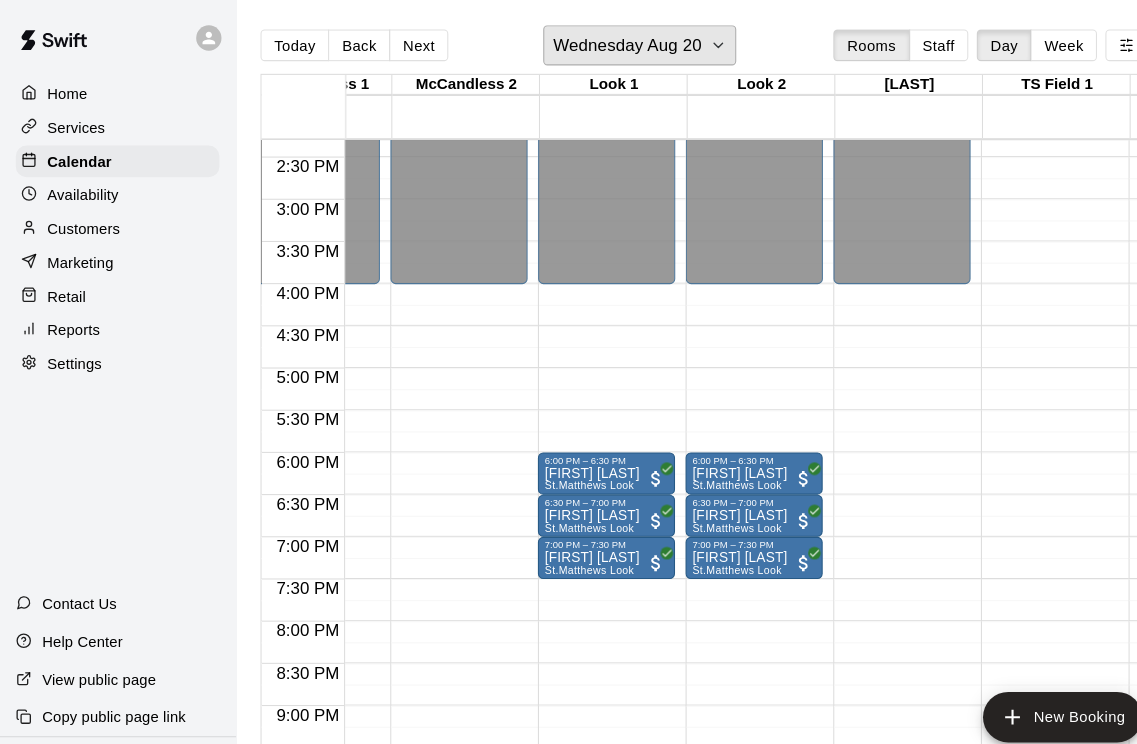 click on "Wednesday Aug 20" at bounding box center (607, 43) 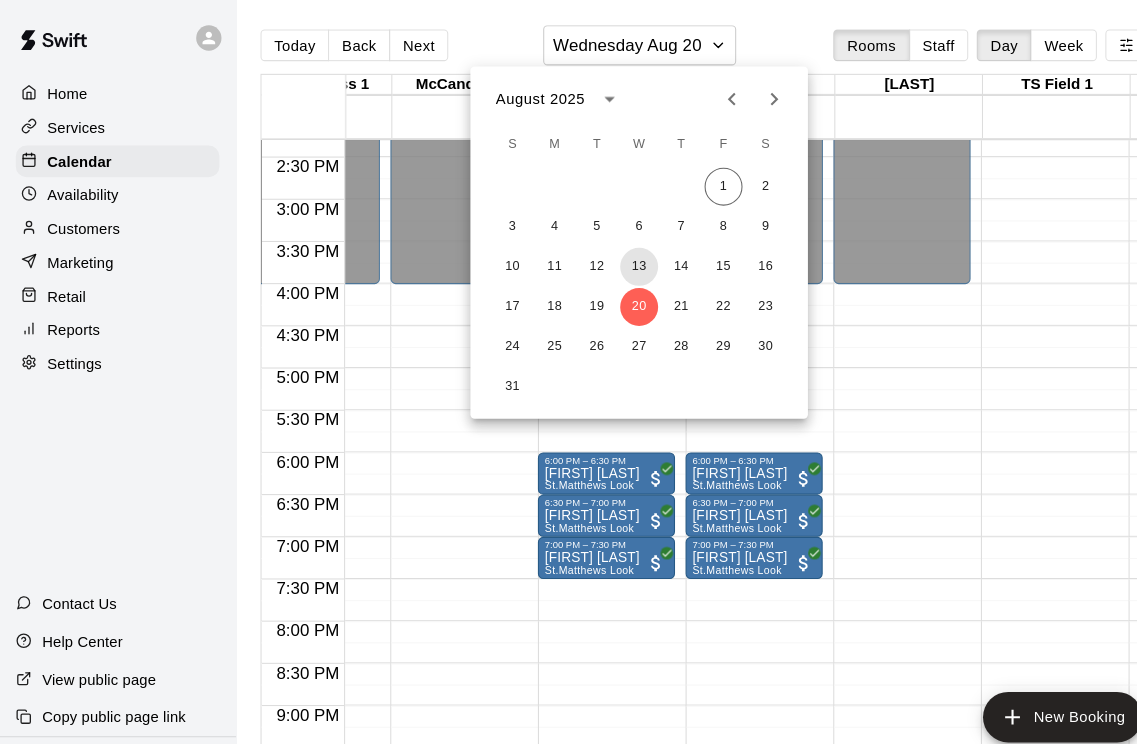 click on "13" at bounding box center (607, 253) 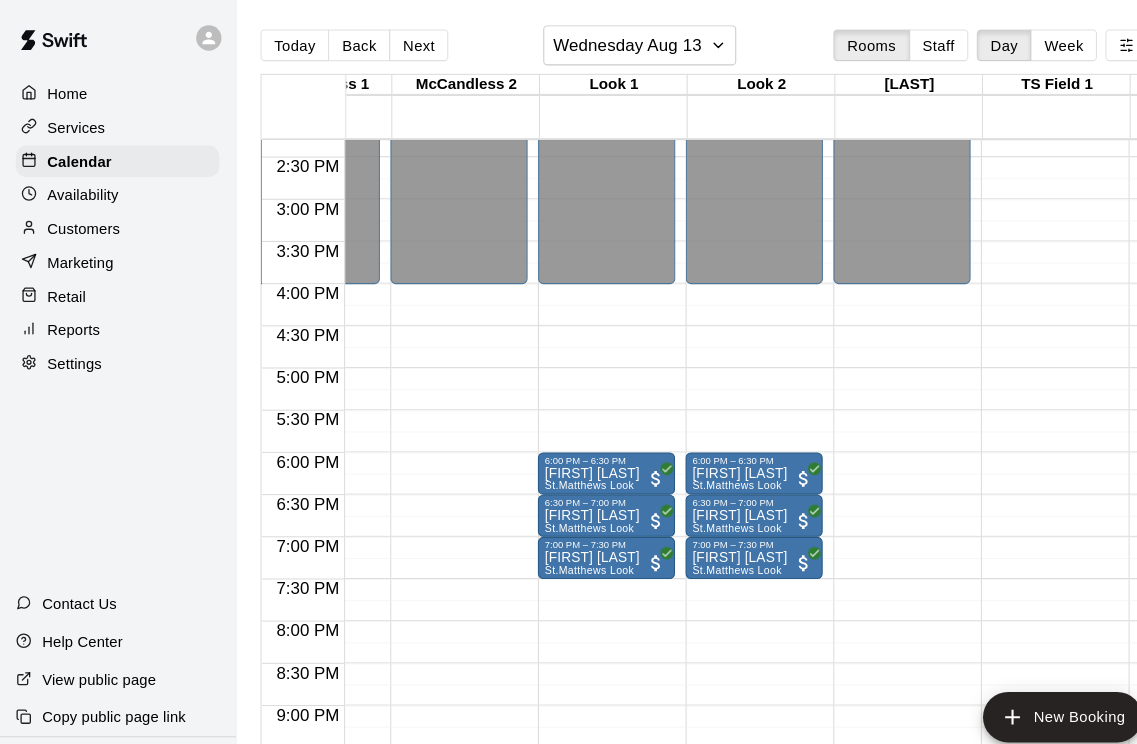 click on "[FIRST] [LAST] [LOCATION]" at bounding box center [702, 894] 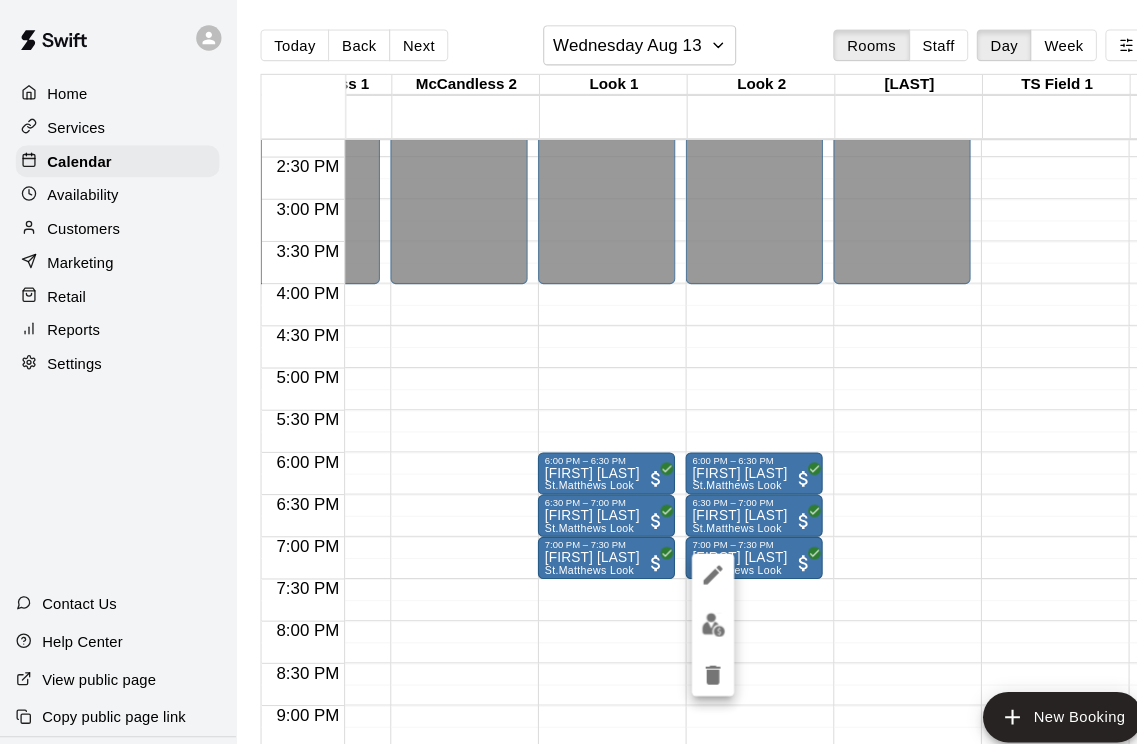 click 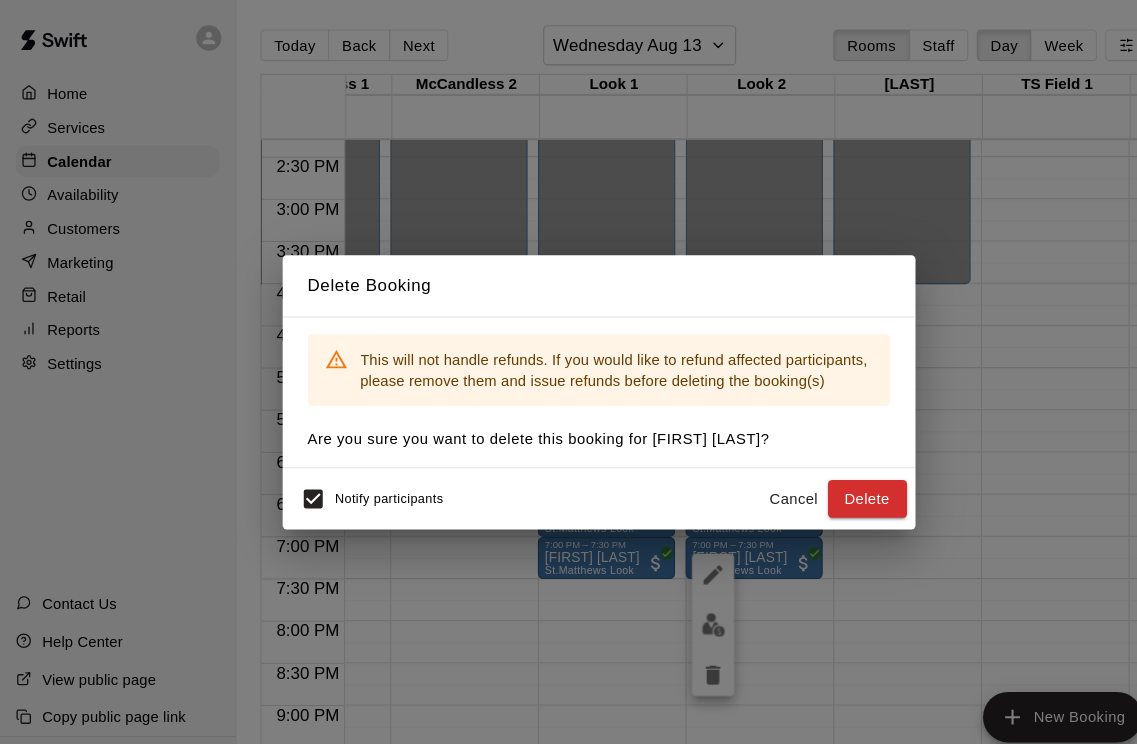 click on "Delete" at bounding box center [823, 473] 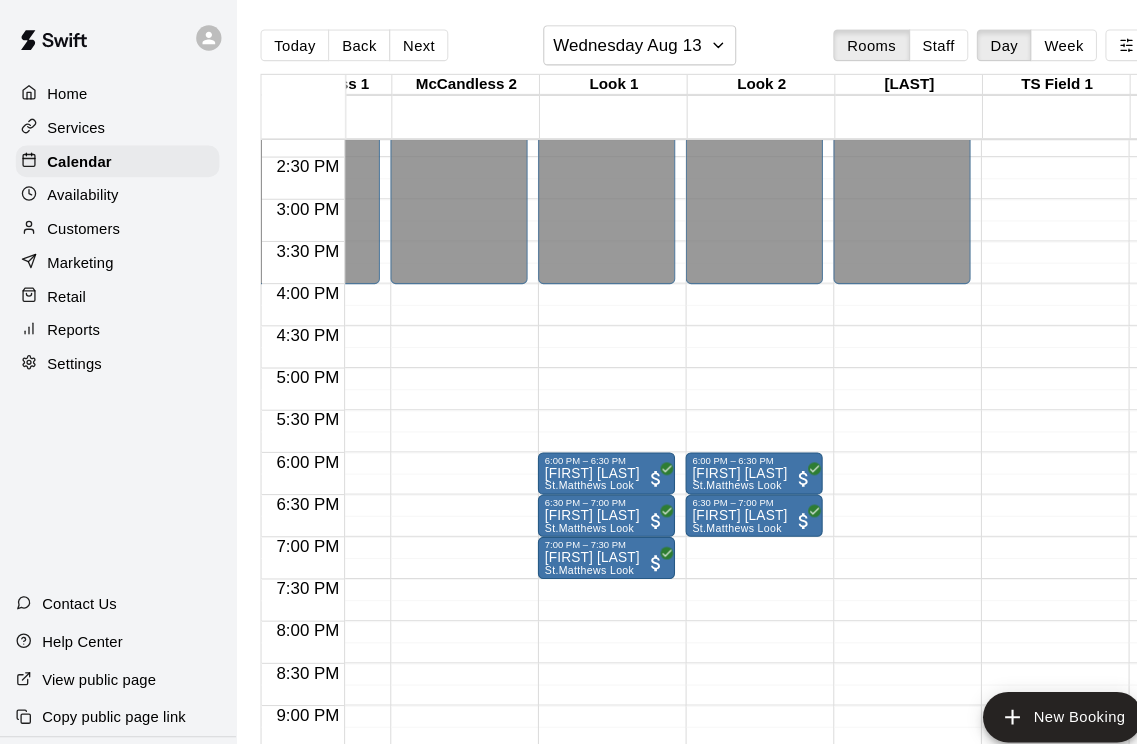 click on "[FIRST] [LAST] [LOCATION]" at bounding box center (702, 854) 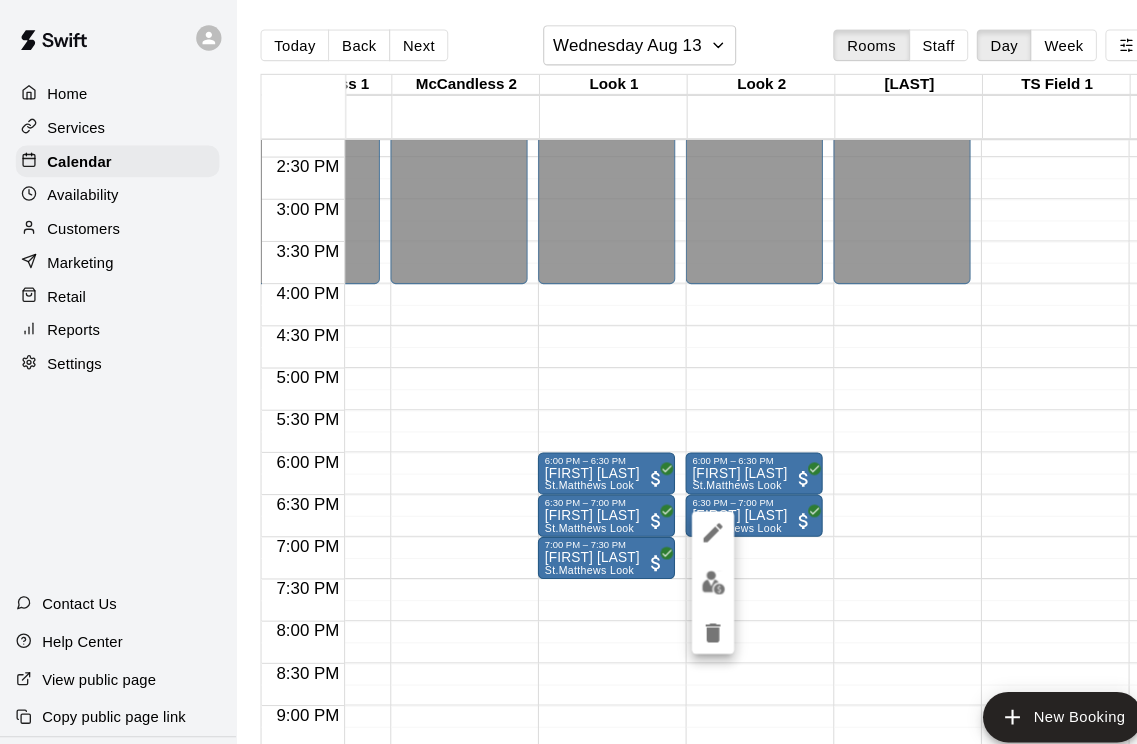 click 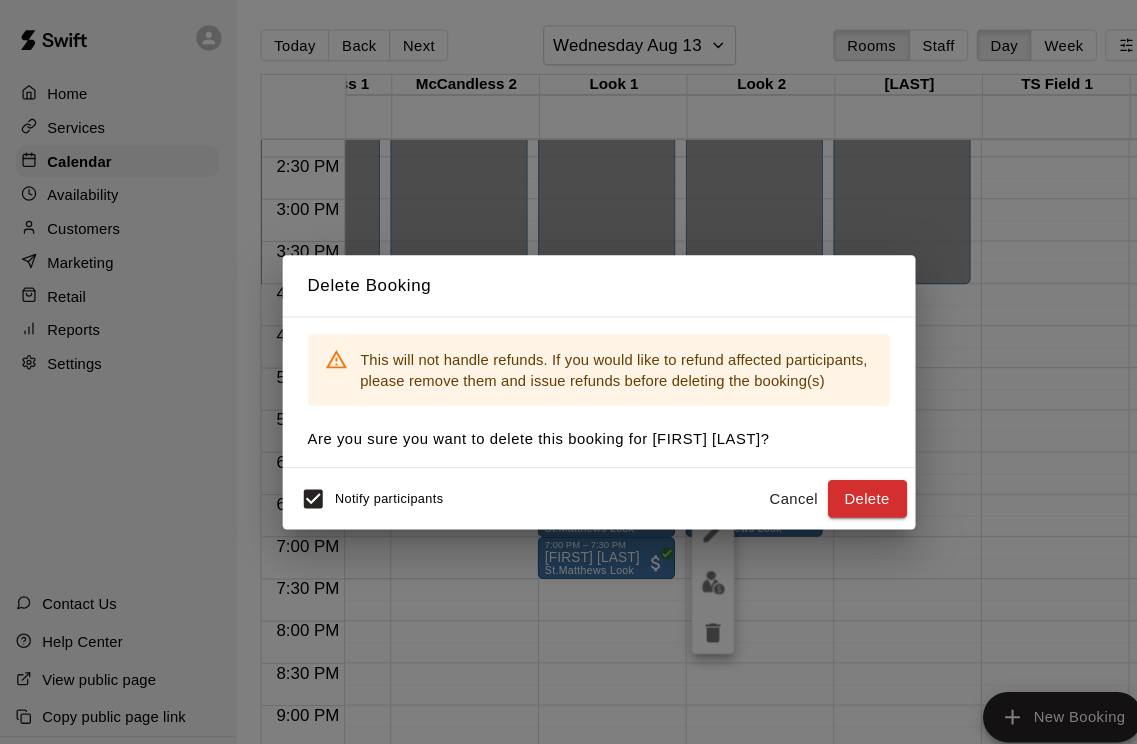 click on "Delete" at bounding box center (823, 473) 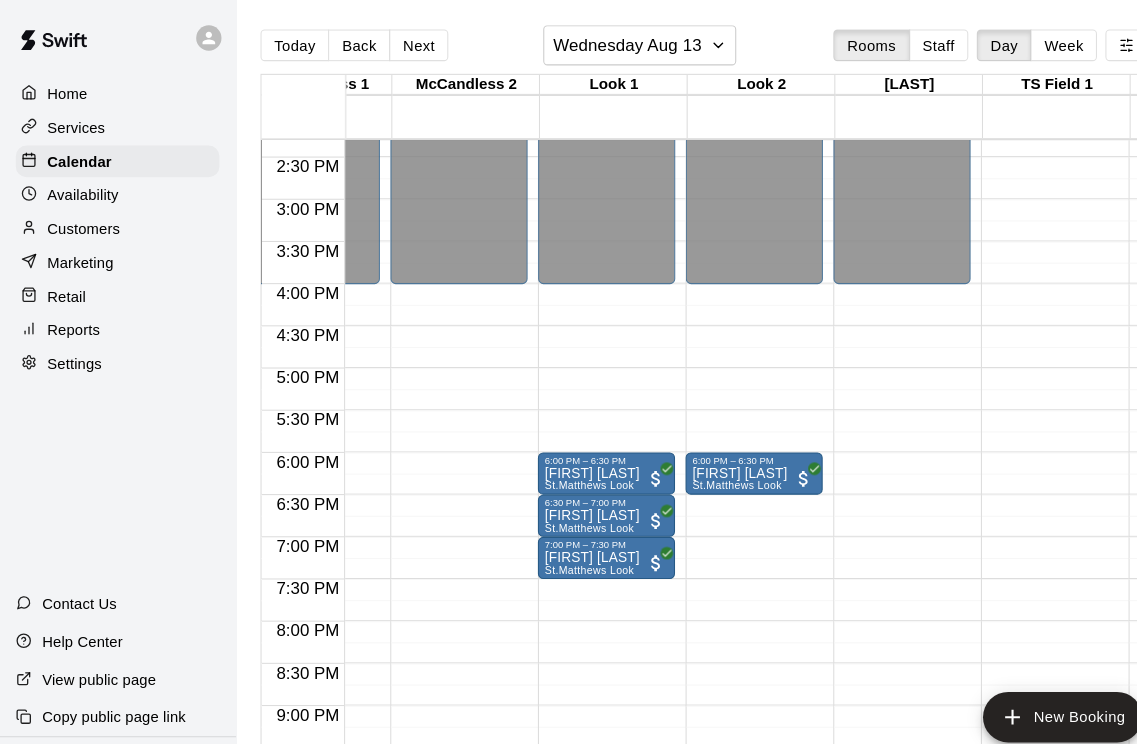 click on "[FIRST] [LAST] [LOCATION]" at bounding box center (702, 814) 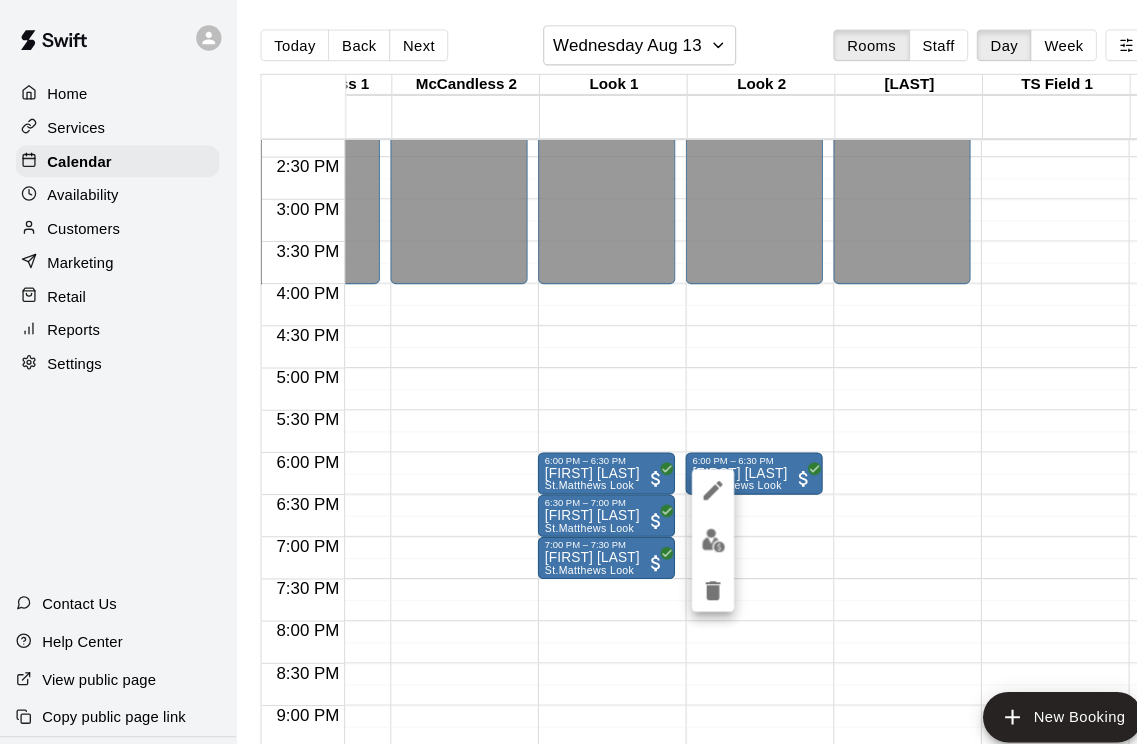 click 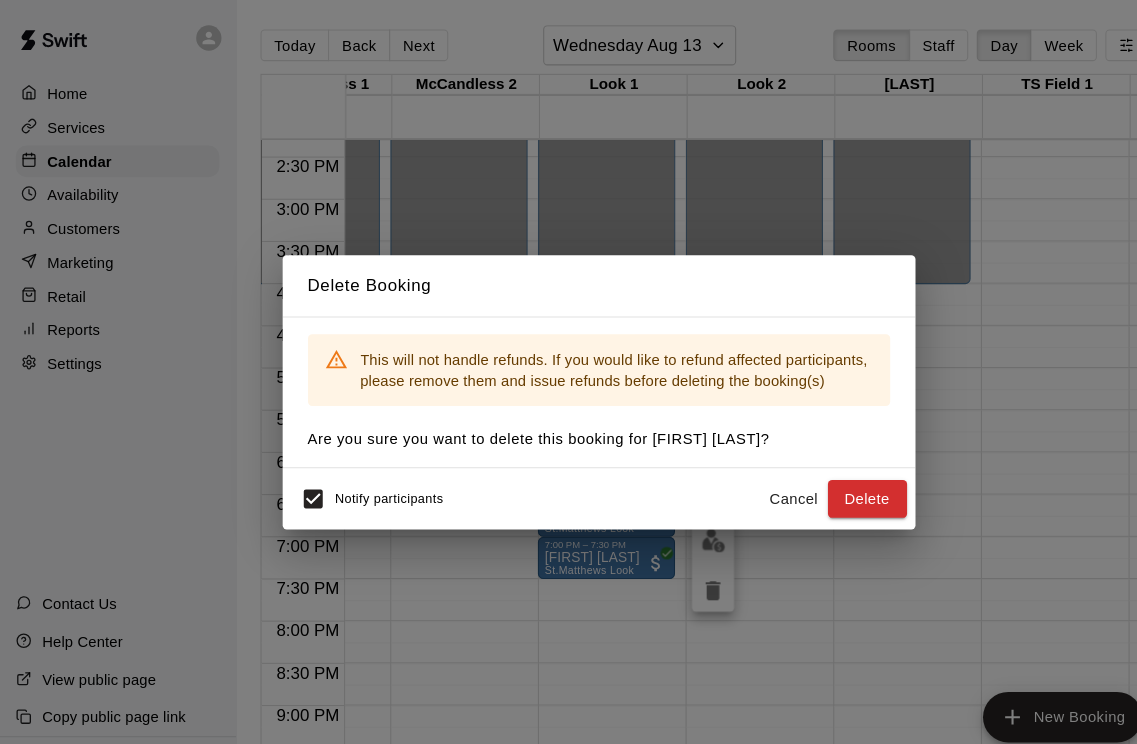 click on "Delete" at bounding box center [823, 473] 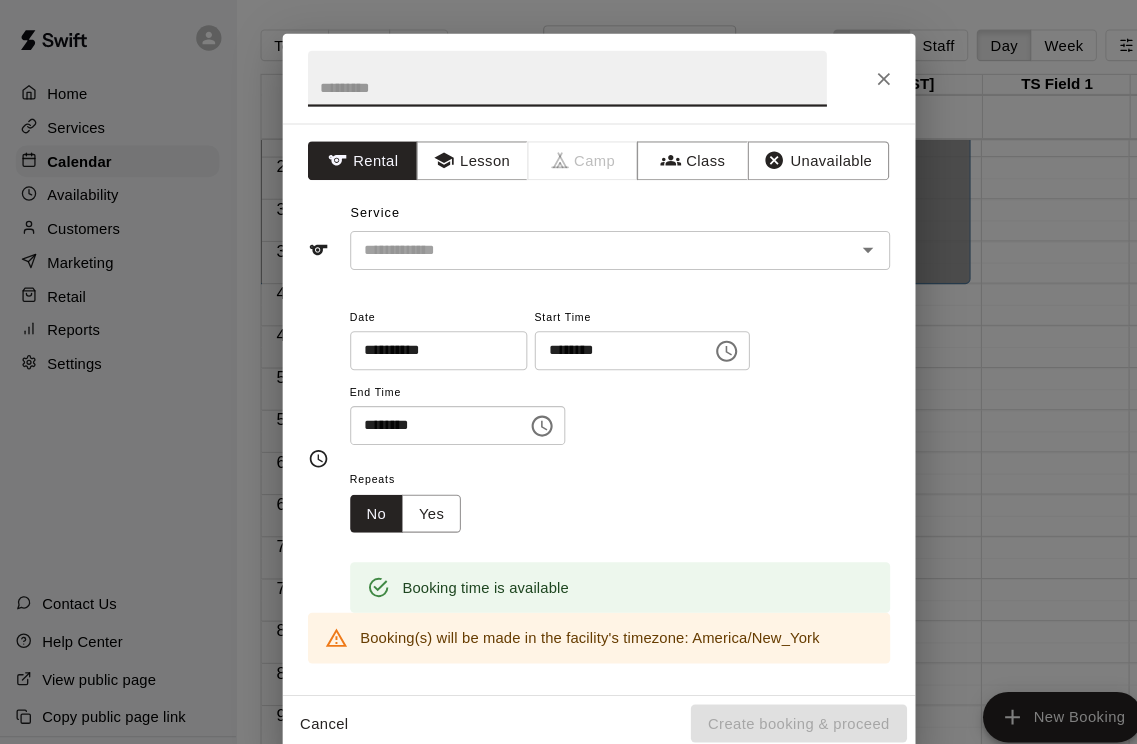 click at bounding box center [539, 74] 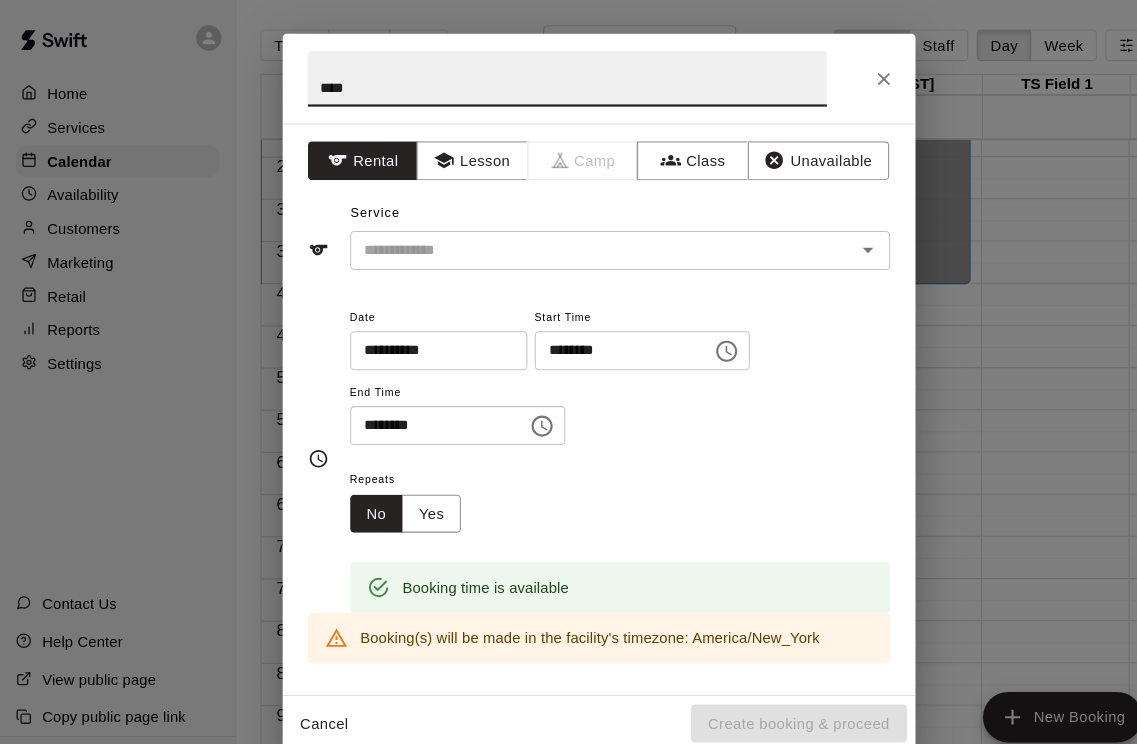 type on "****" 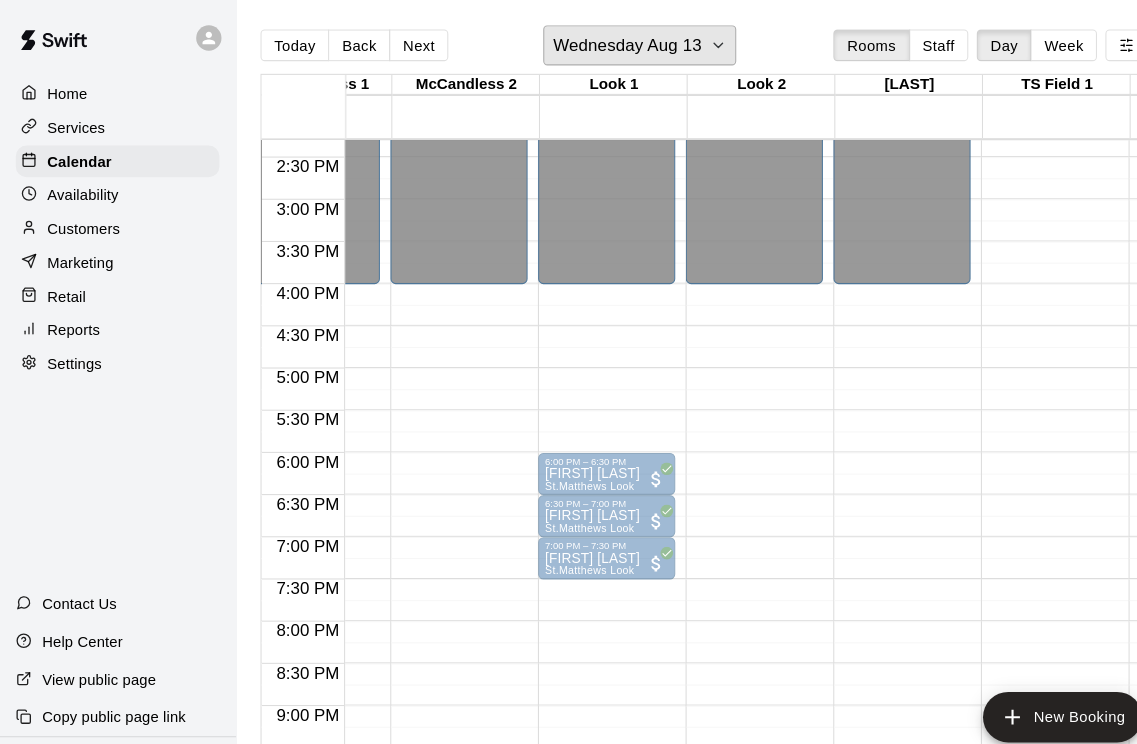 click on "Wednesday Aug 13" at bounding box center [595, 43] 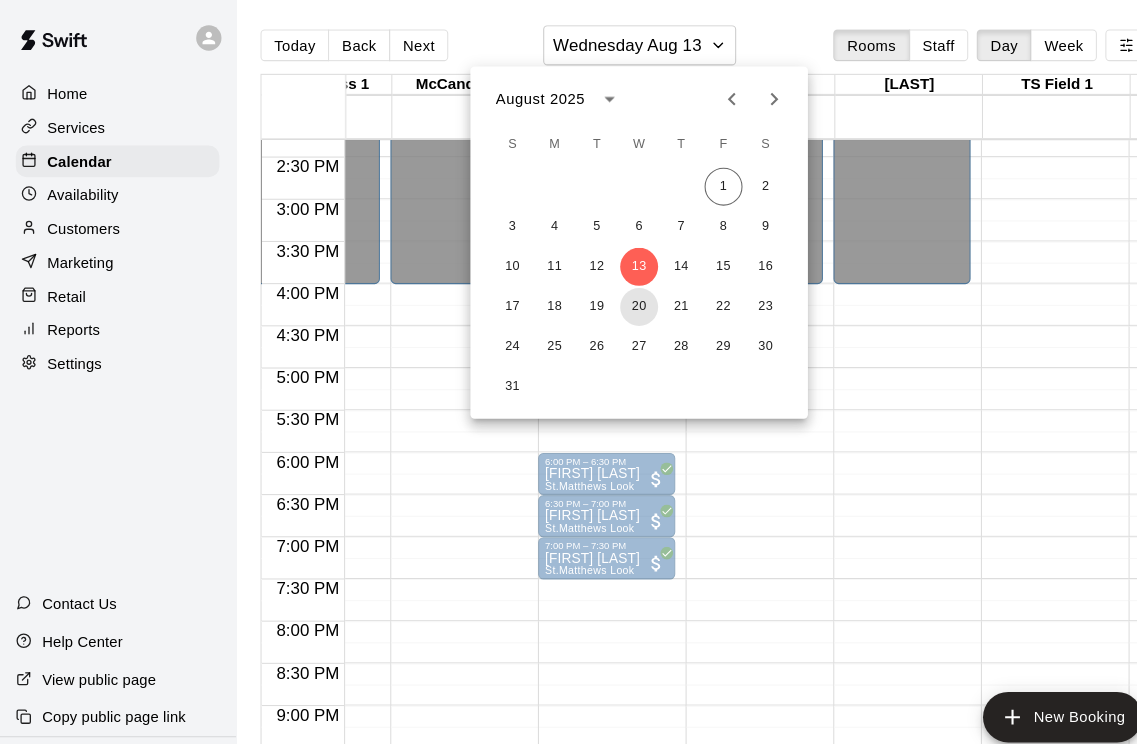 click on "20" at bounding box center (607, 291) 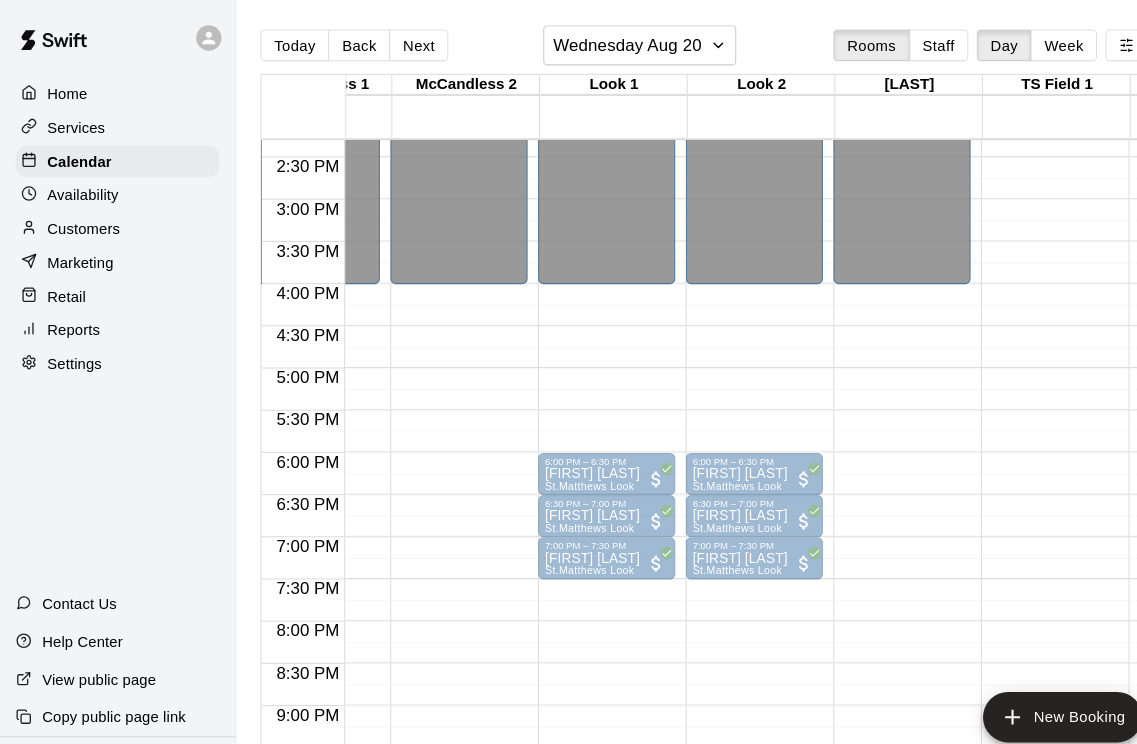 click on "[FIRST] [LAST] [LOCATION]" at bounding box center (702, 814) 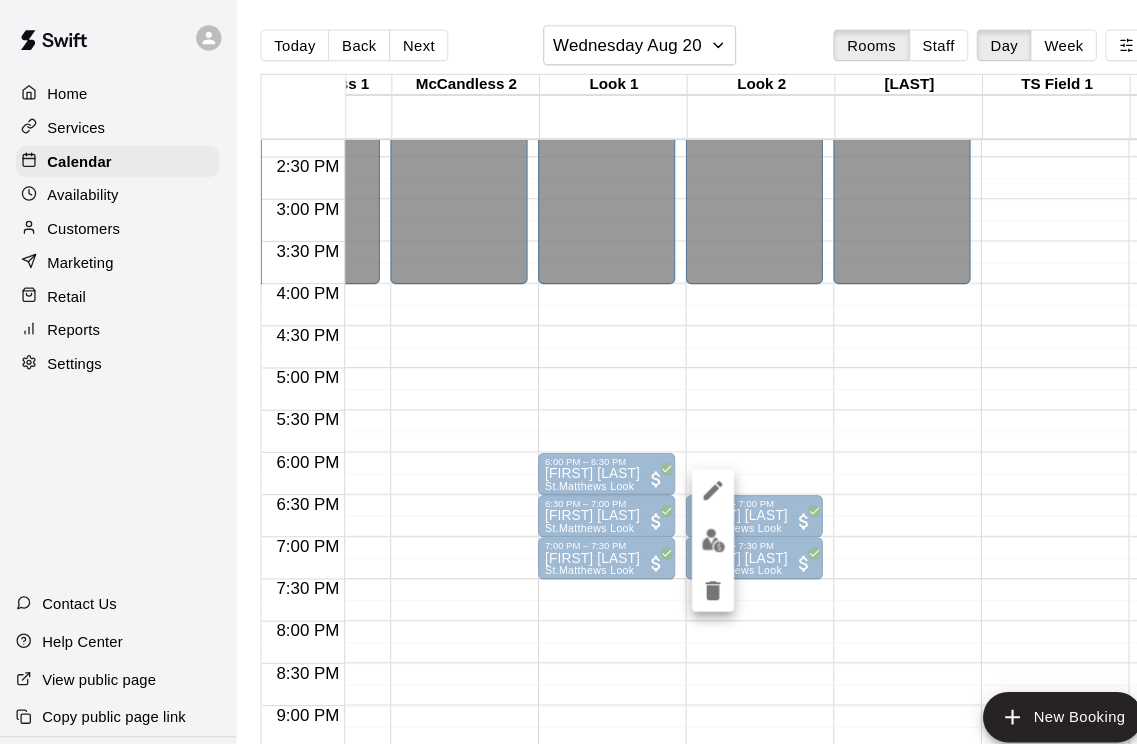 click at bounding box center [677, 560] 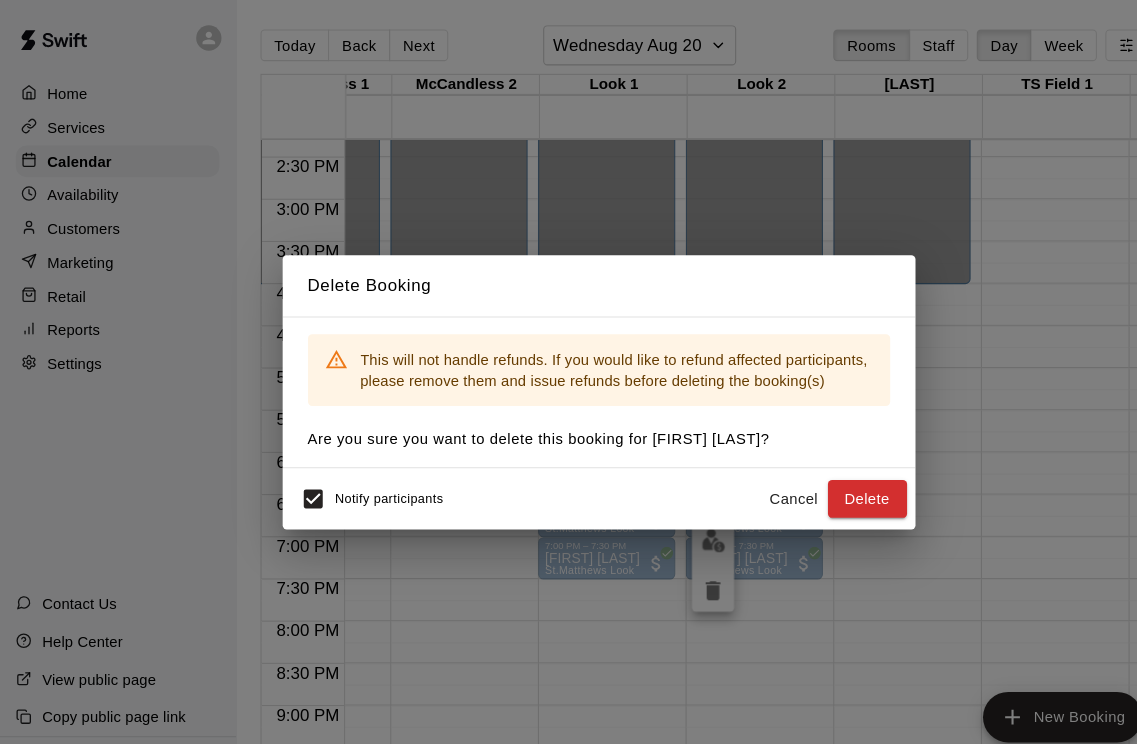click on "Delete" at bounding box center (823, 473) 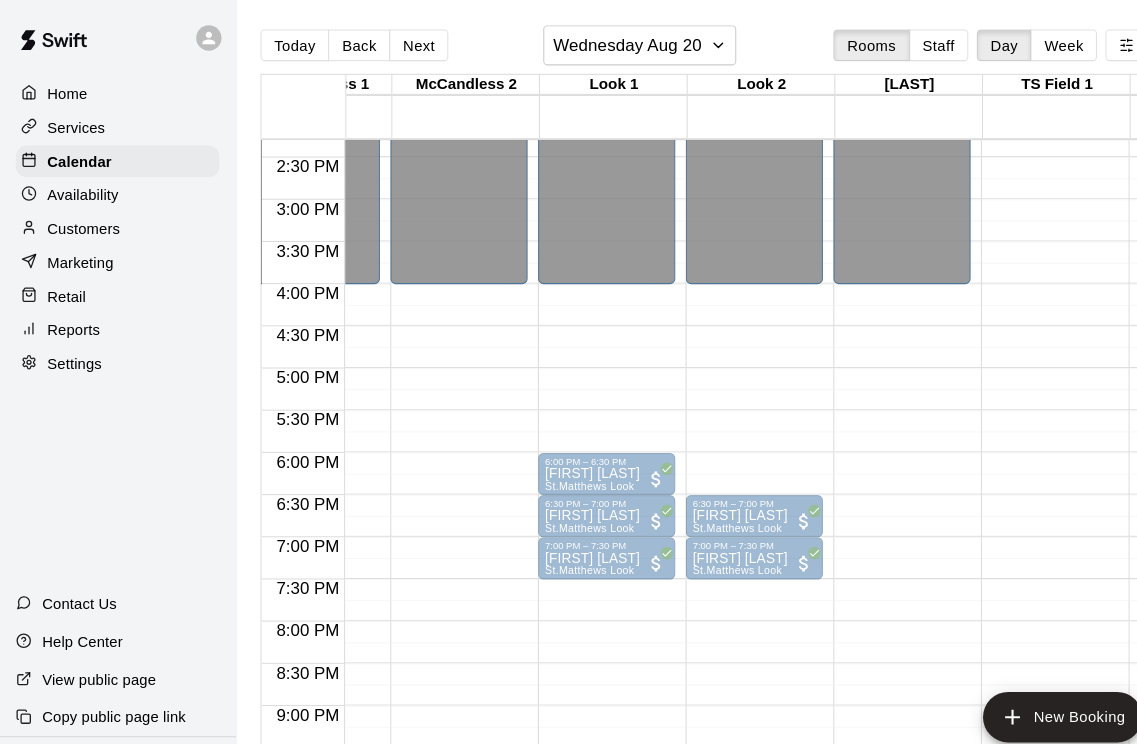 click on "[FIRST] [LAST] [LOCATION]" at bounding box center [702, 854] 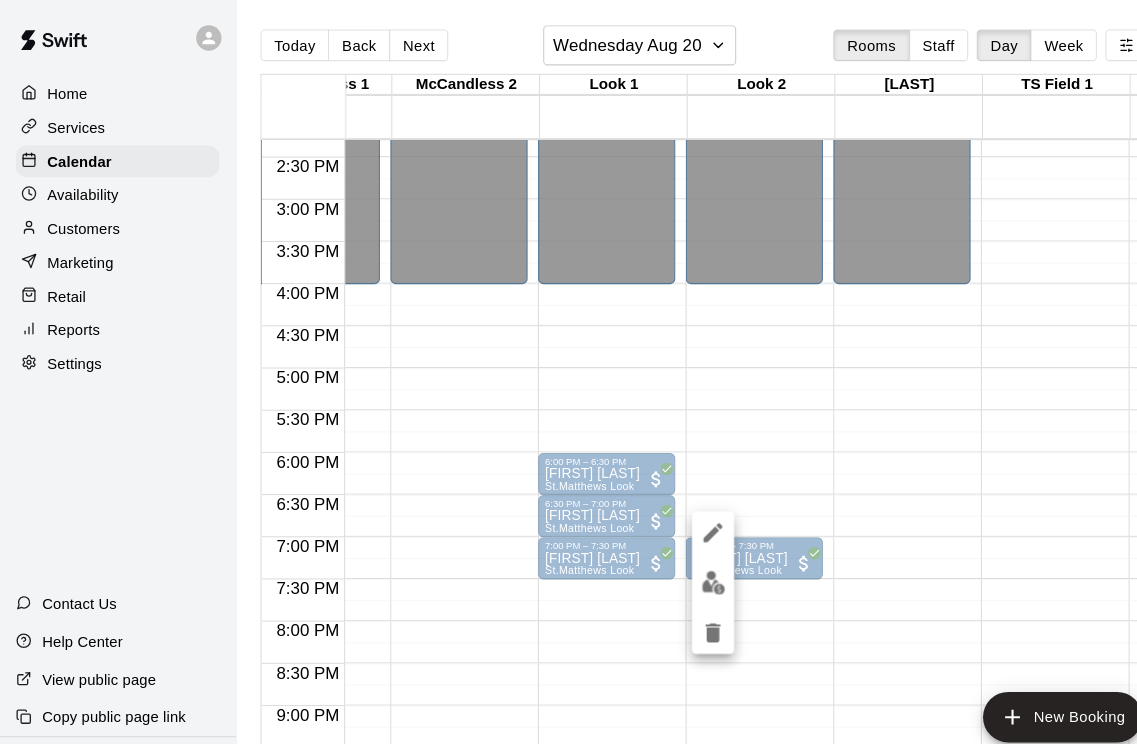 click 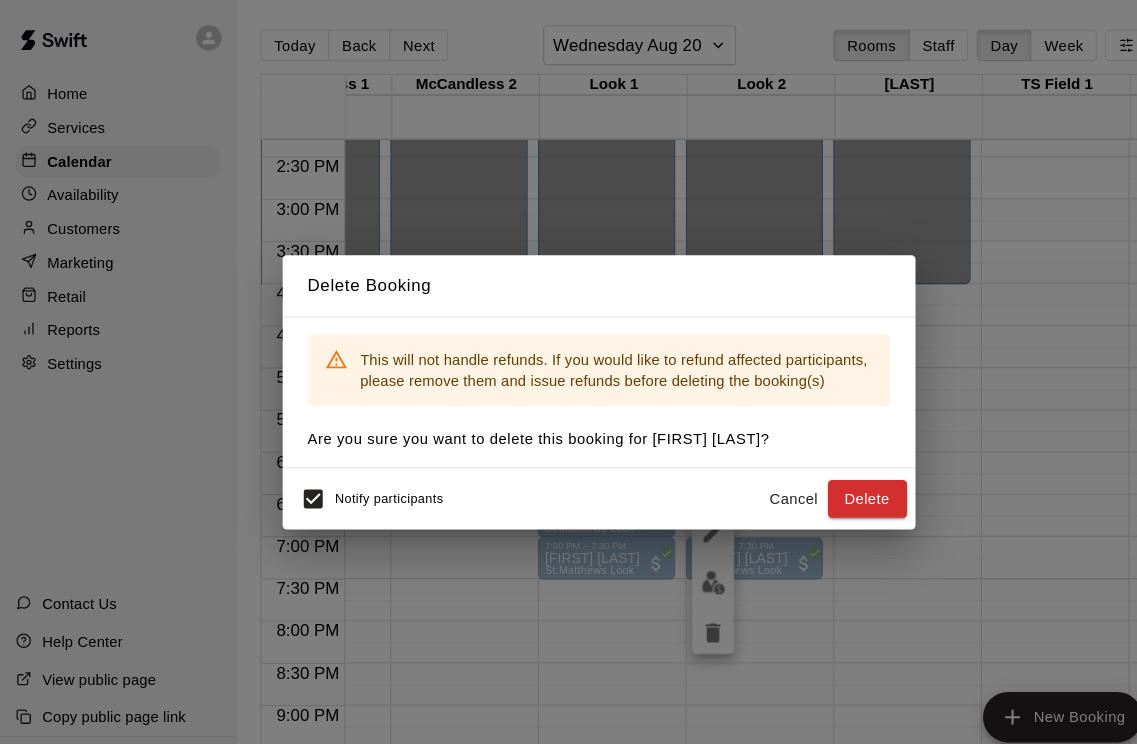 click on "Delete" at bounding box center (823, 473) 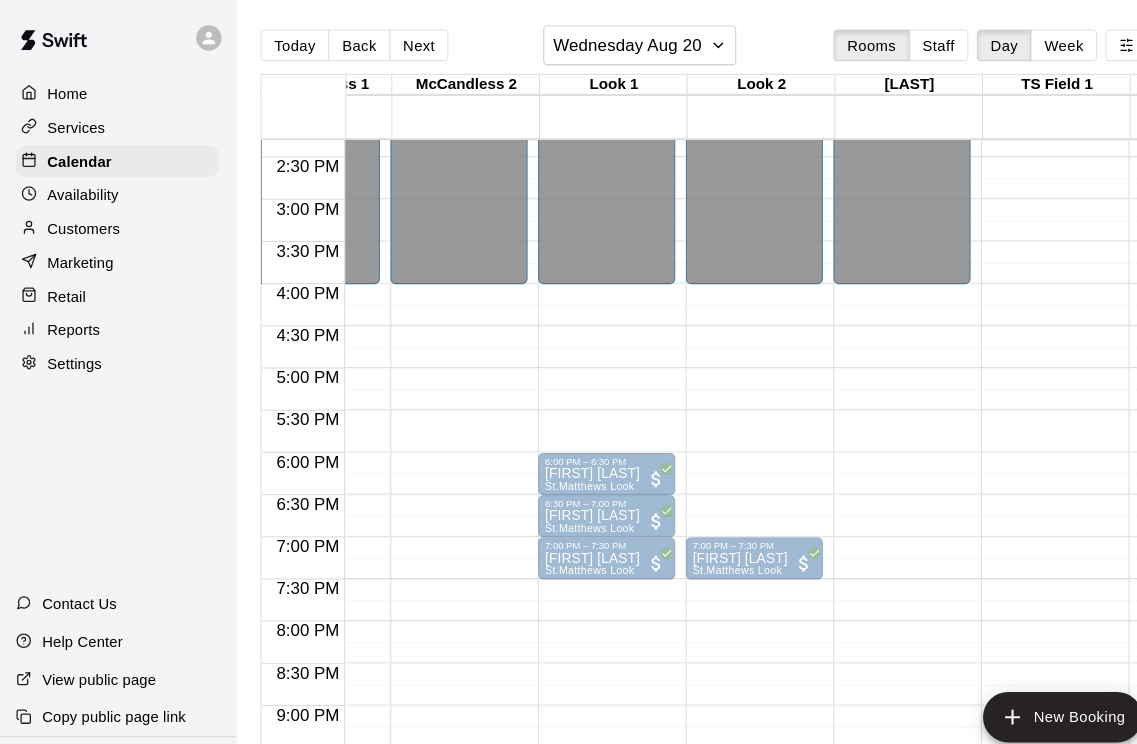 click on "[FIRST] [LAST] [LOCATION]" at bounding box center (702, 894) 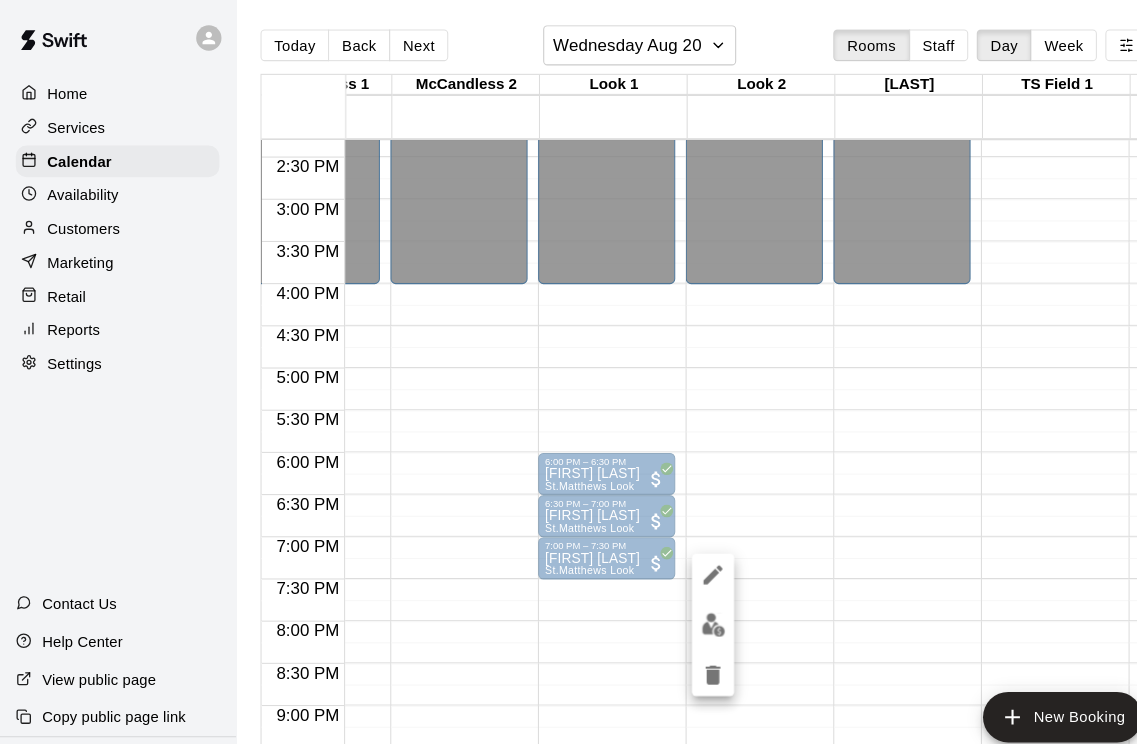 click 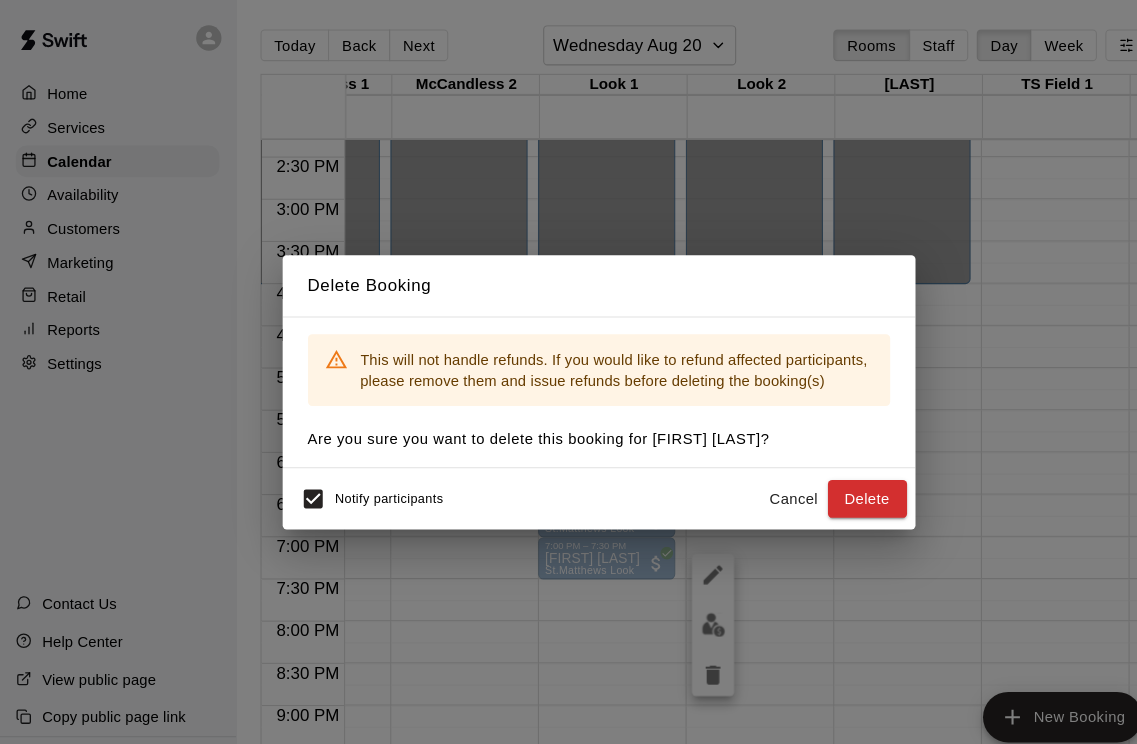 click on "Delete" at bounding box center [823, 473] 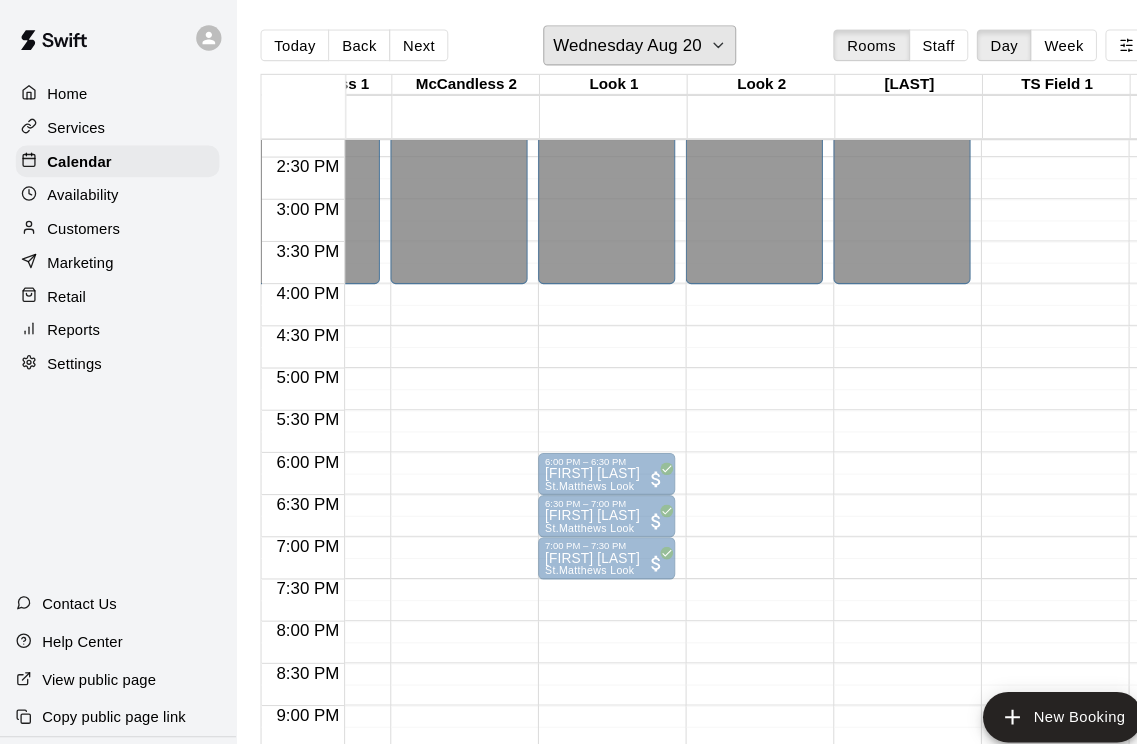 click 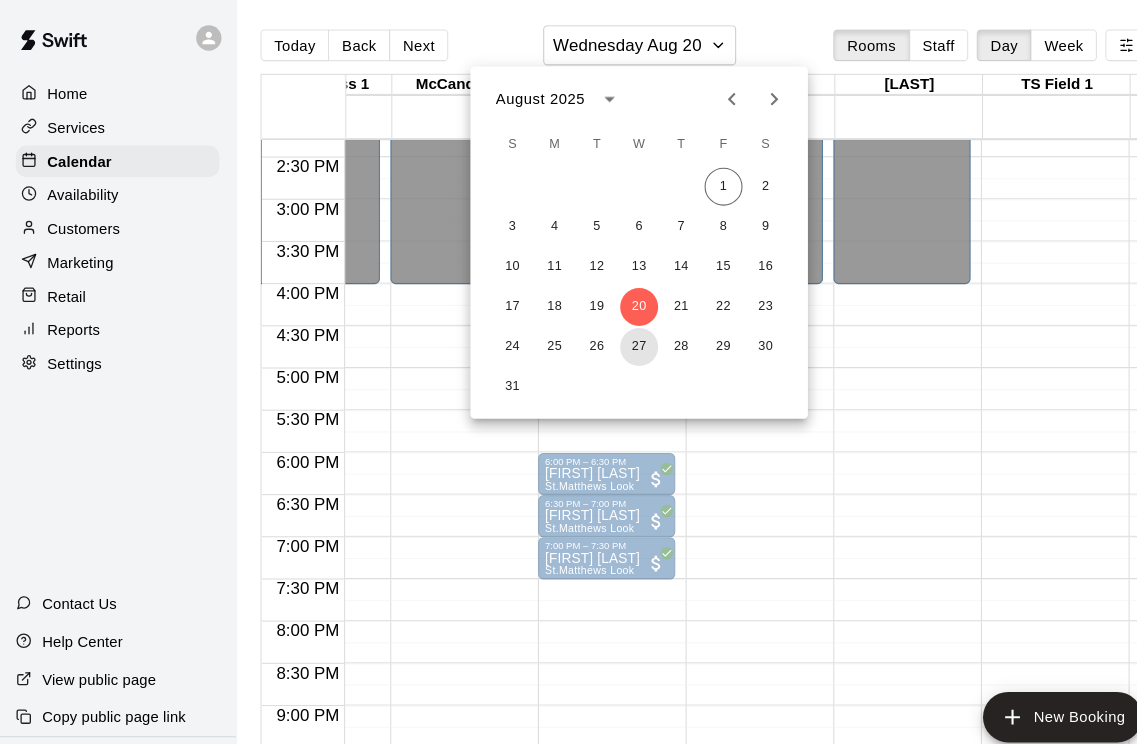 click on "27" at bounding box center (607, 329) 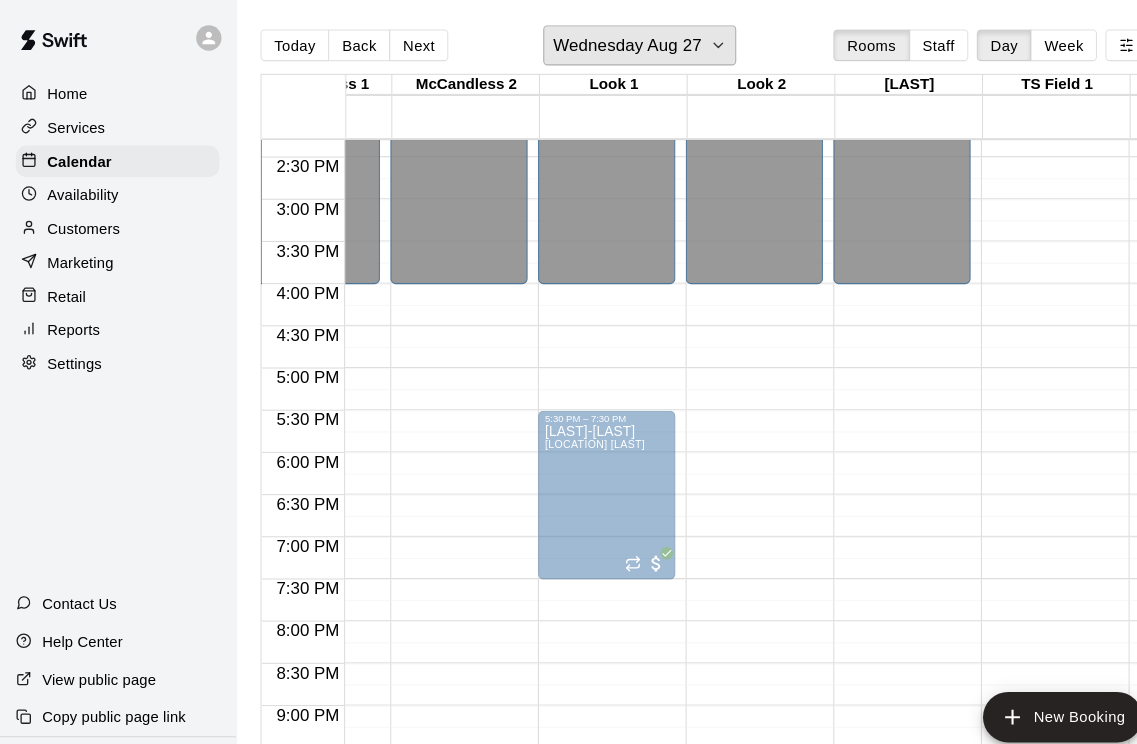 click on "Wednesday Aug 27" at bounding box center (607, 43) 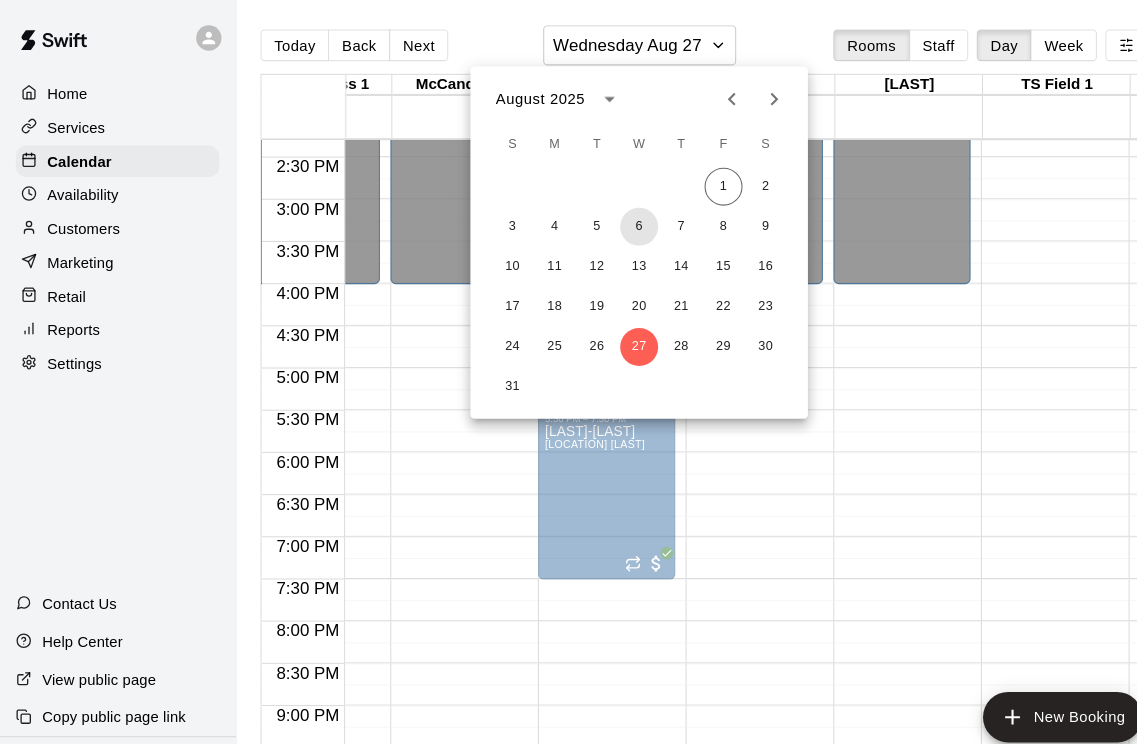 click on "6" at bounding box center [607, 215] 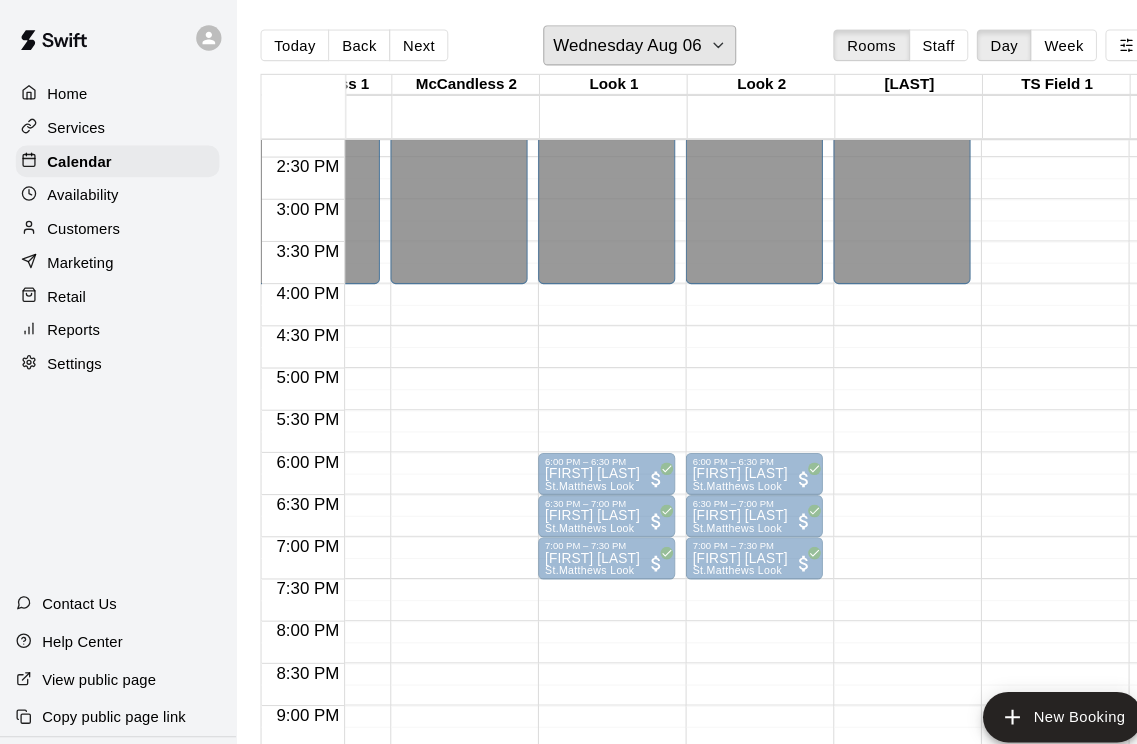click on "Wednesday Aug 06" at bounding box center (595, 43) 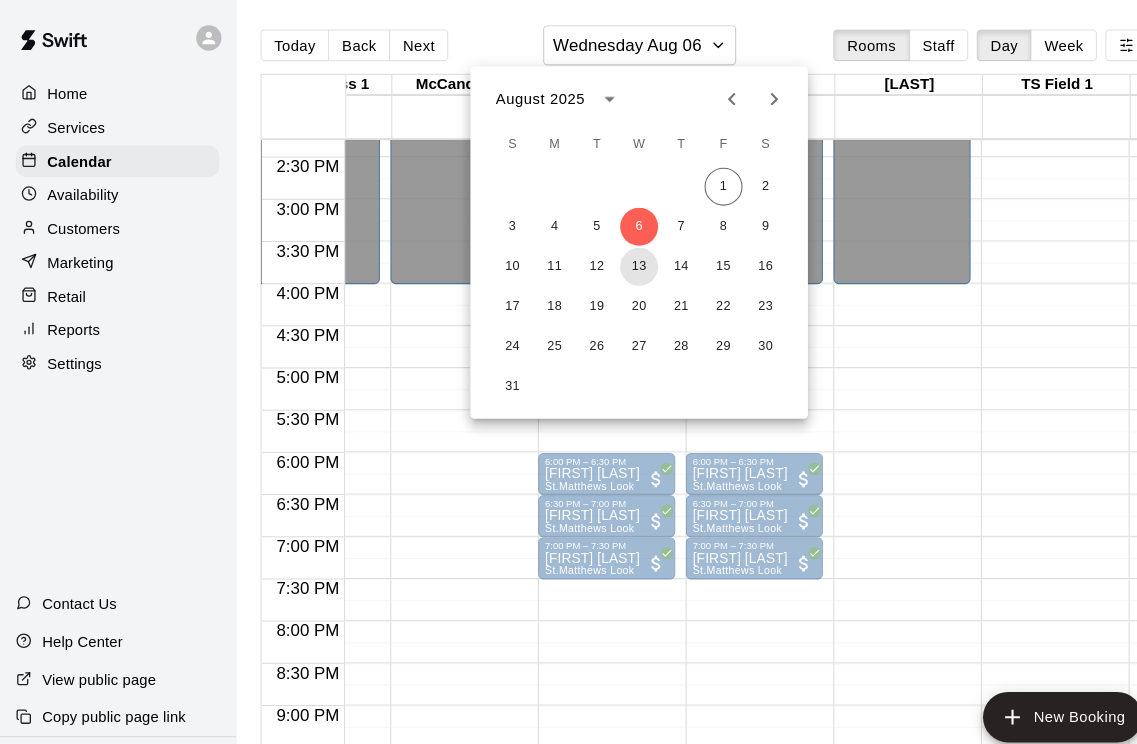 click on "13" at bounding box center (607, 253) 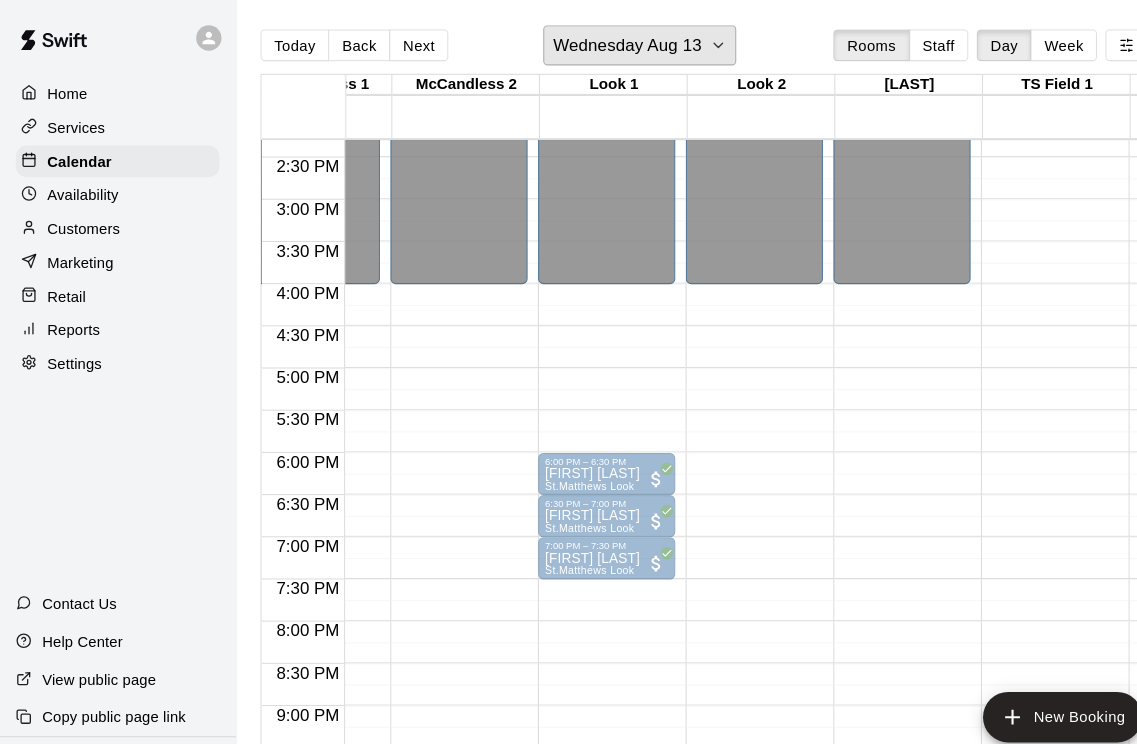 scroll, scrollTop: 1114, scrollLeft: 3593, axis: both 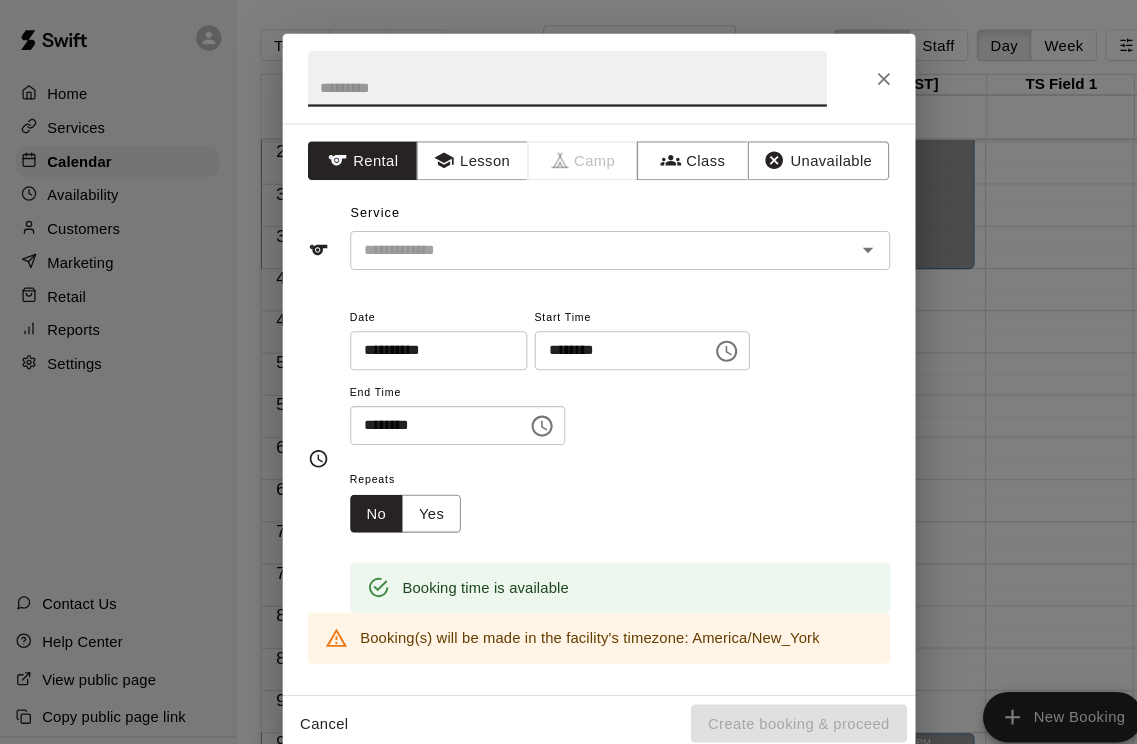 click at bounding box center [539, 74] 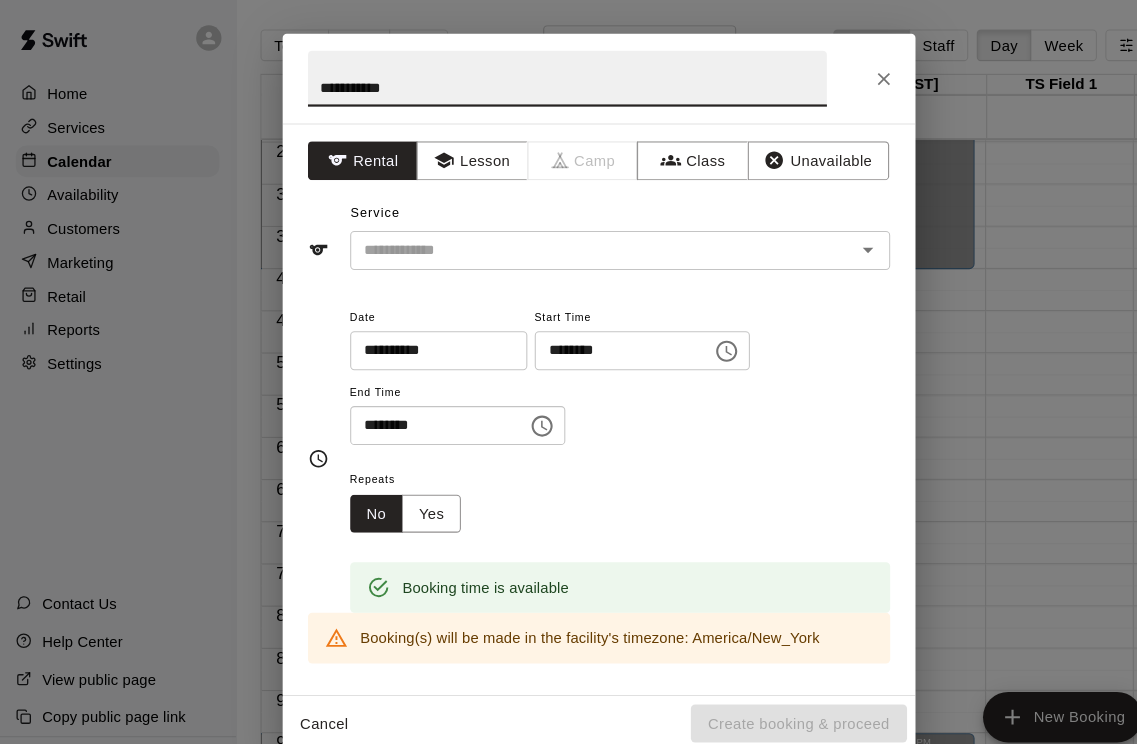 click 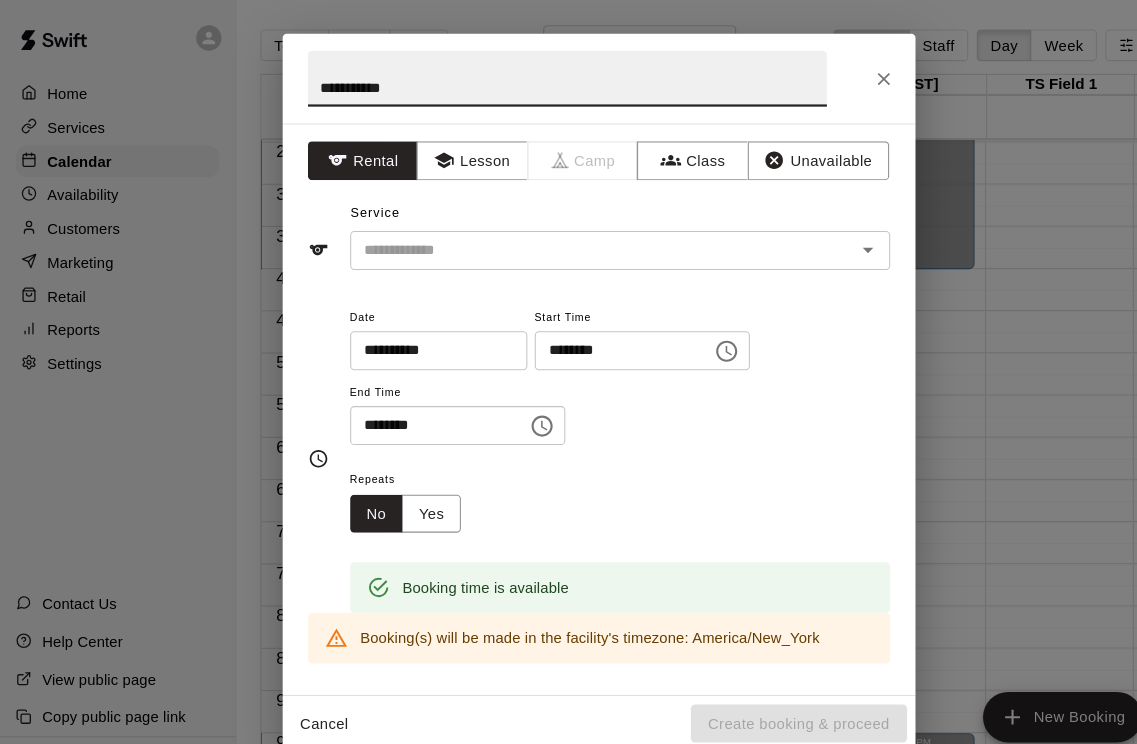 type on "**********" 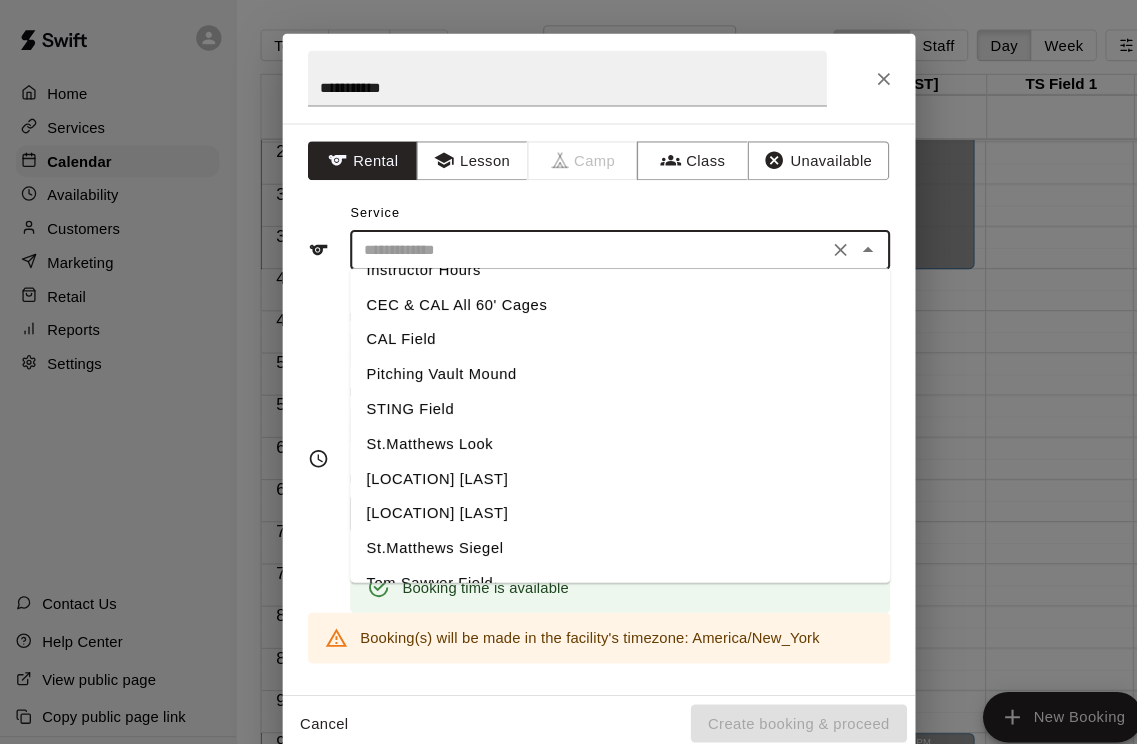 scroll, scrollTop: 318, scrollLeft: 0, axis: vertical 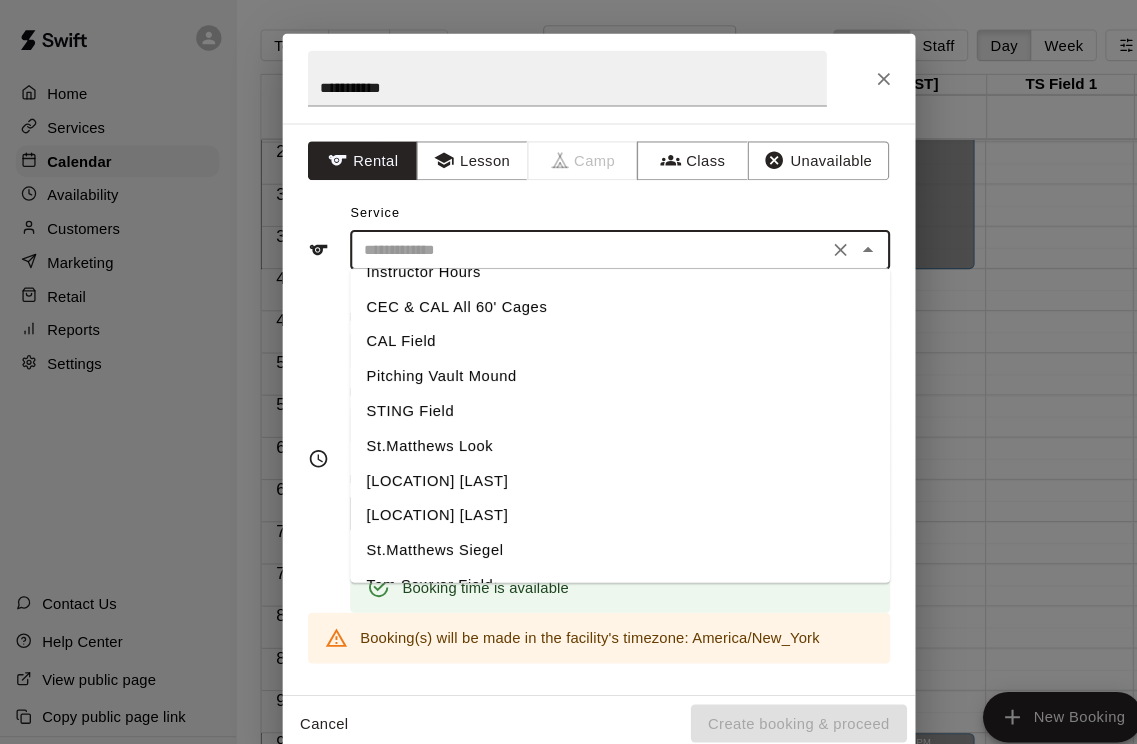 click on "St.Matthews Look" at bounding box center (589, 423) 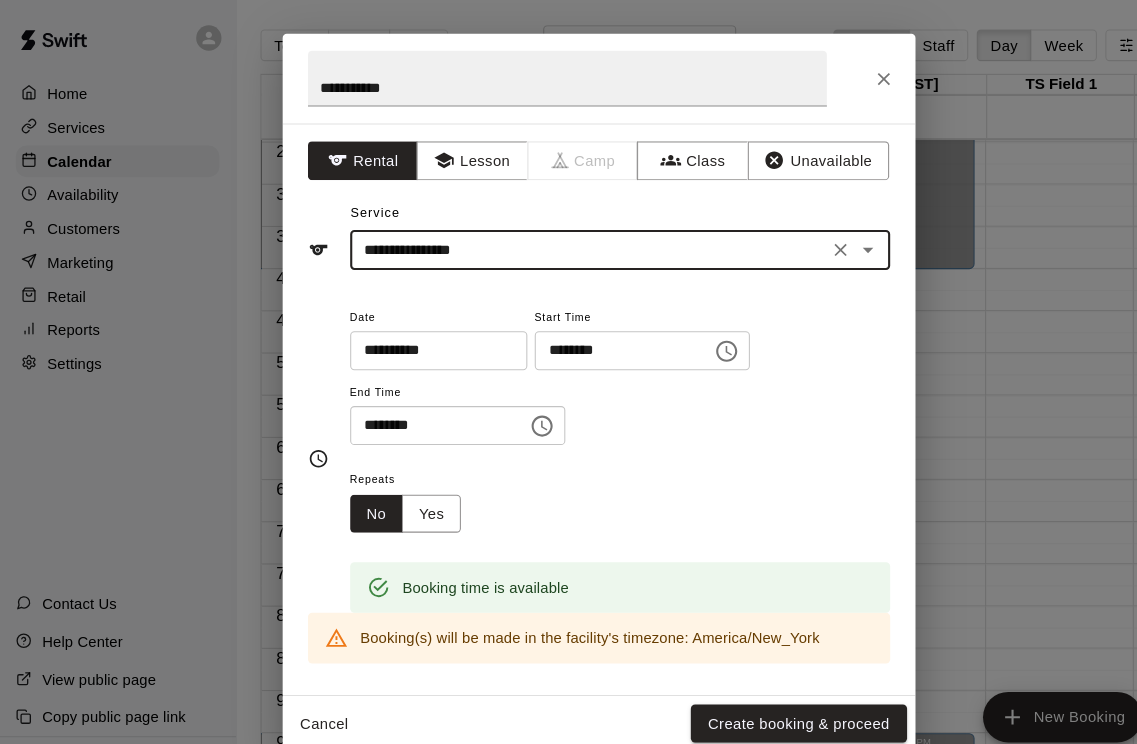 click on "Create booking & proceed" at bounding box center [758, 686] 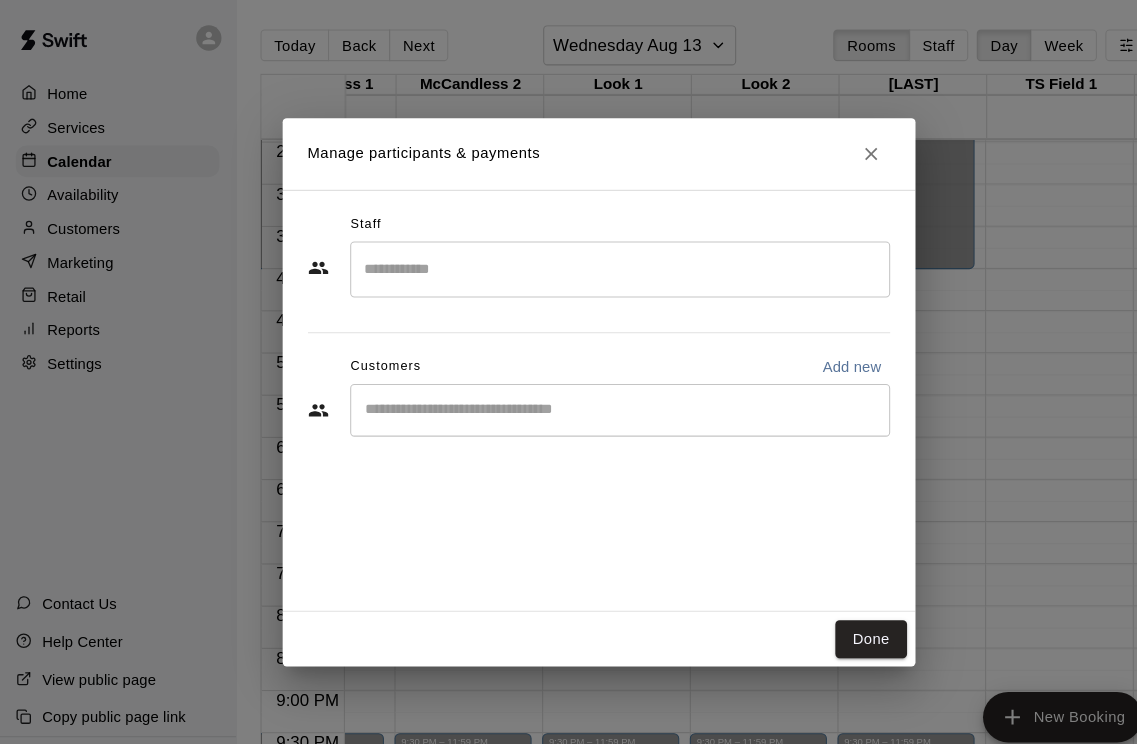 click at bounding box center [589, 389] 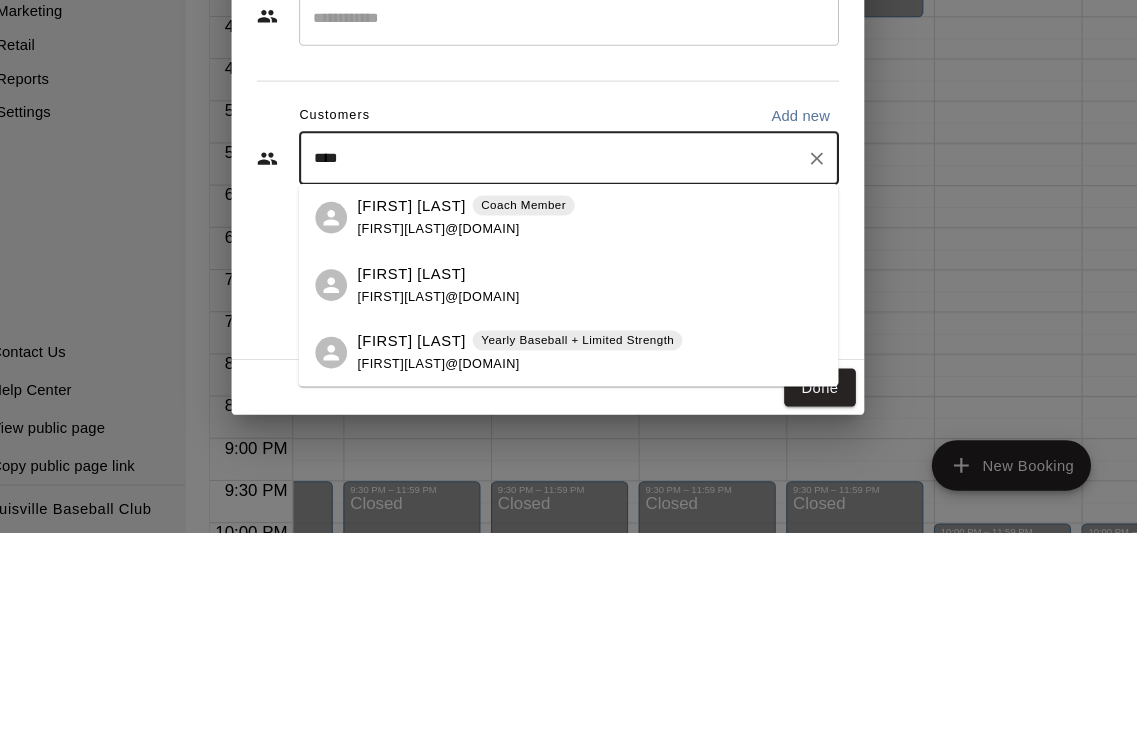 type on "*****" 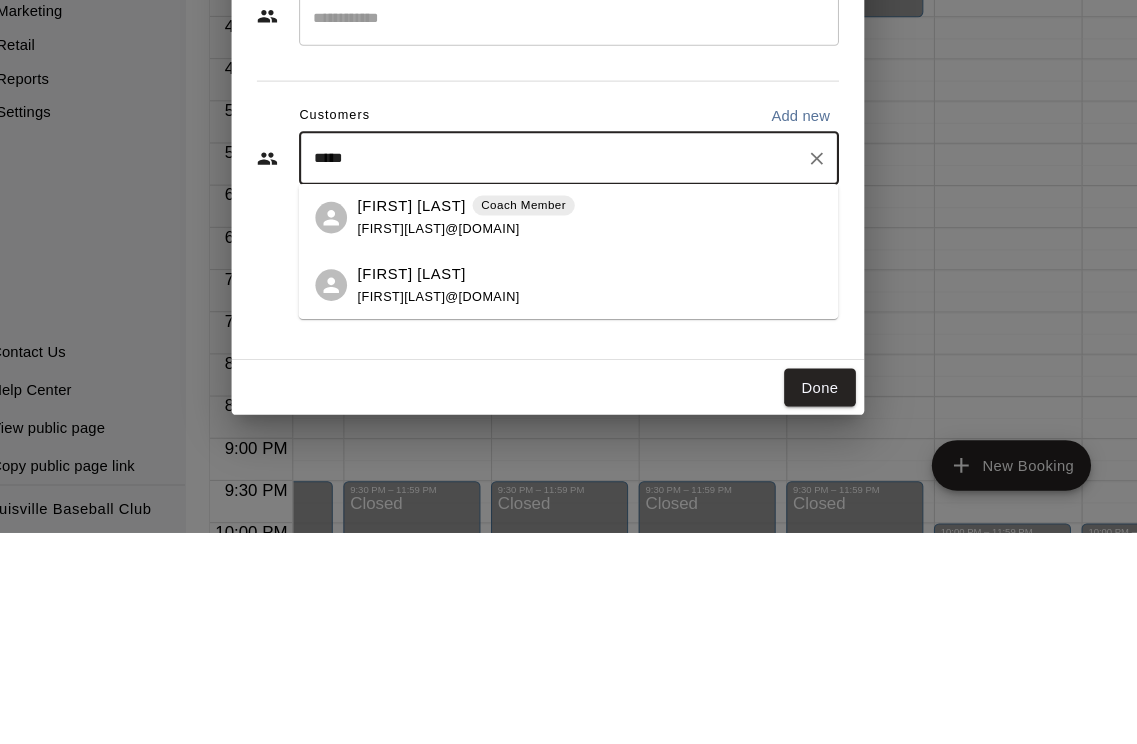 click on "Coach Member" at bounding box center (546, 434) 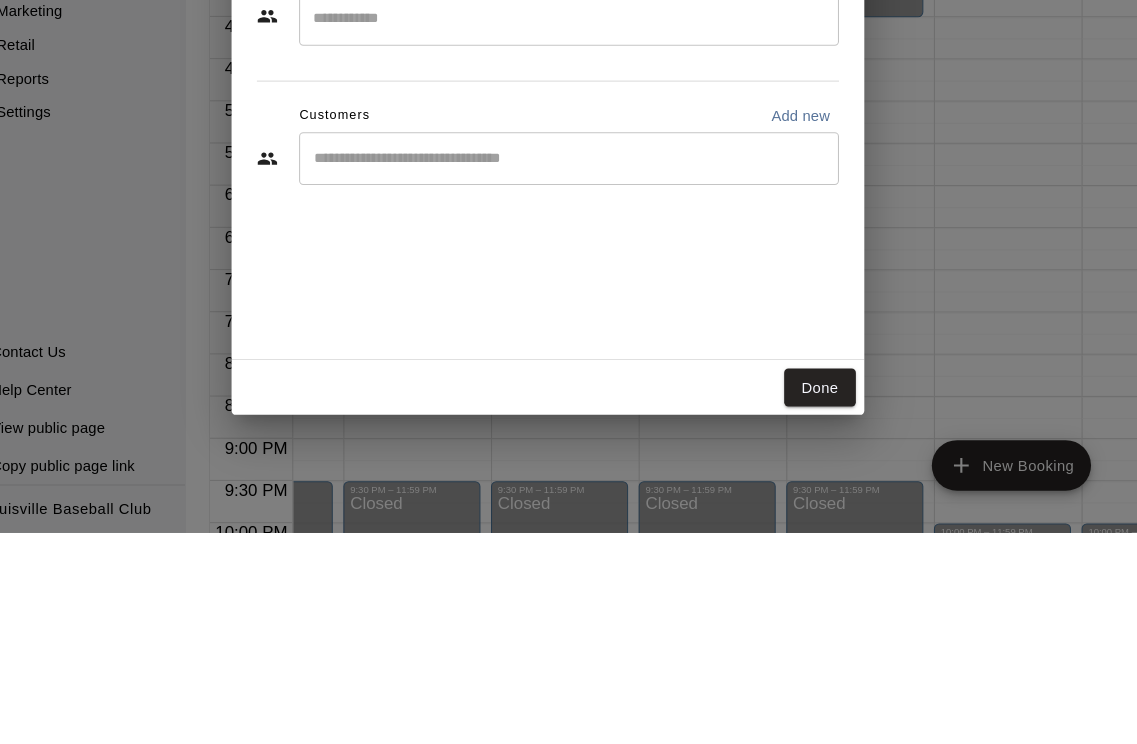 scroll, scrollTop: 100, scrollLeft: 0, axis: vertical 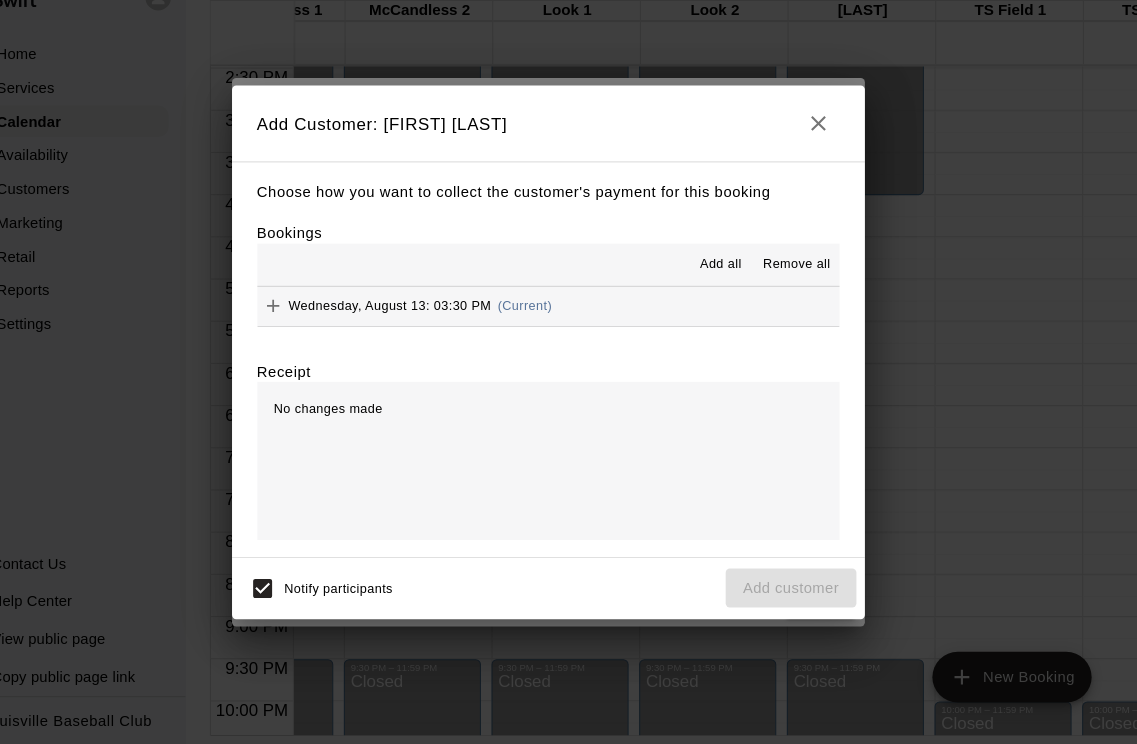 click 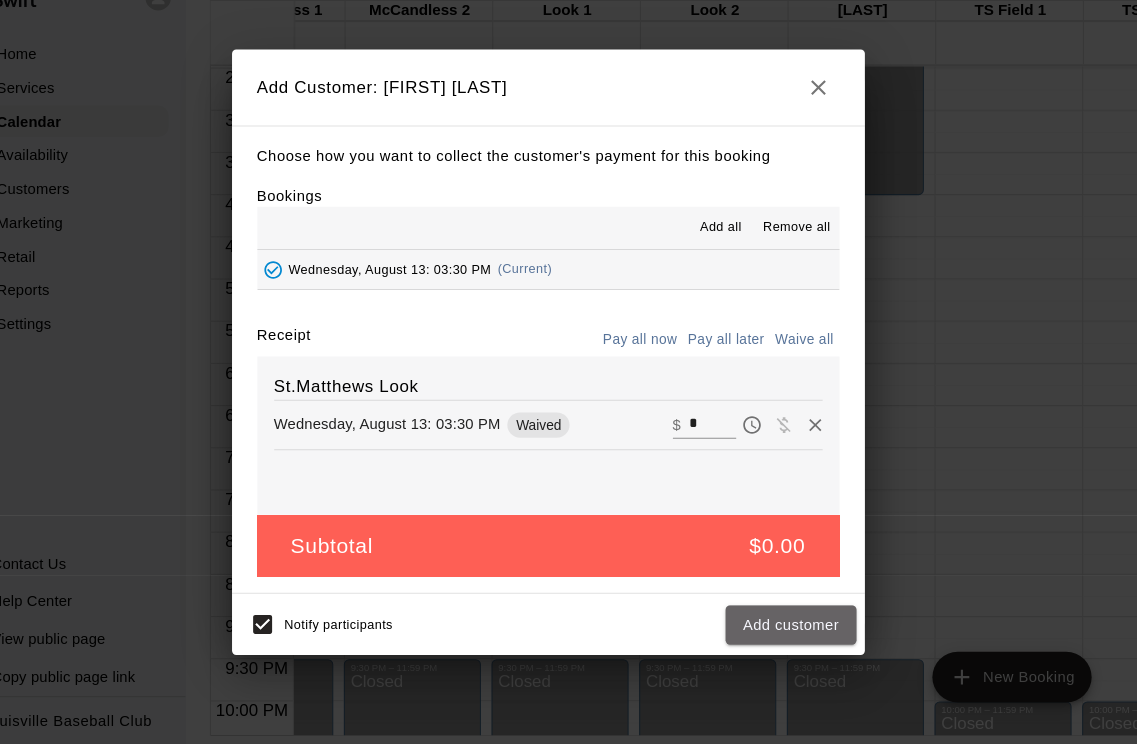 click on "Add customer" at bounding box center [798, 630] 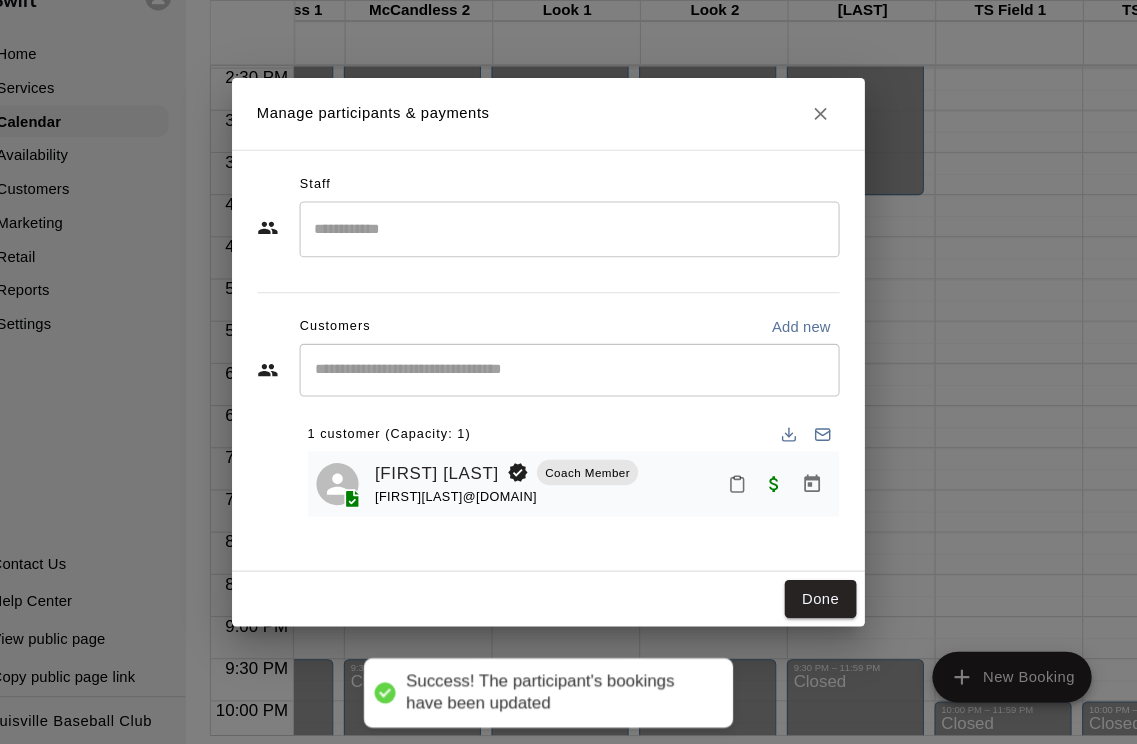 click on "Done" at bounding box center [826, 606] 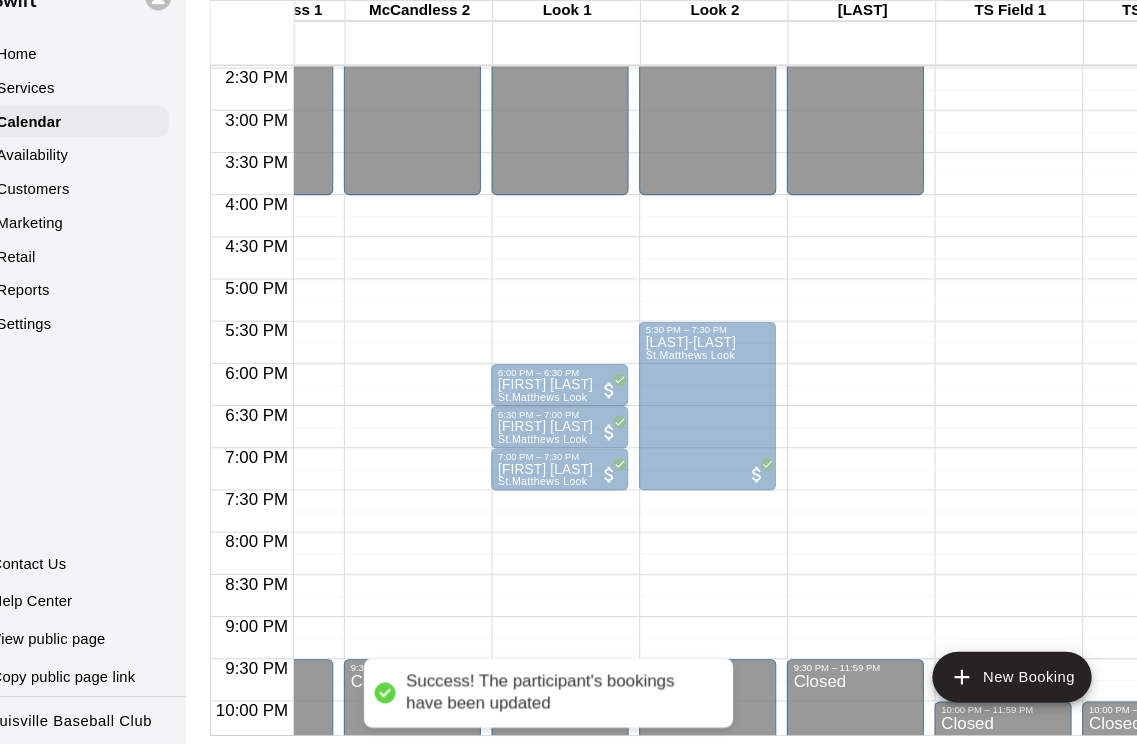 scroll, scrollTop: 1083, scrollLeft: 3593, axis: both 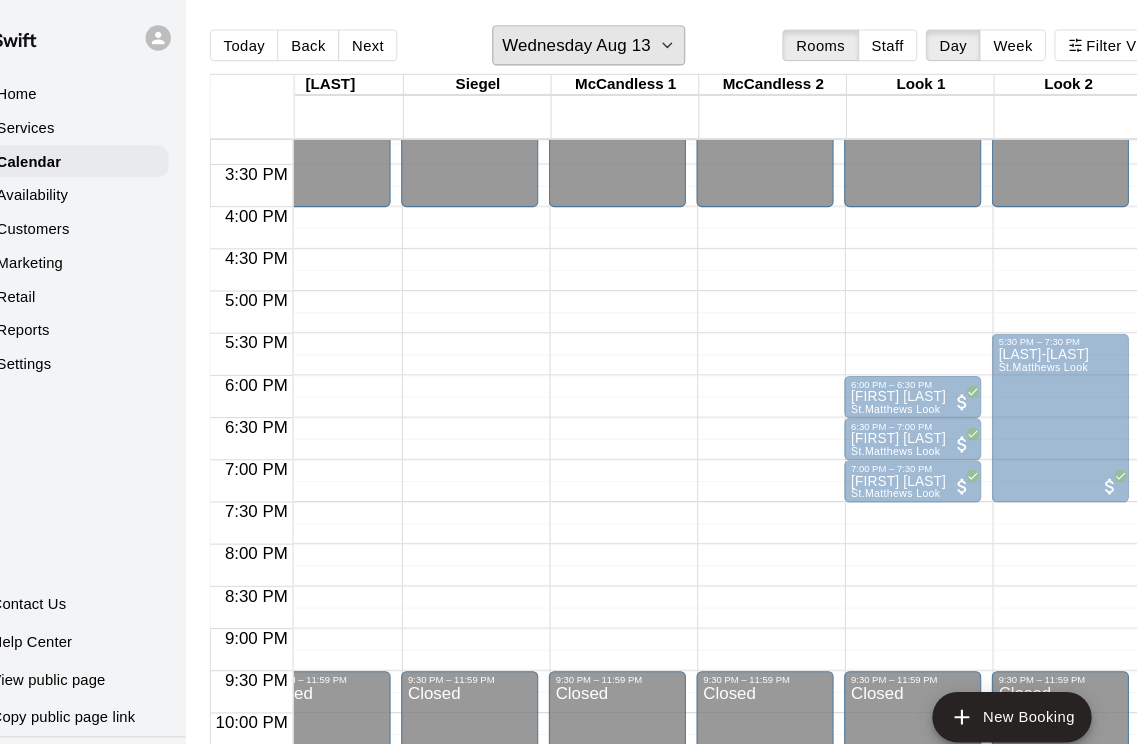 click on "Wednesday Aug 13" at bounding box center (595, 43) 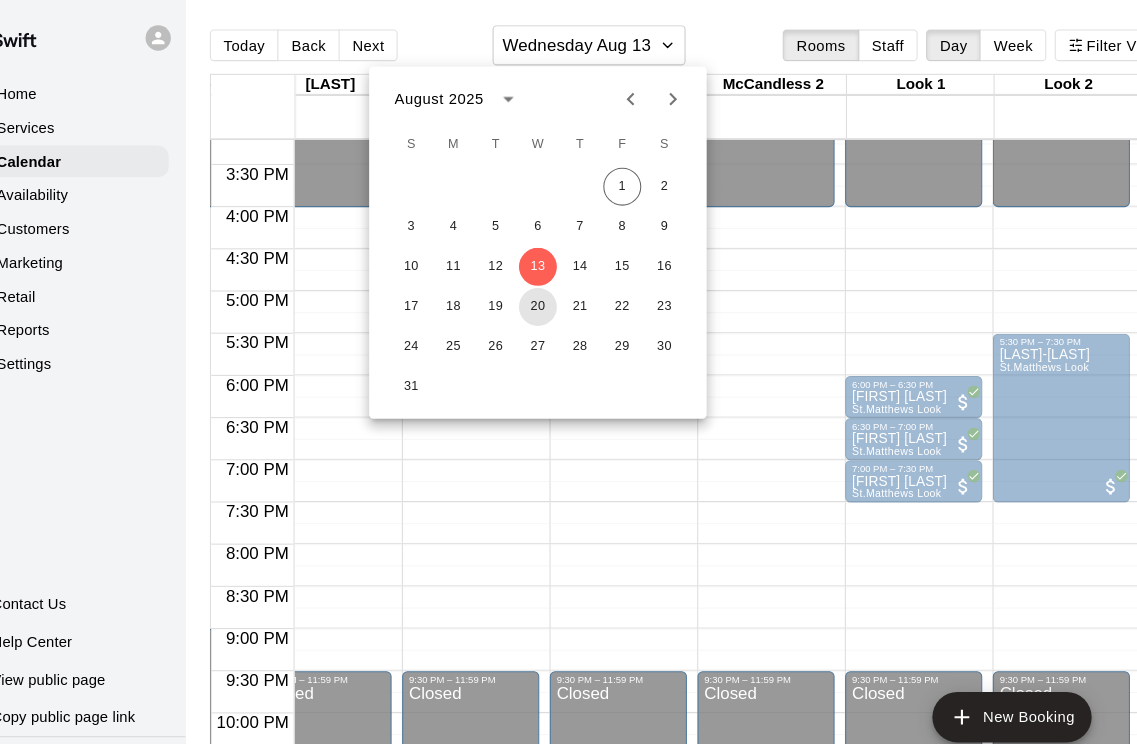 click on "20" at bounding box center (559, 291) 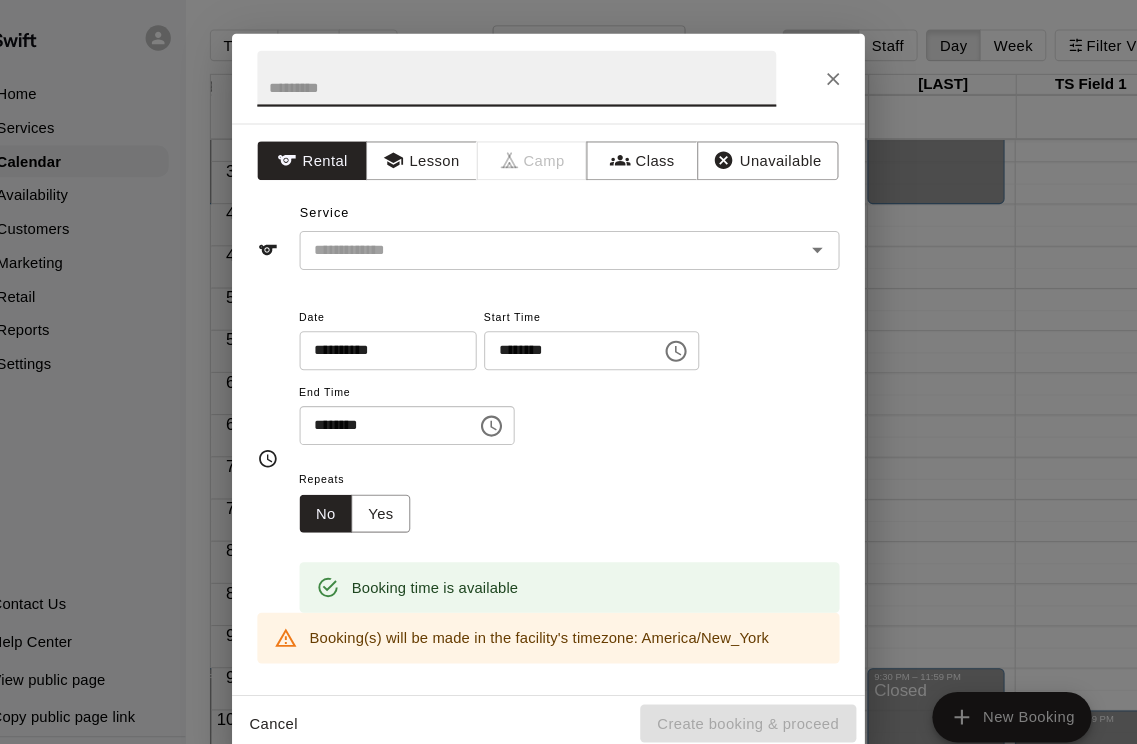 click at bounding box center (539, 74) 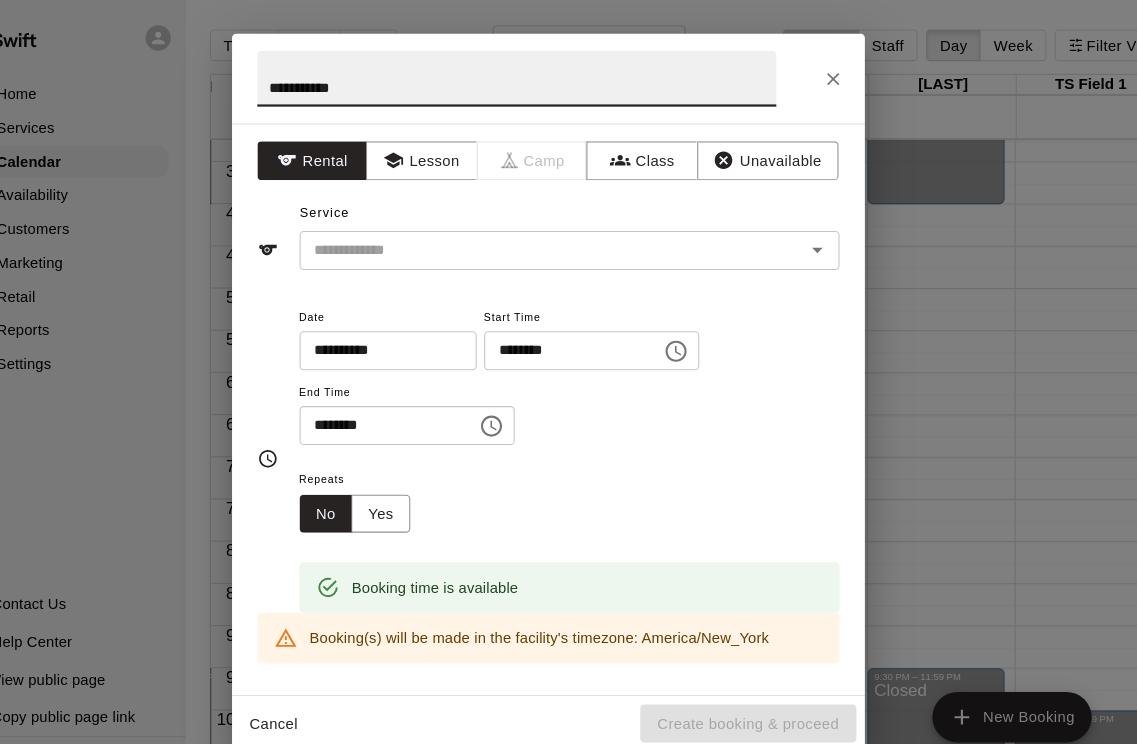 click 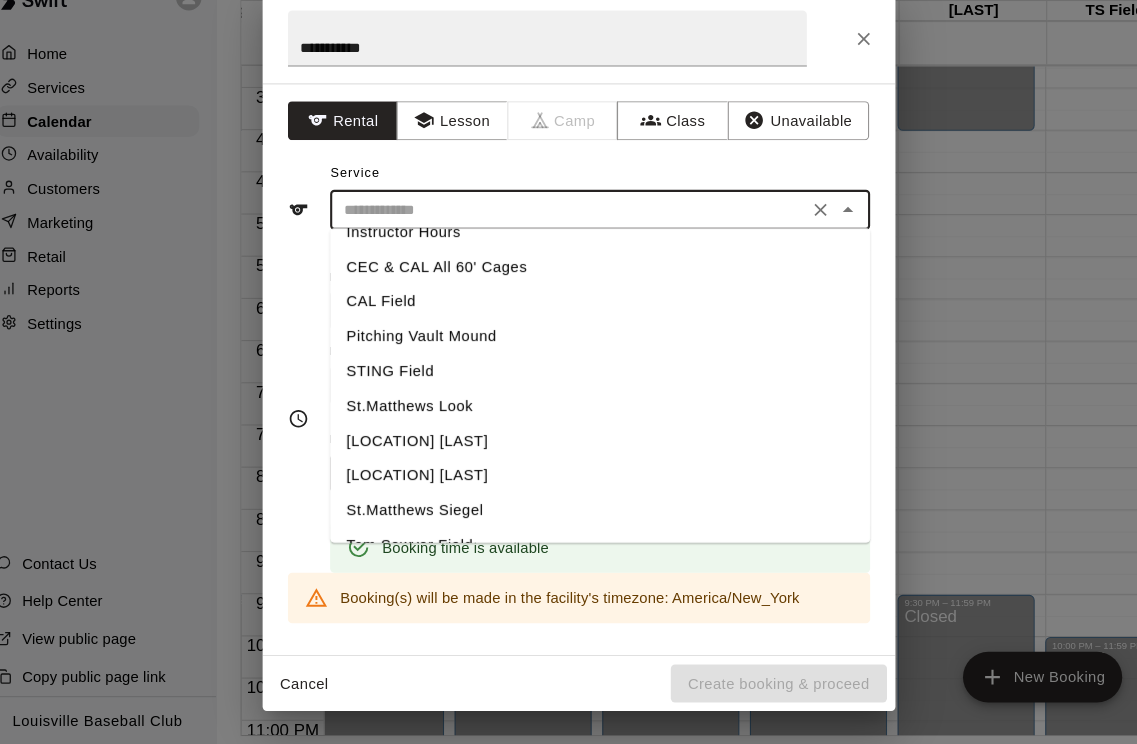 click on "[LOCATION] [LAST]" at bounding box center [589, 489] 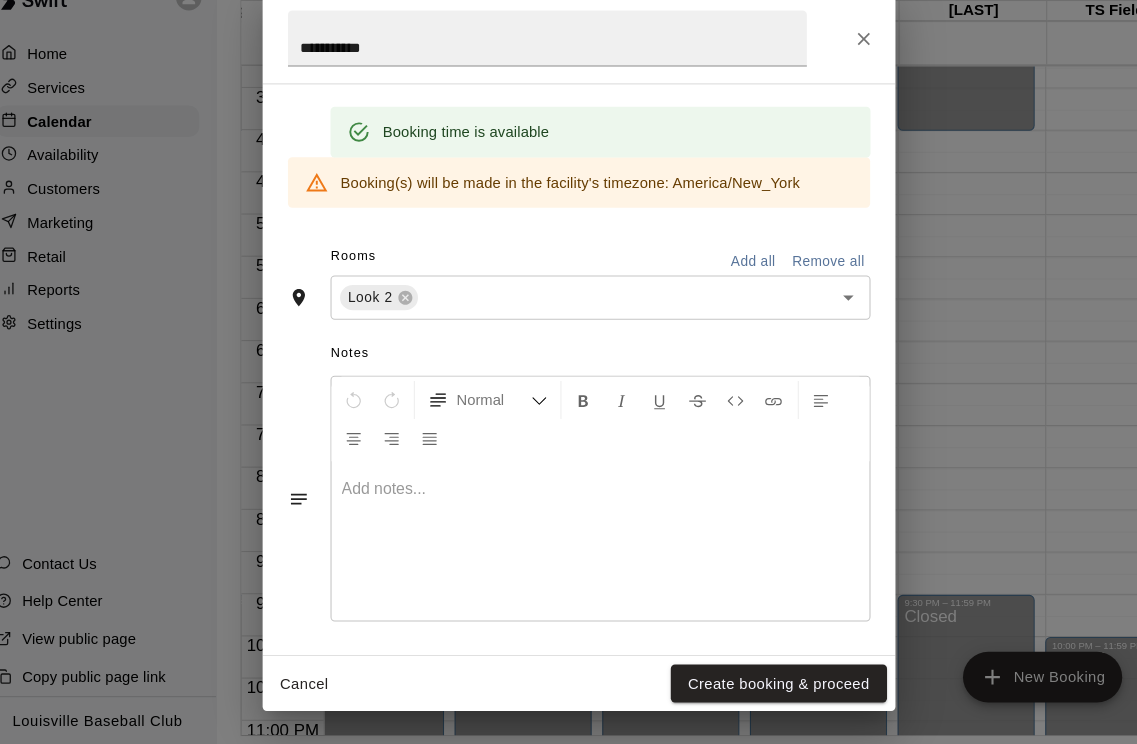 click on "Create booking & proceed" at bounding box center [758, 686] 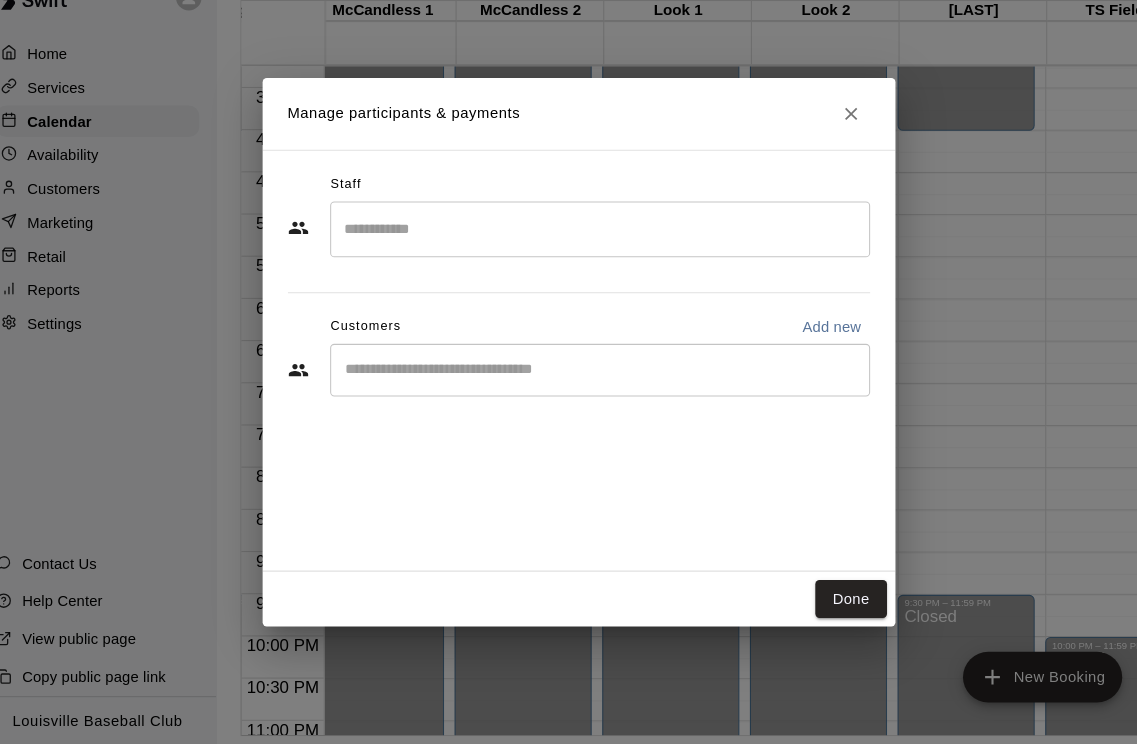 click at bounding box center (589, 389) 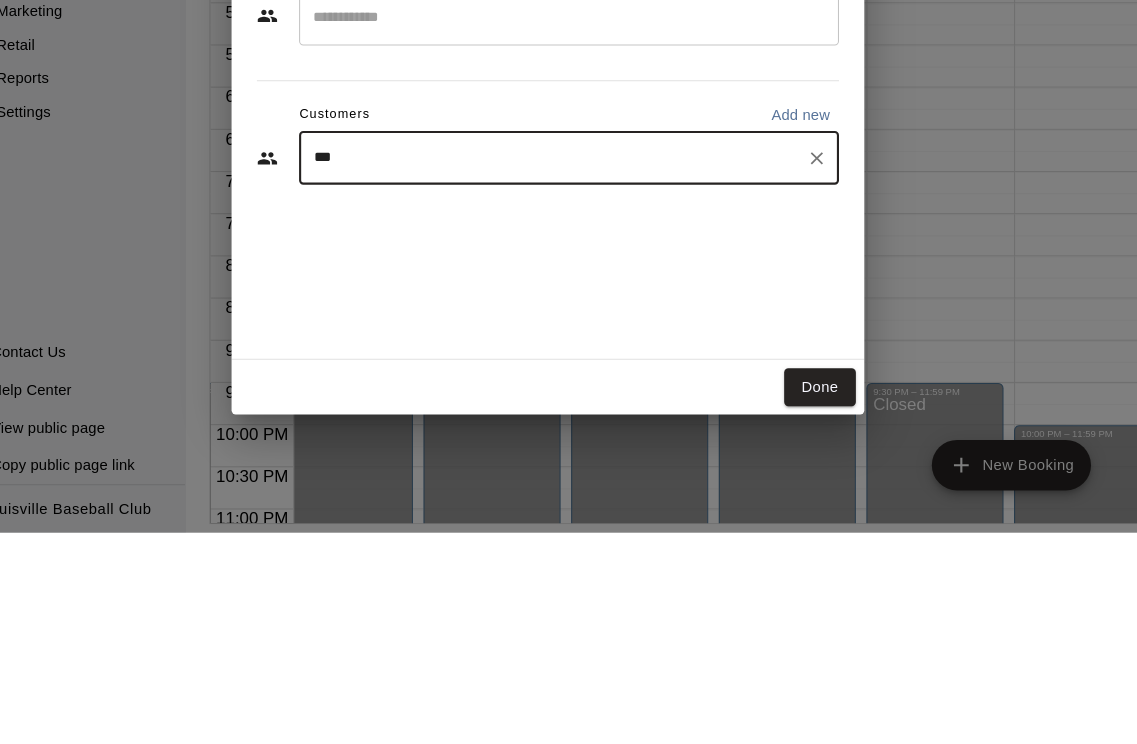 type on "****" 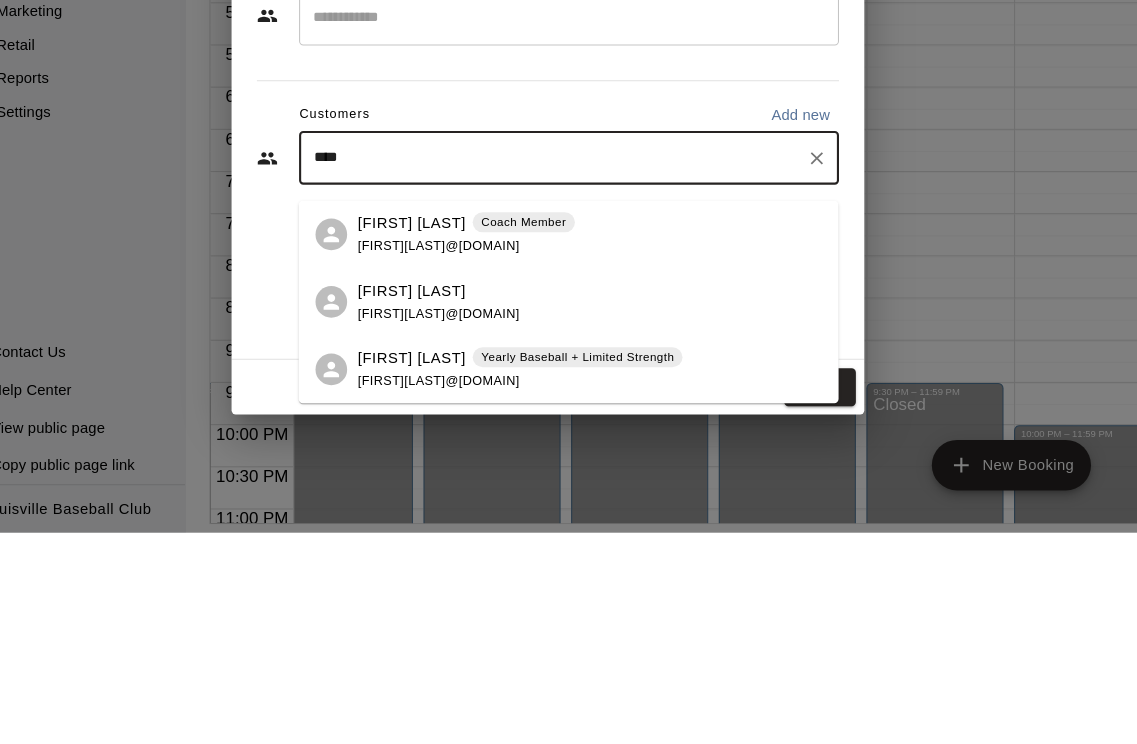 click on "[FIRST] [LAST] [TITLE] [TITLE] [FIRST][LAST]@[DOMAIN]" at bounding box center [589, 462] 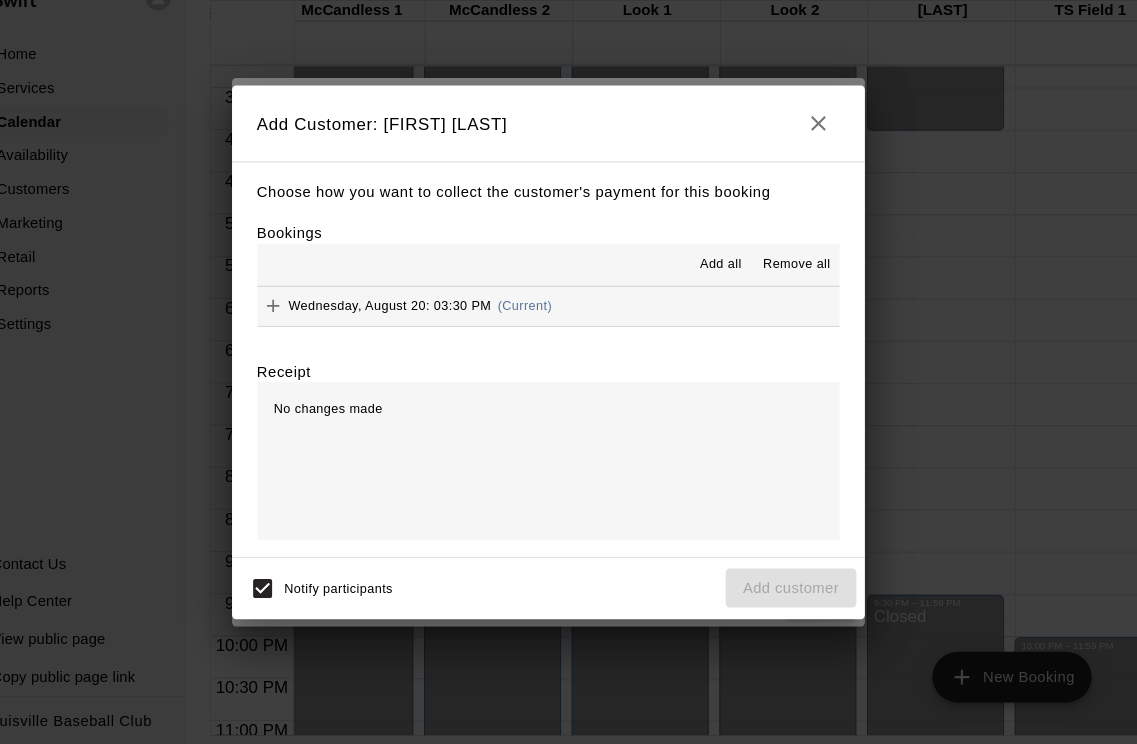 click 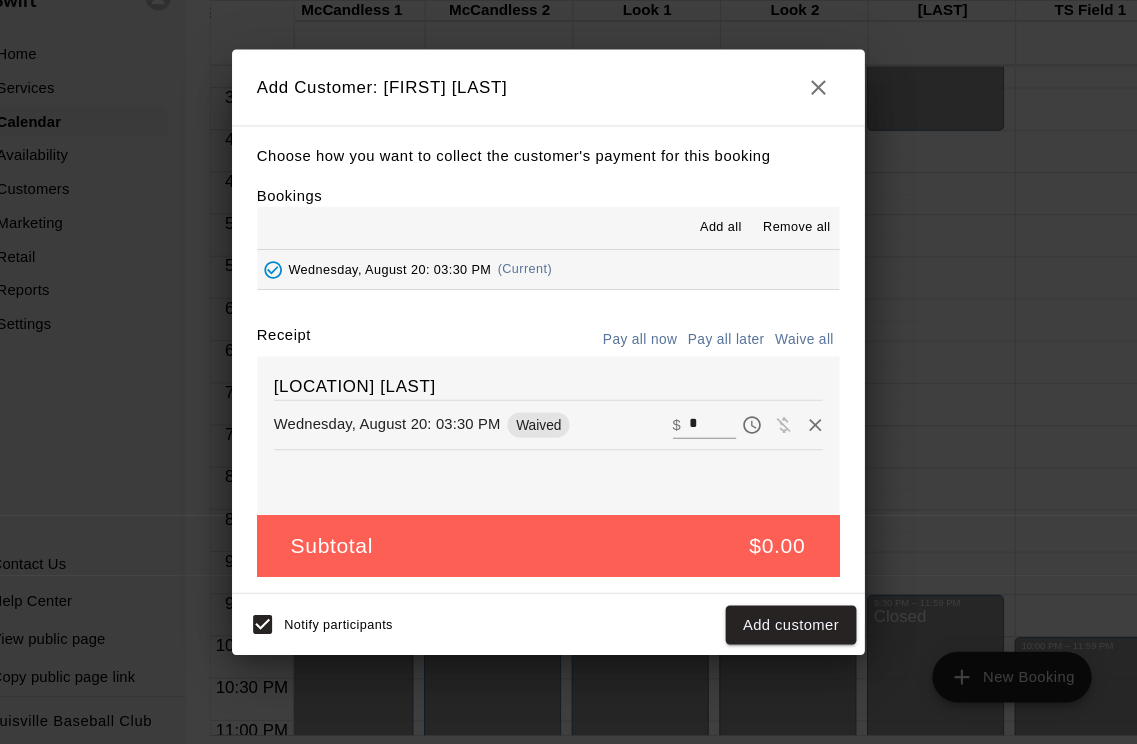 click on "Add customer" at bounding box center [798, 630] 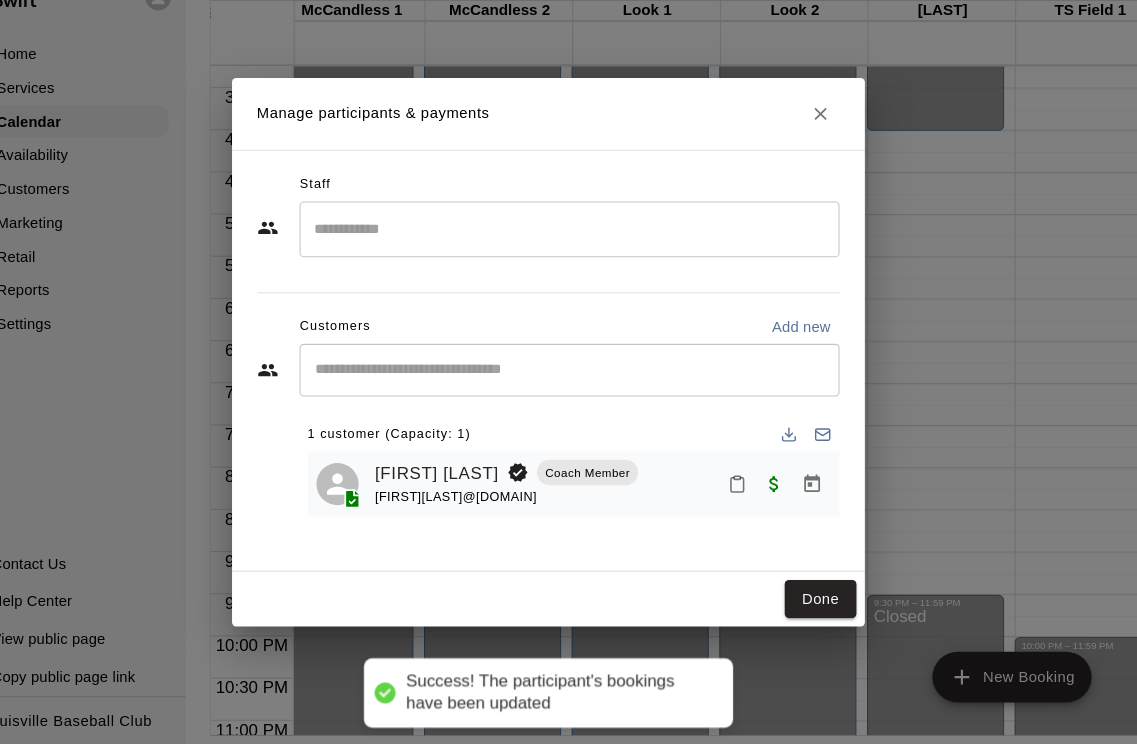 click on "Done" at bounding box center [826, 606] 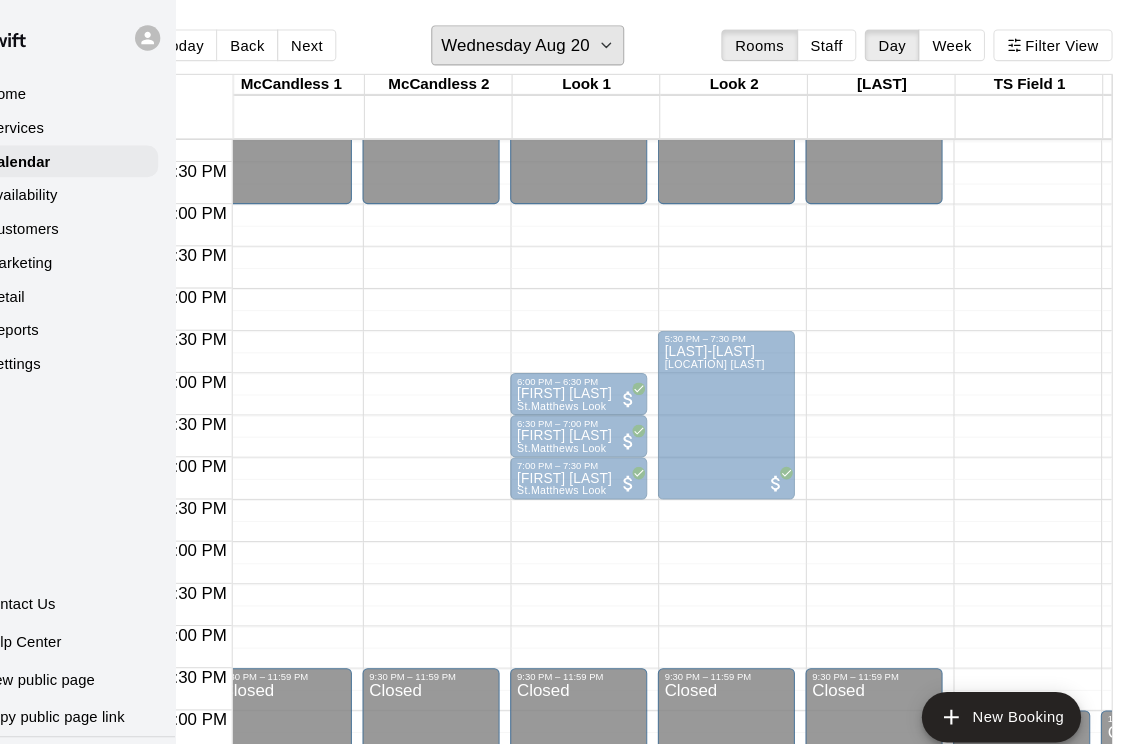 click 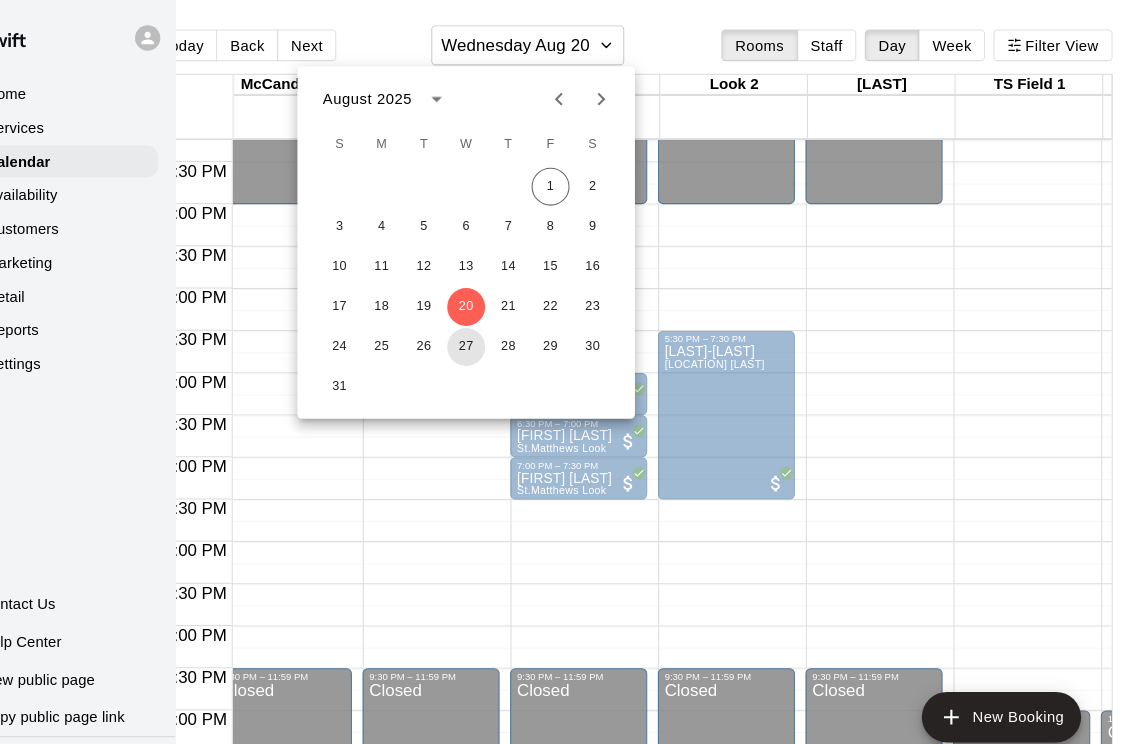 click on "27" at bounding box center [501, 329] 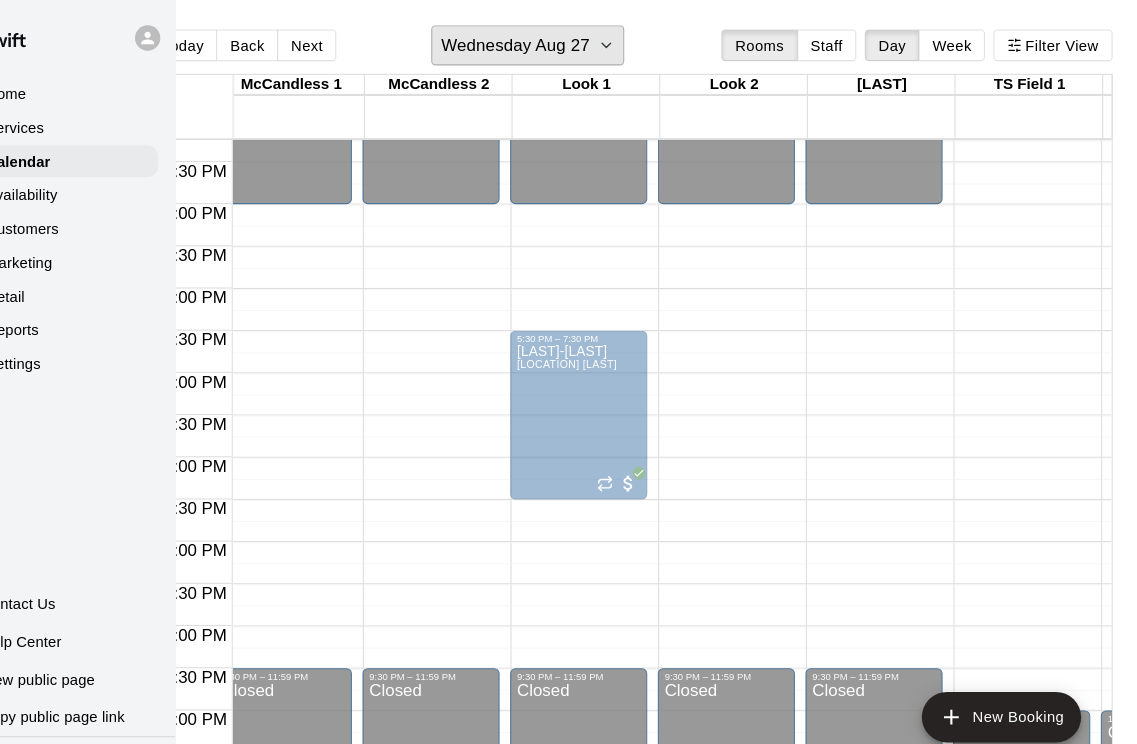 click on "Wednesday Aug 27" at bounding box center [547, 43] 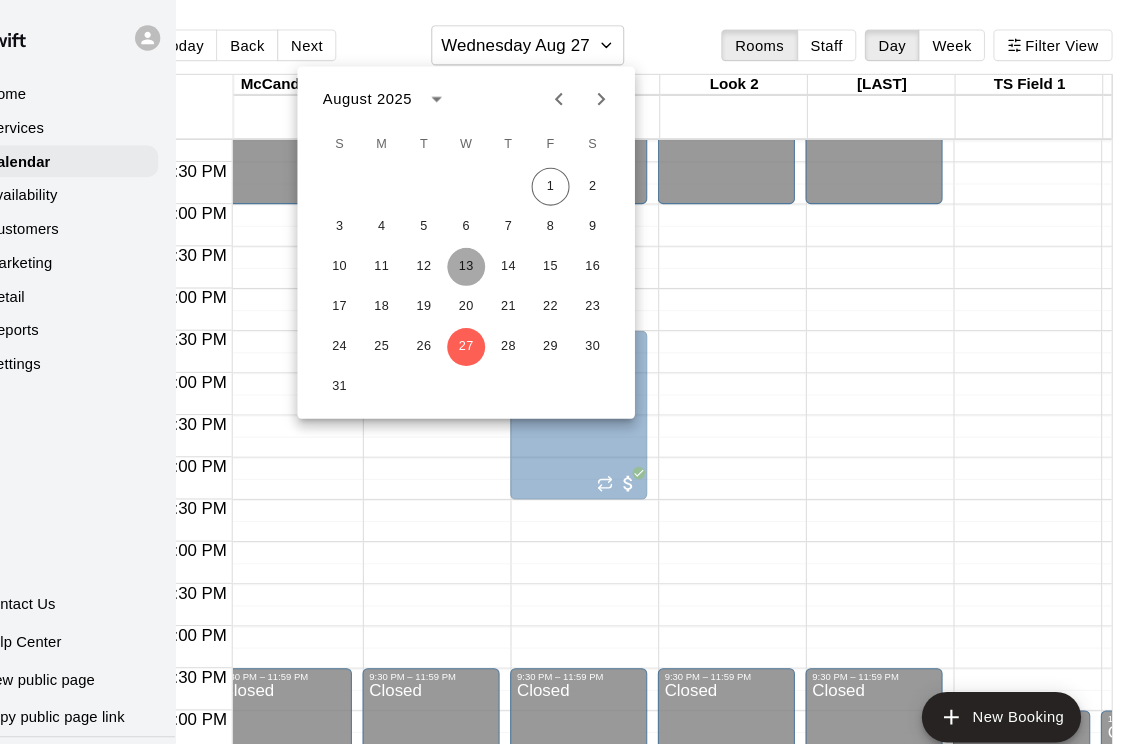 click on "13" at bounding box center (501, 253) 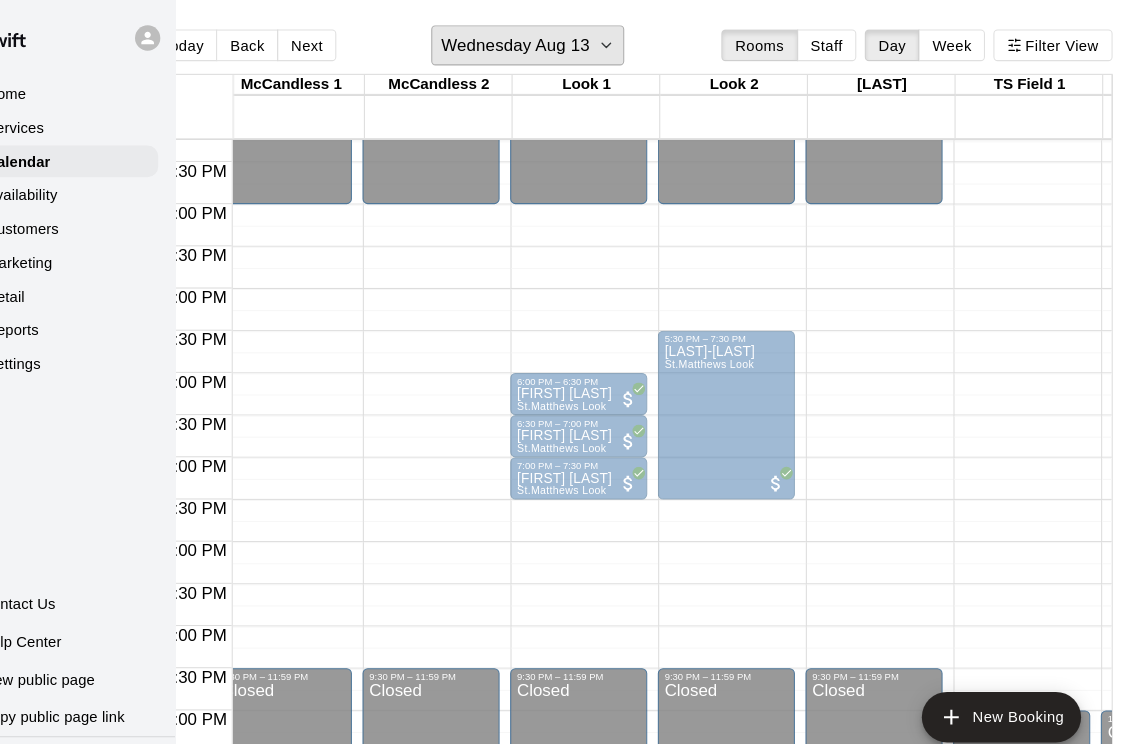 click on "Wednesday Aug 13" at bounding box center [547, 43] 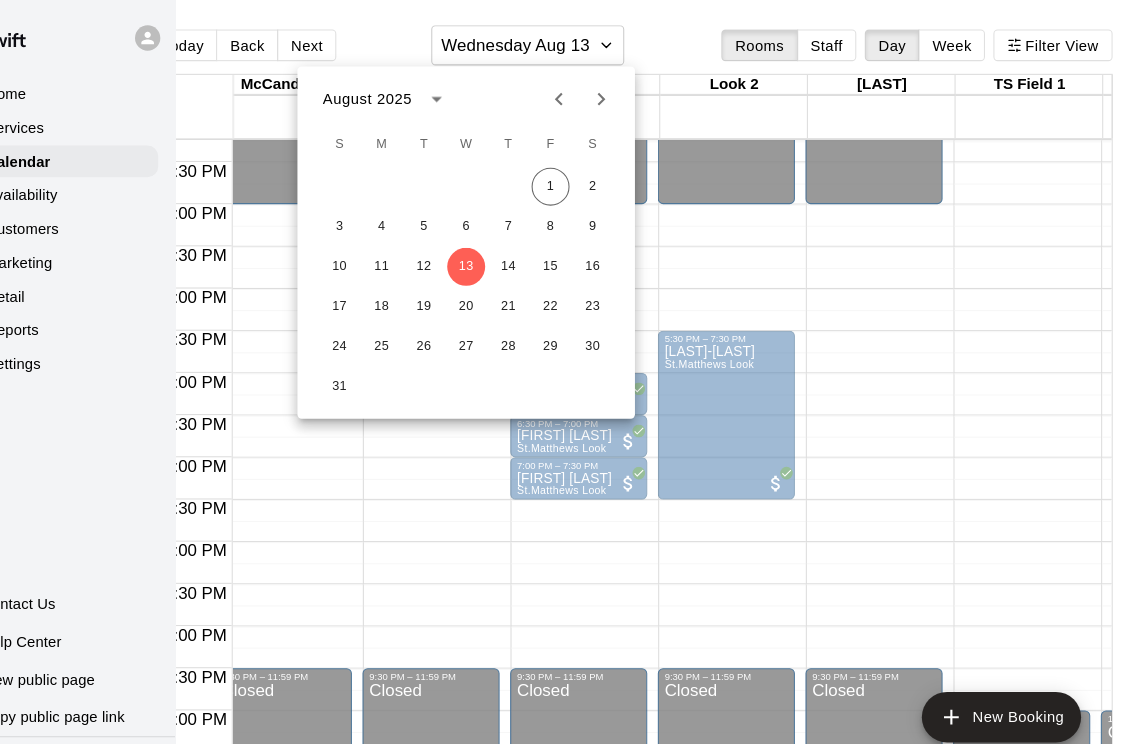 click at bounding box center [568, 372] 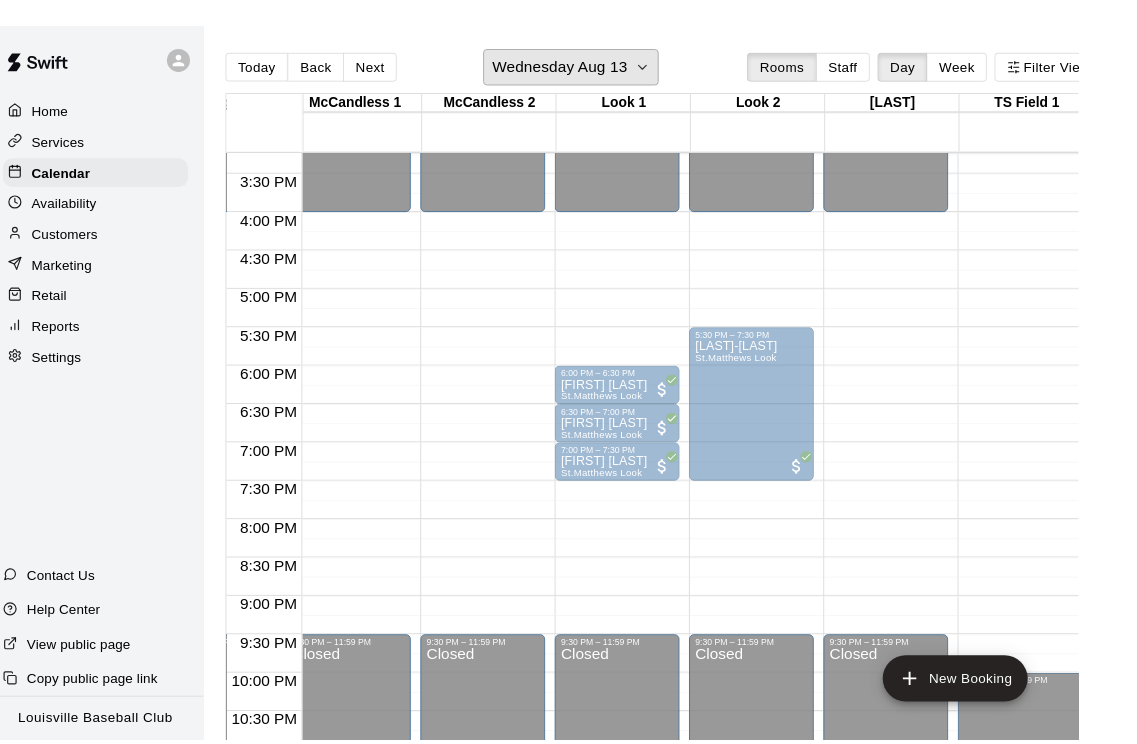 scroll, scrollTop: 0, scrollLeft: 48, axis: horizontal 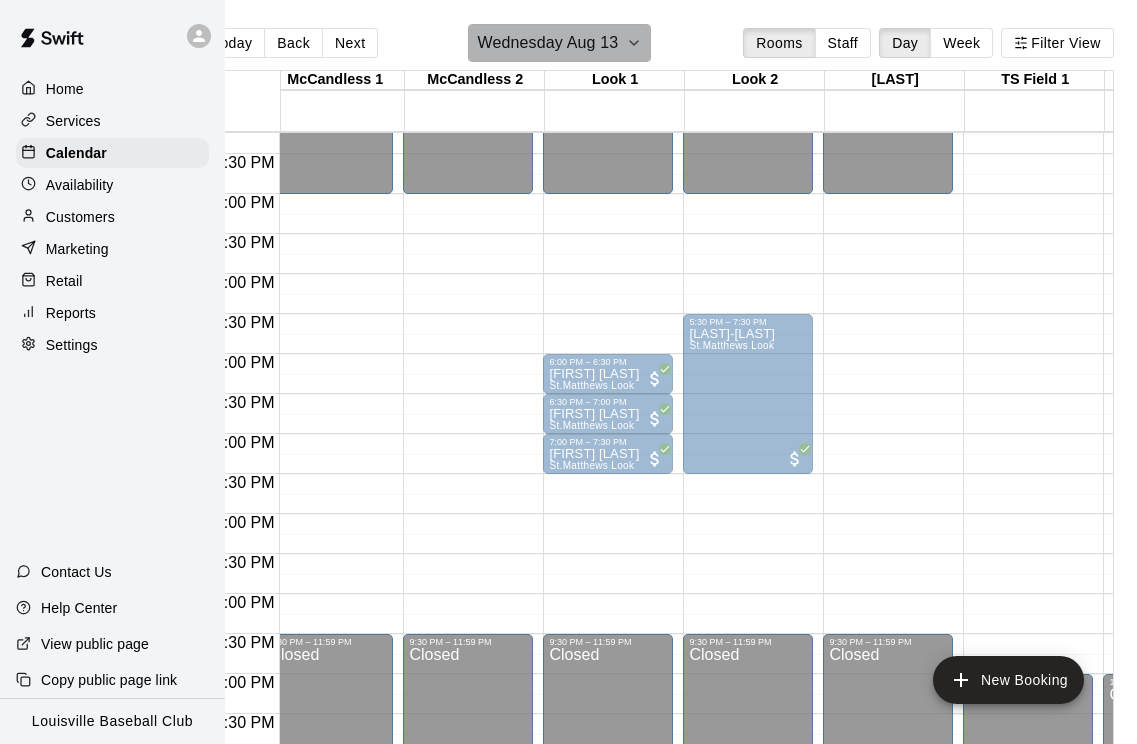 click on "Wednesday Aug 13" at bounding box center [559, 43] 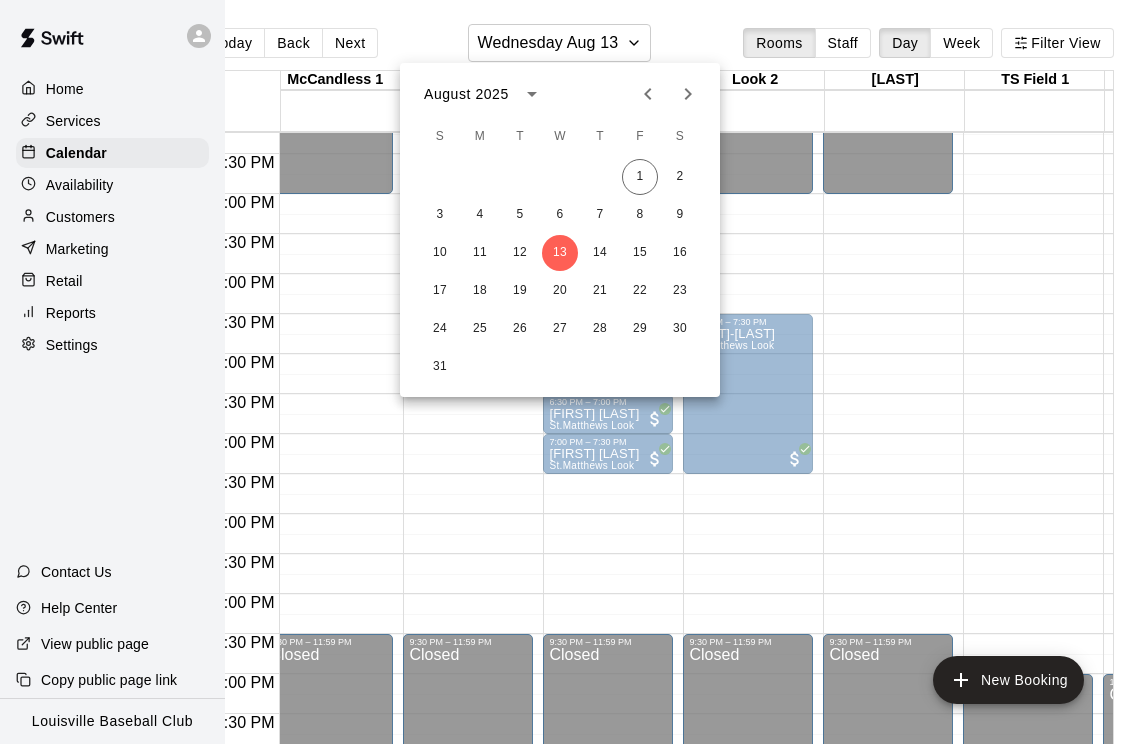 click on "3 4 5 6 7 8 9" at bounding box center (560, 215) 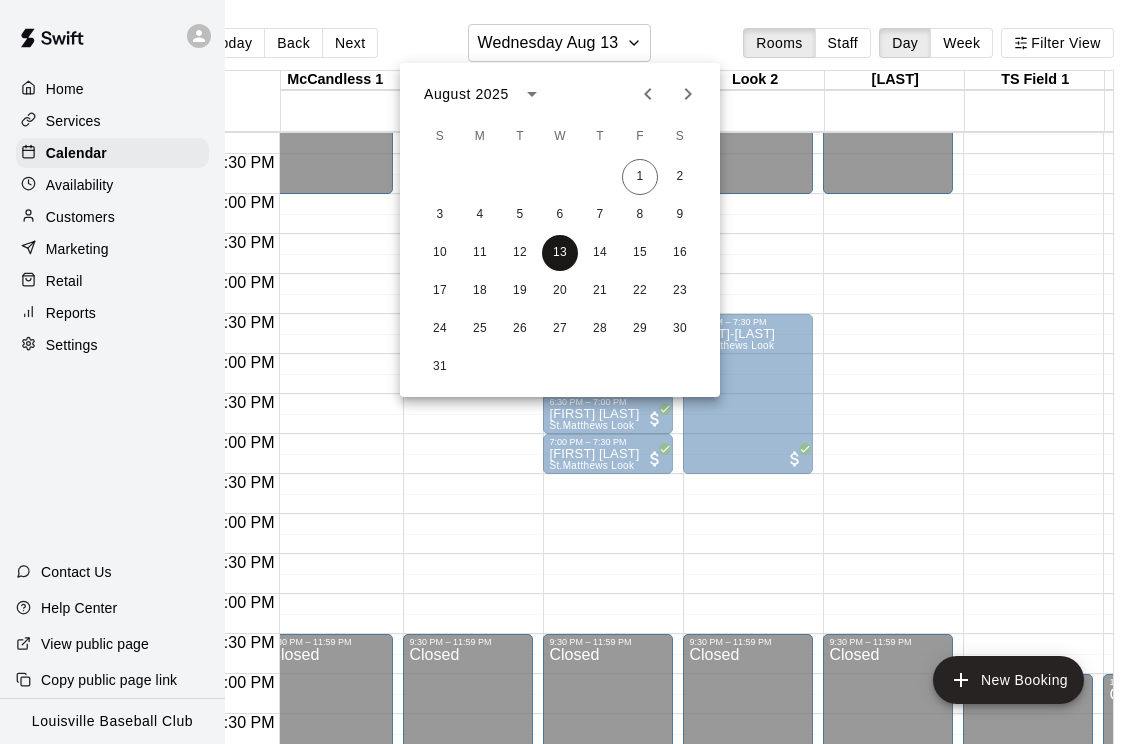 click on "13" at bounding box center (560, 253) 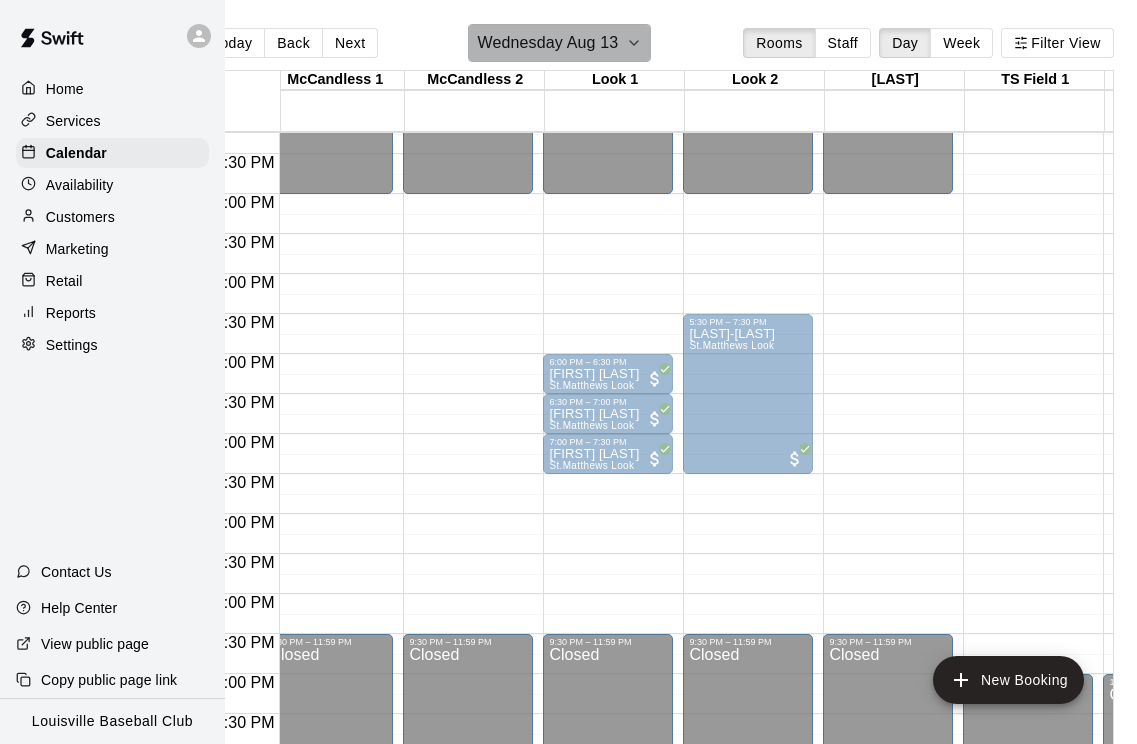 click on "Wednesday Aug 13" at bounding box center [547, 43] 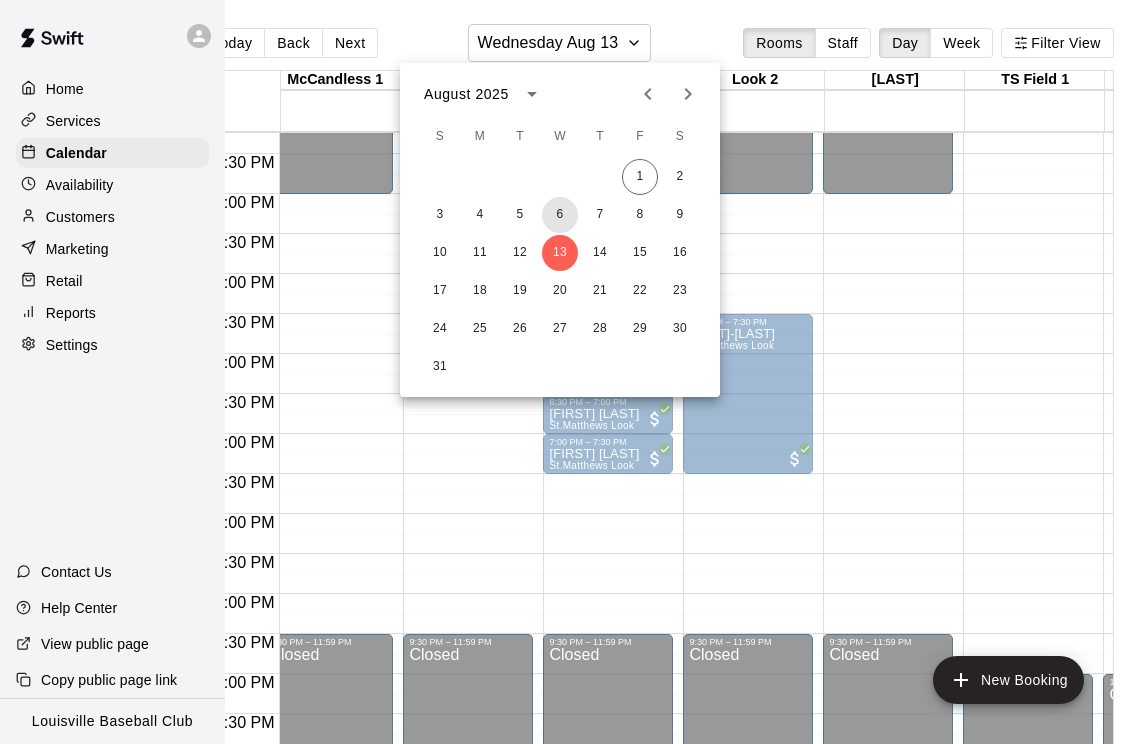 click on "6" at bounding box center (560, 215) 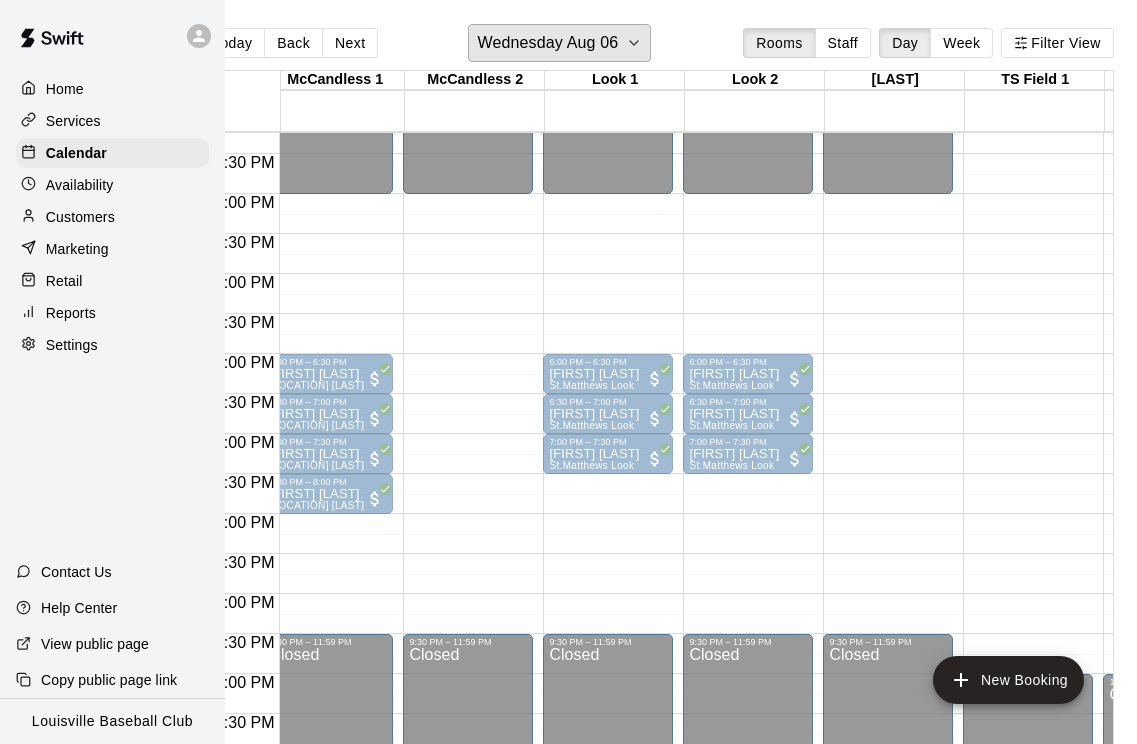 scroll, scrollTop: 1213, scrollLeft: 3466, axis: both 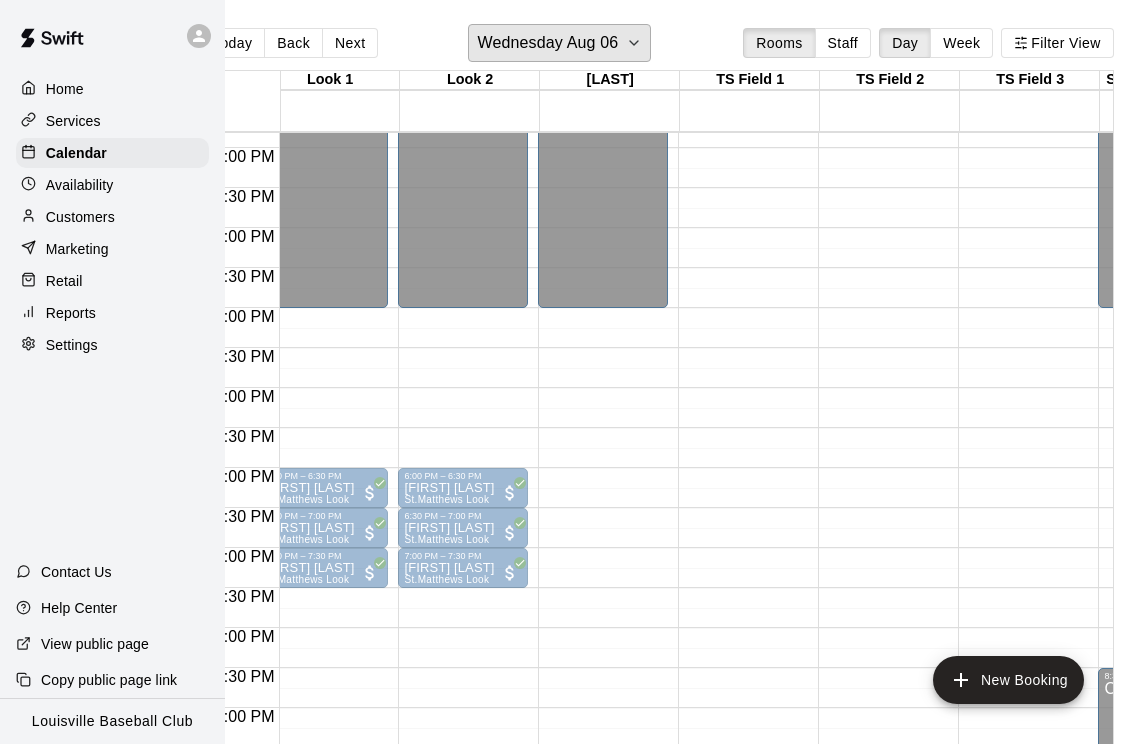 click on "Wednesday Aug 06" at bounding box center [547, 43] 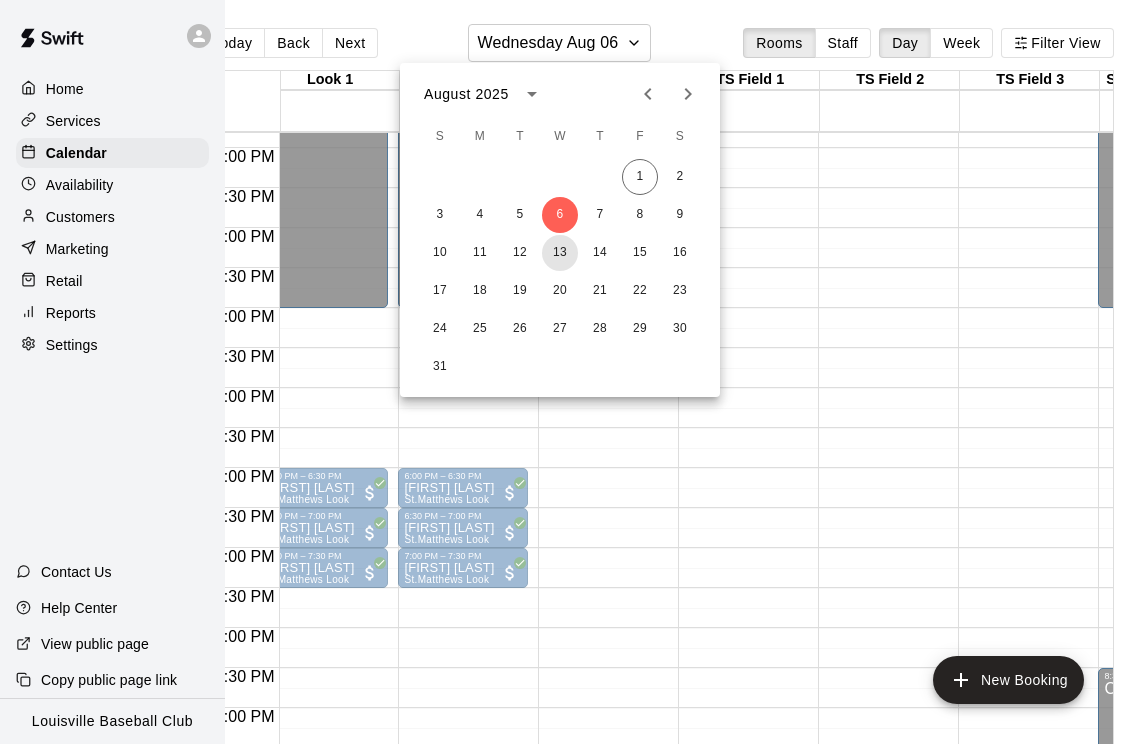 click on "13" at bounding box center [560, 253] 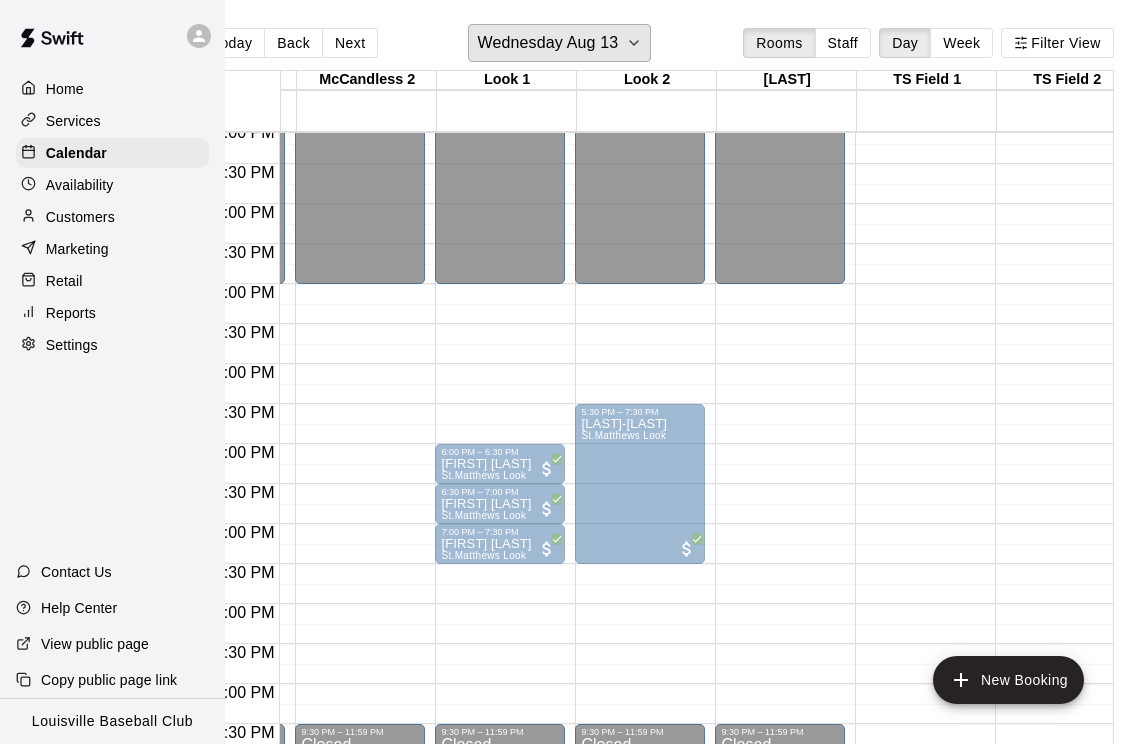 click 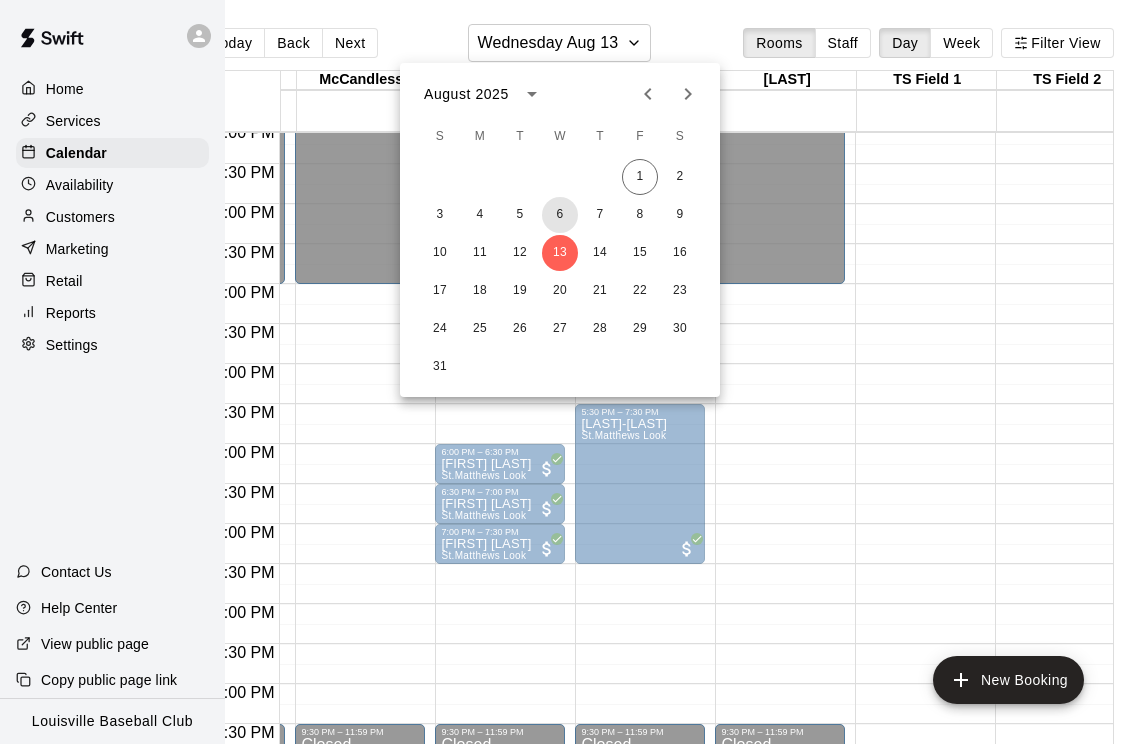 click on "6" at bounding box center [560, 215] 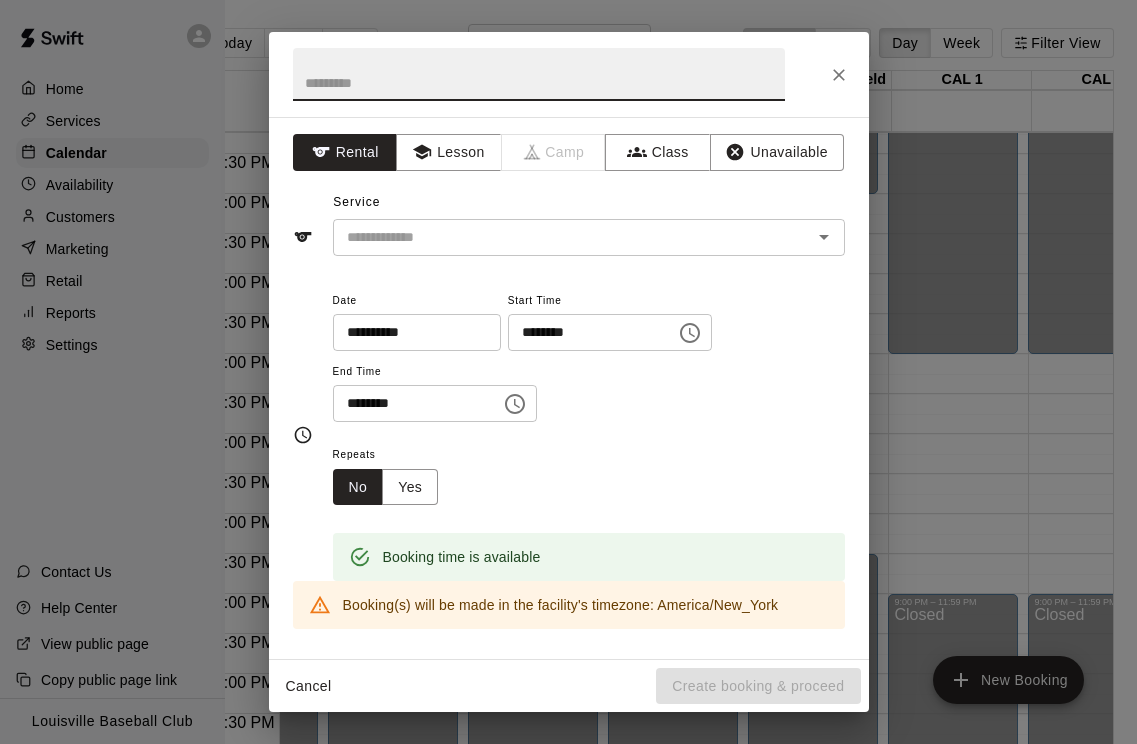 click 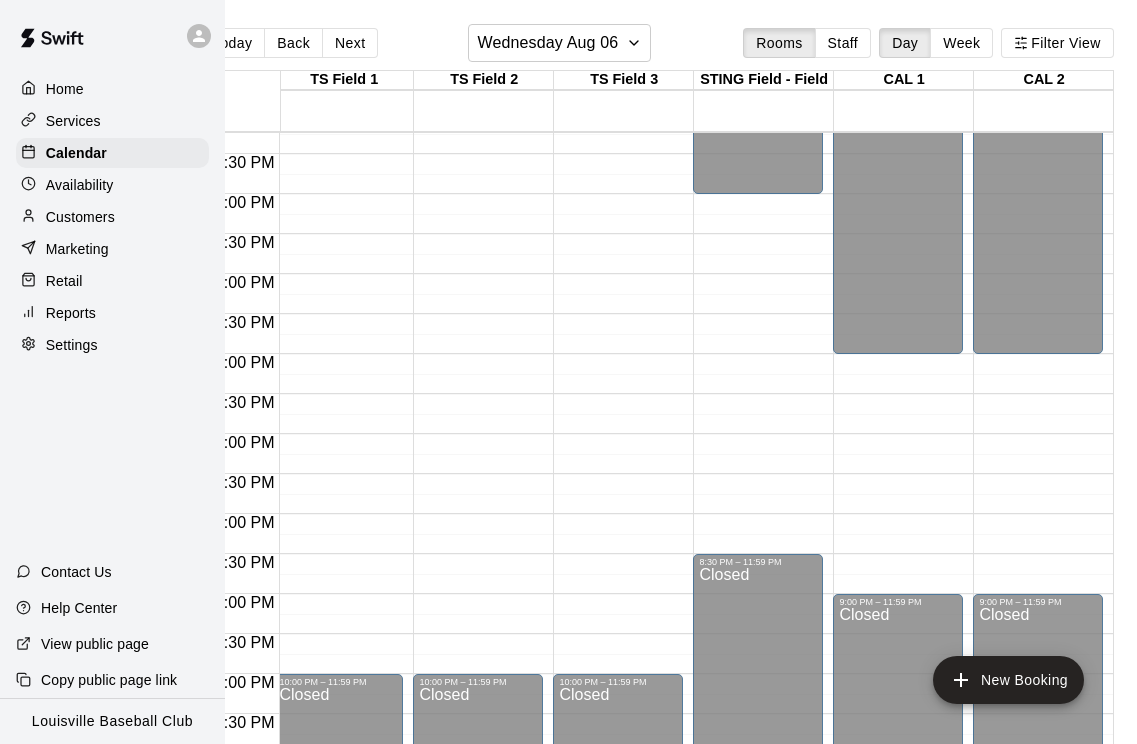 click at bounding box center (483, 584) 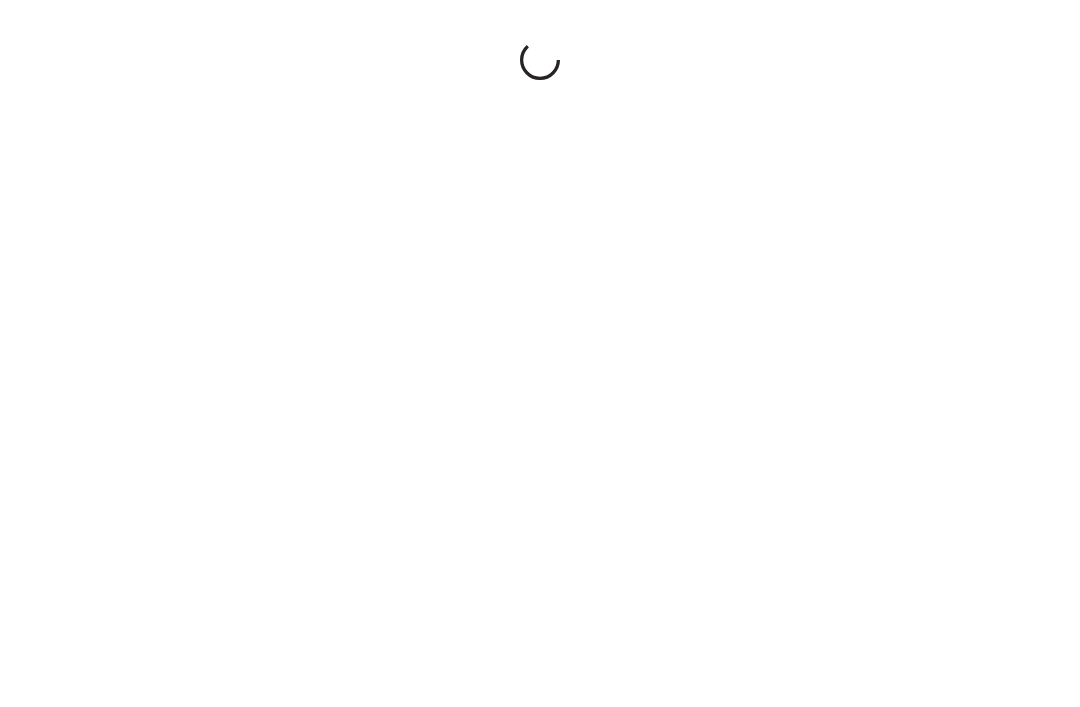 scroll, scrollTop: 0, scrollLeft: 44, axis: horizontal 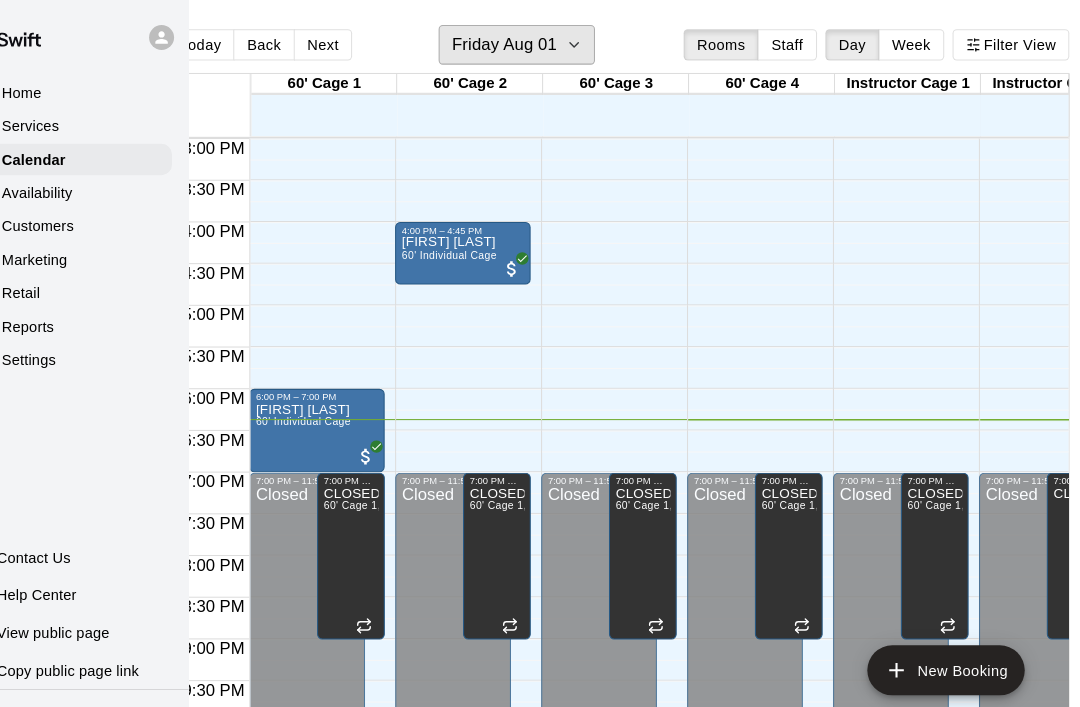 click 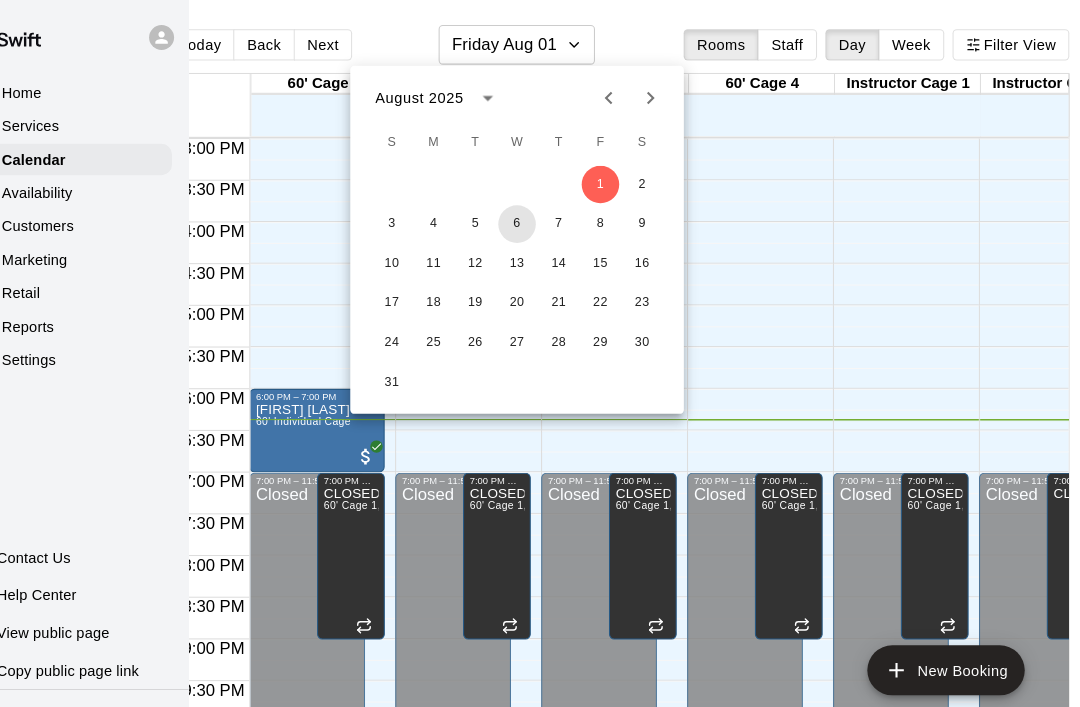 click on "6" at bounding box center (540, 215) 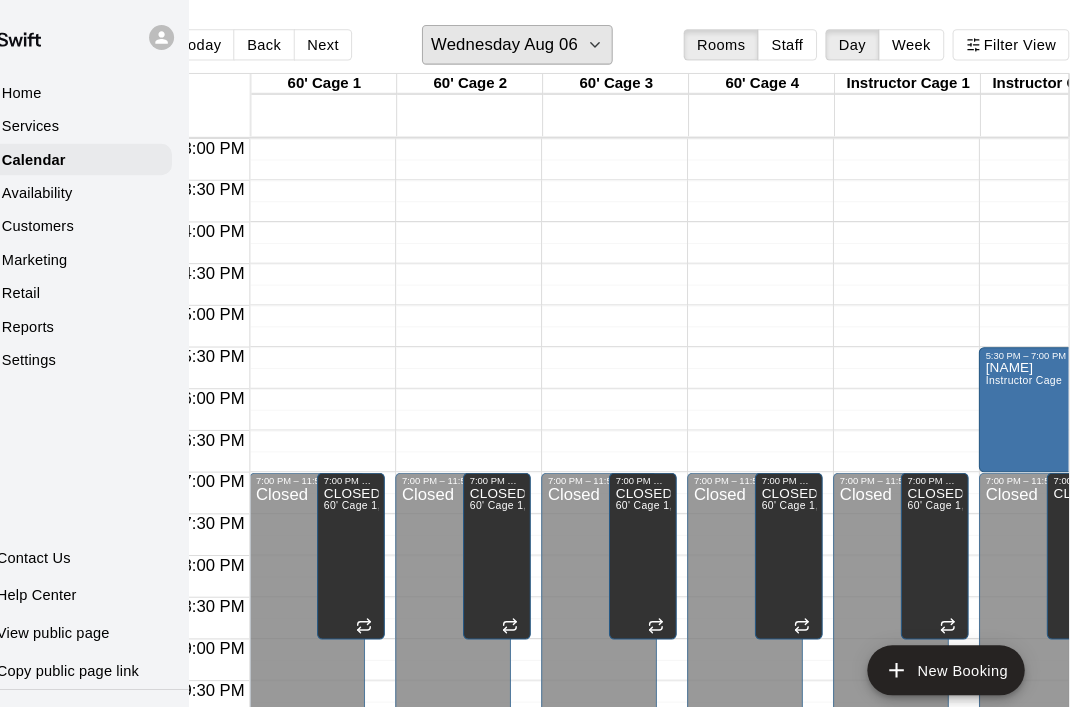 scroll, scrollTop: 1175, scrollLeft: 87, axis: both 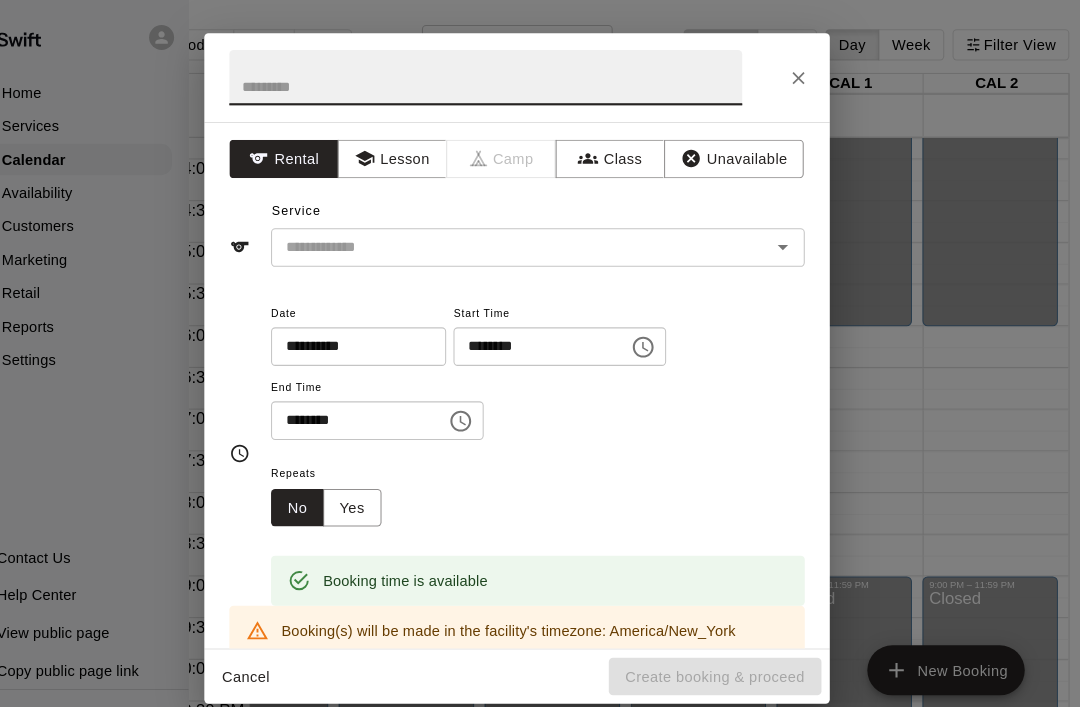 click at bounding box center (510, 74) 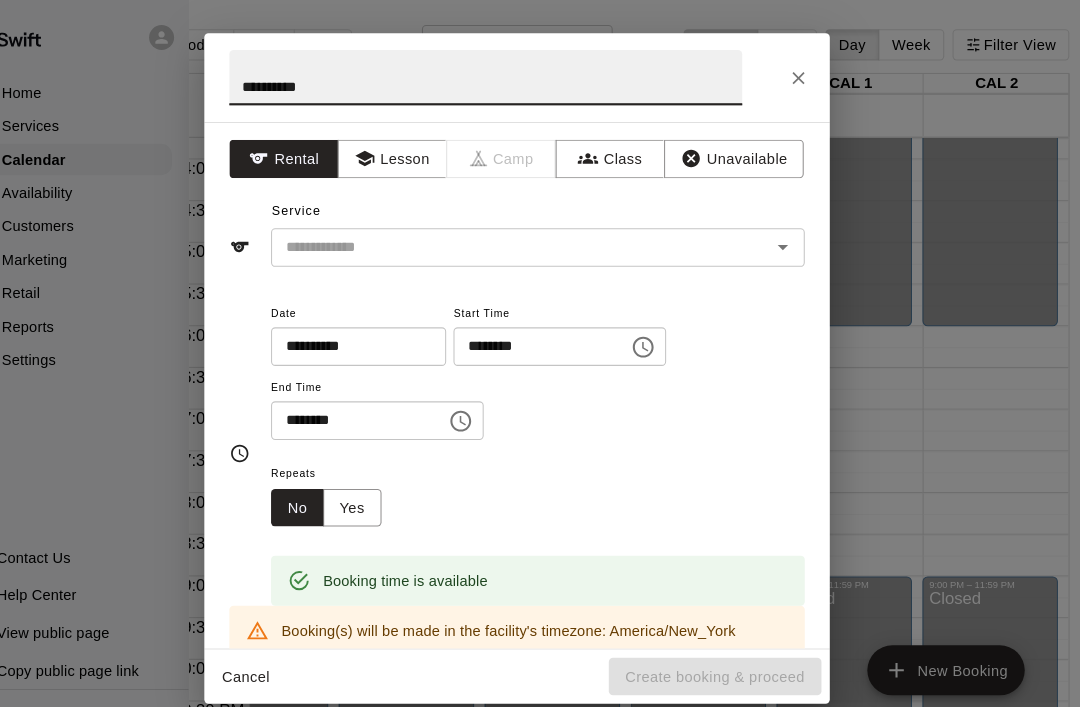 click on "**********" at bounding box center [510, 74] 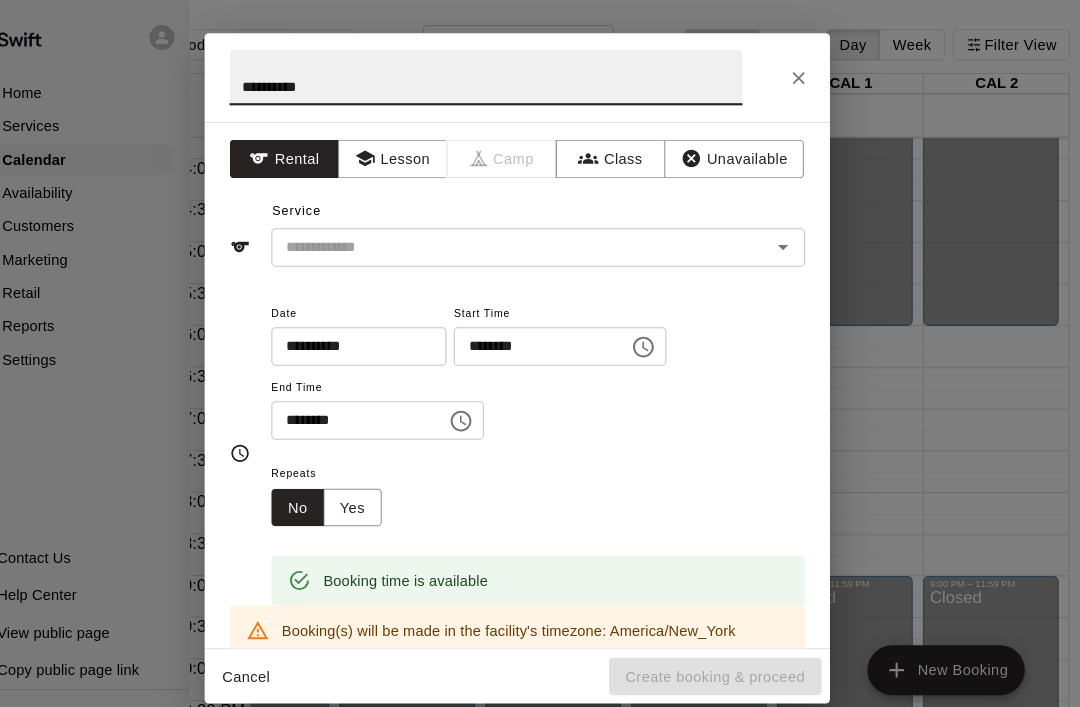 click on "**********" at bounding box center (510, 74) 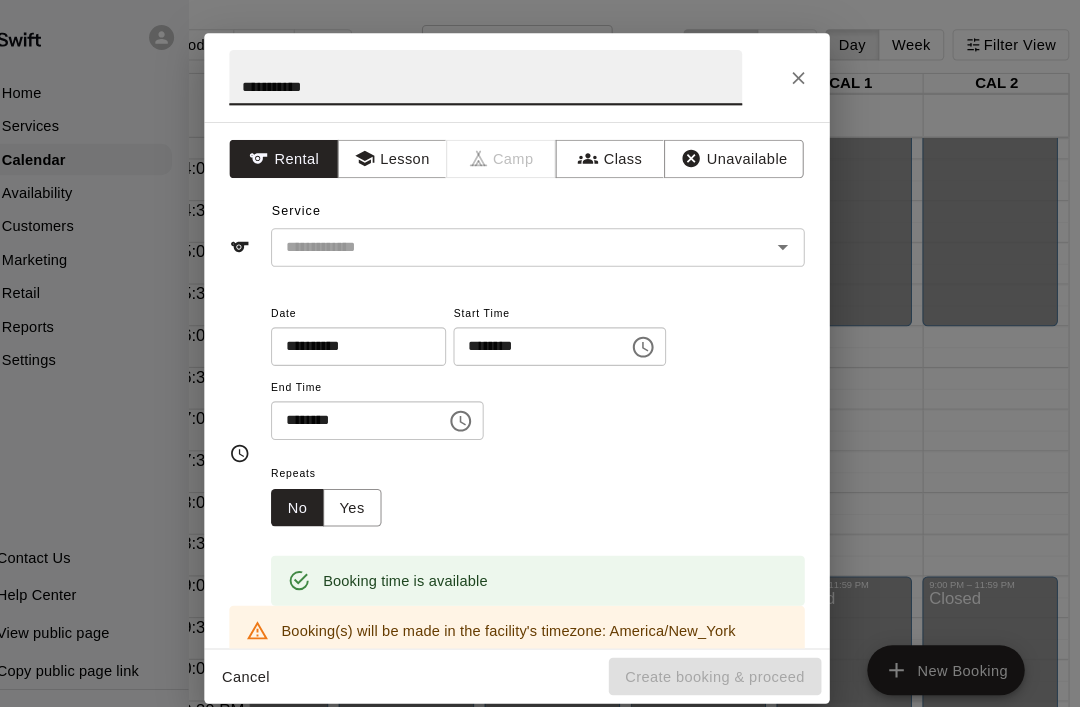 click 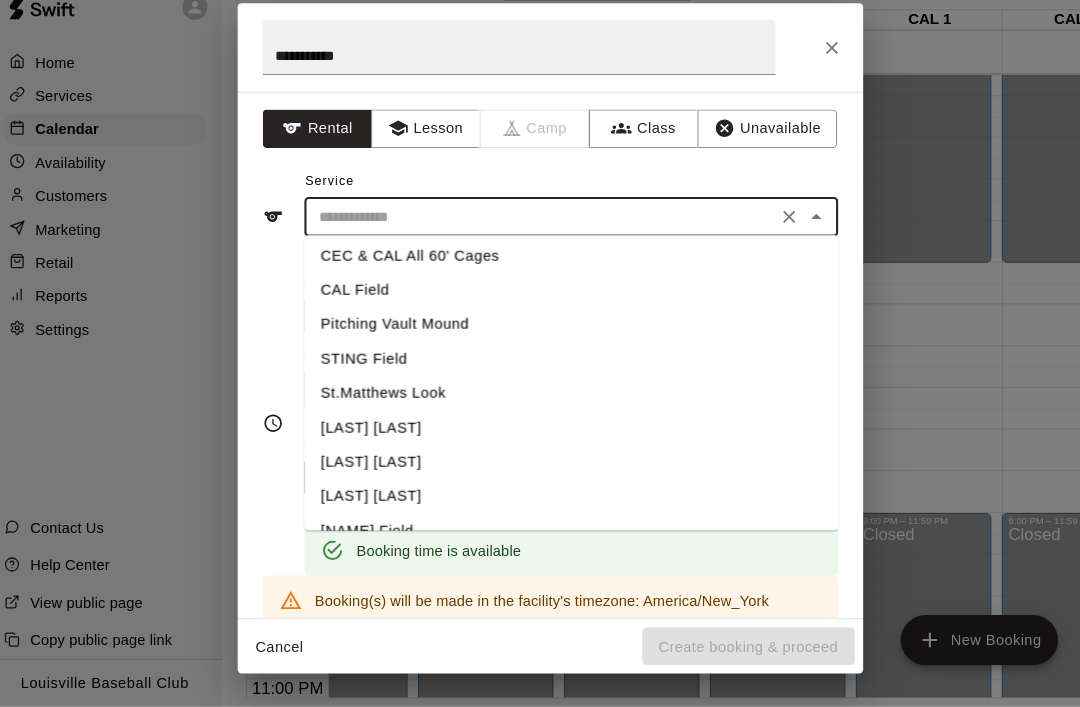 click on "[LOCATION] [LAST]" at bounding box center (560, 472) 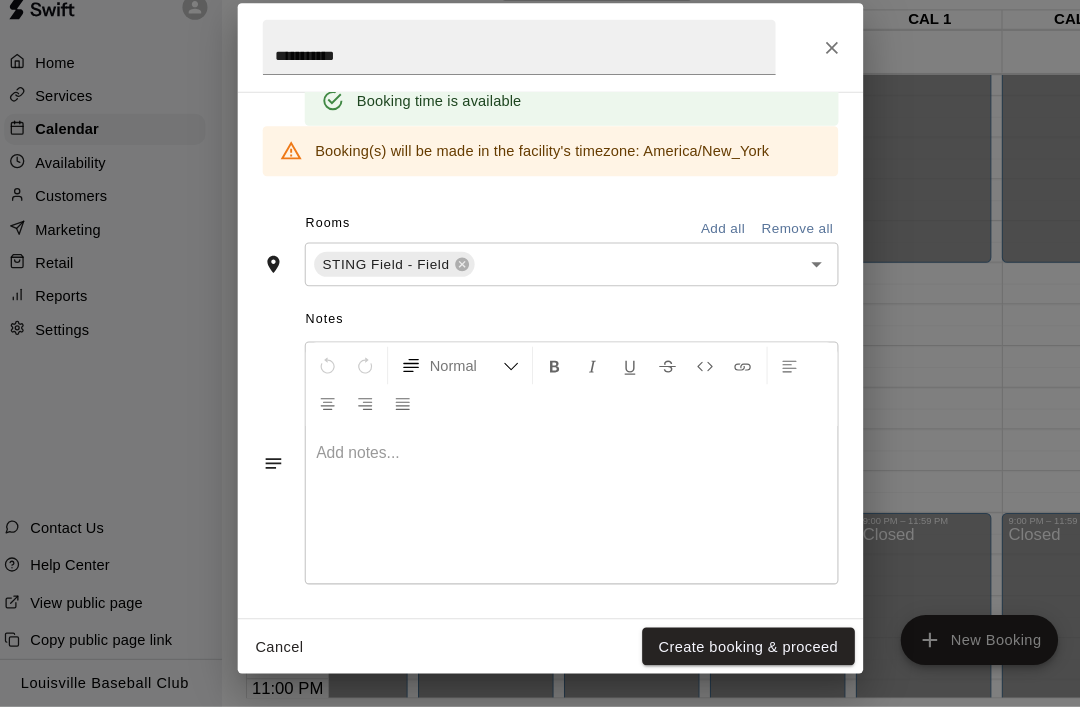 click on "Create booking & proceed" at bounding box center (730, 649) 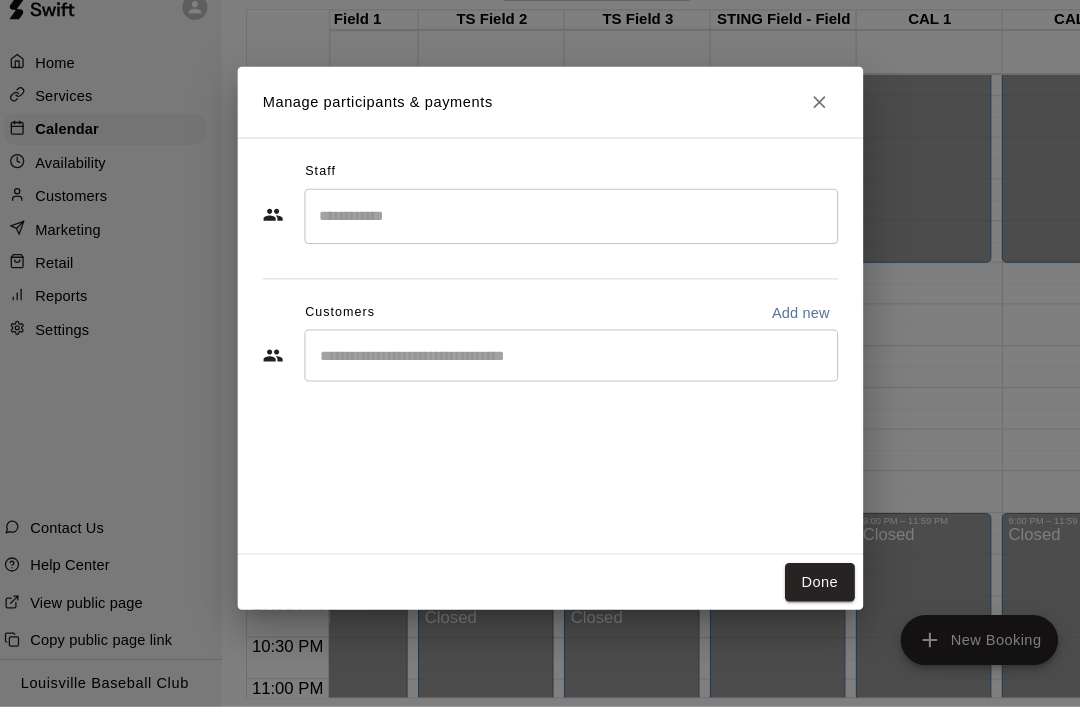 click at bounding box center (560, 370) 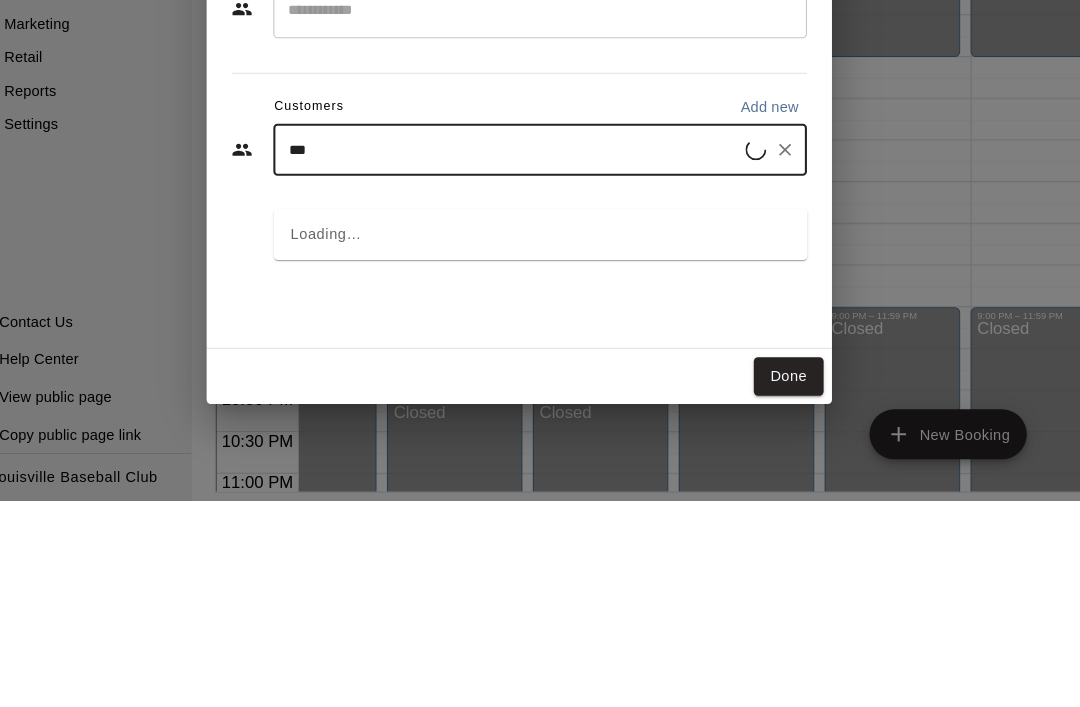 type on "****" 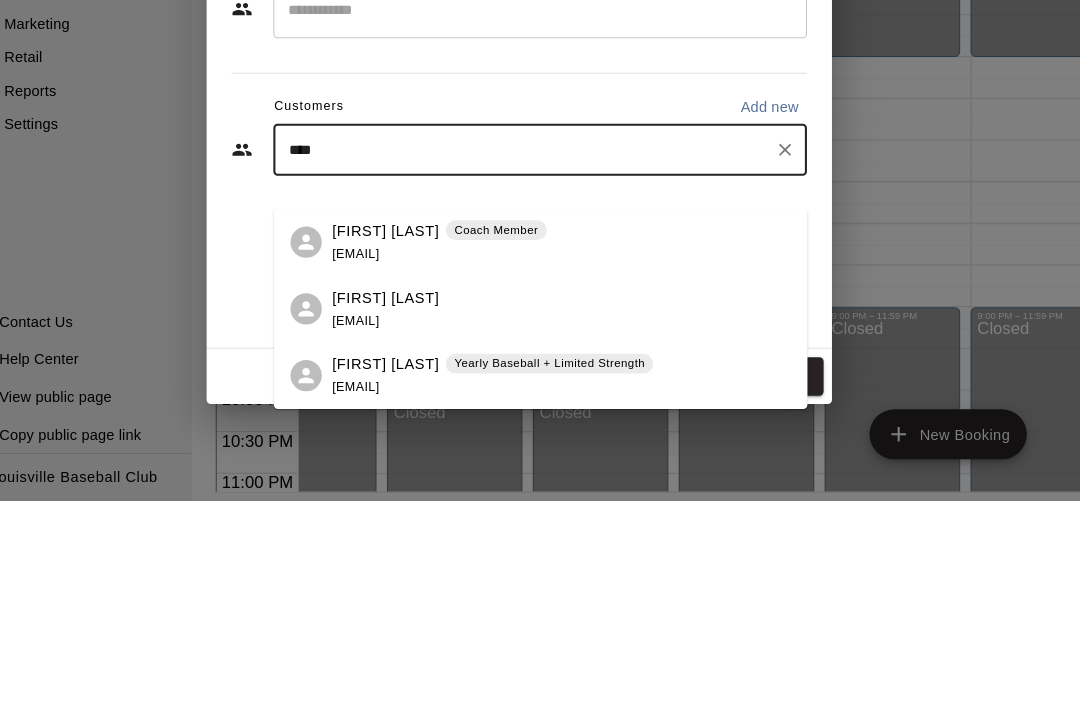 click on "[FIRST] [LAST]" at bounding box center [411, 447] 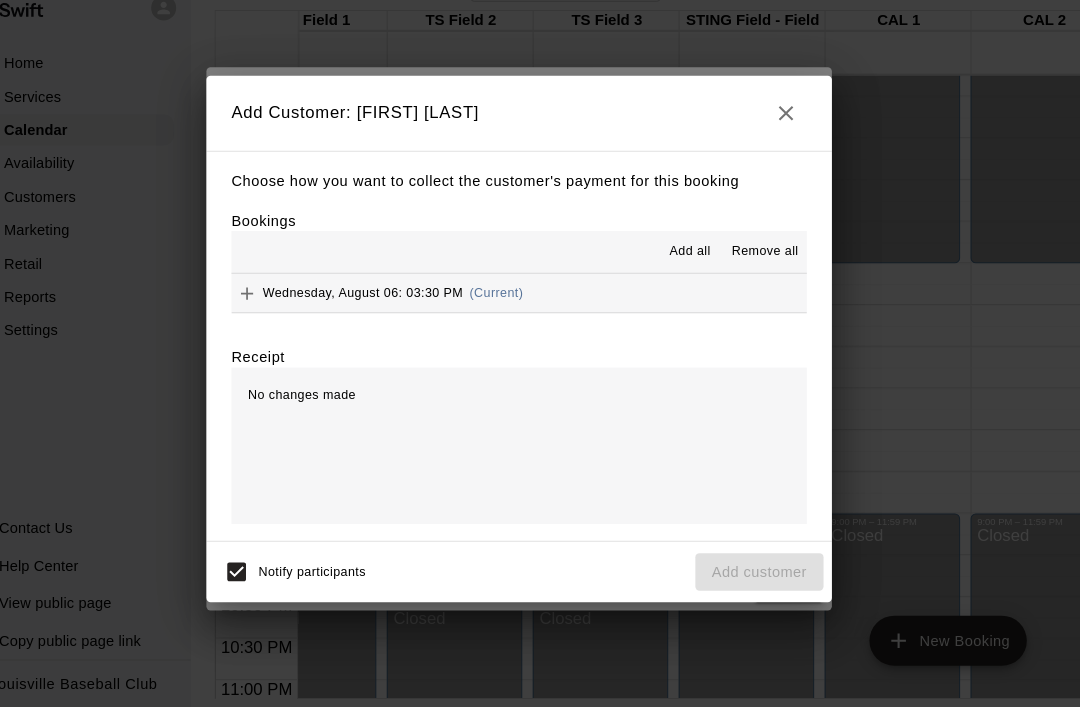 click 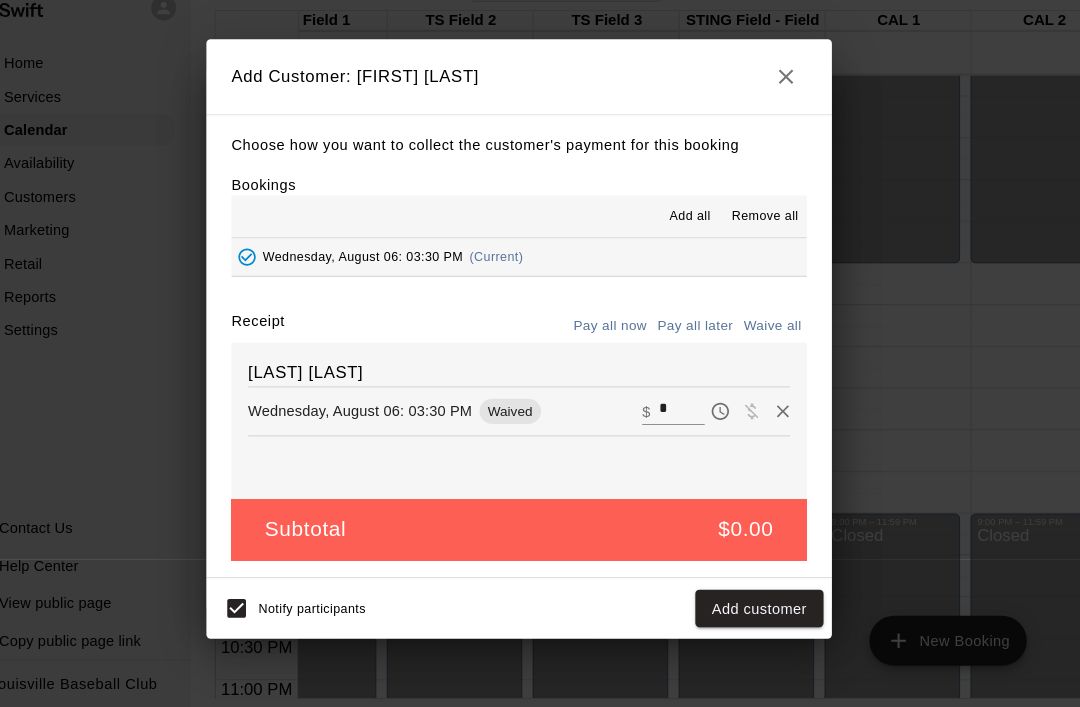 click on "Add customer" at bounding box center (770, 612) 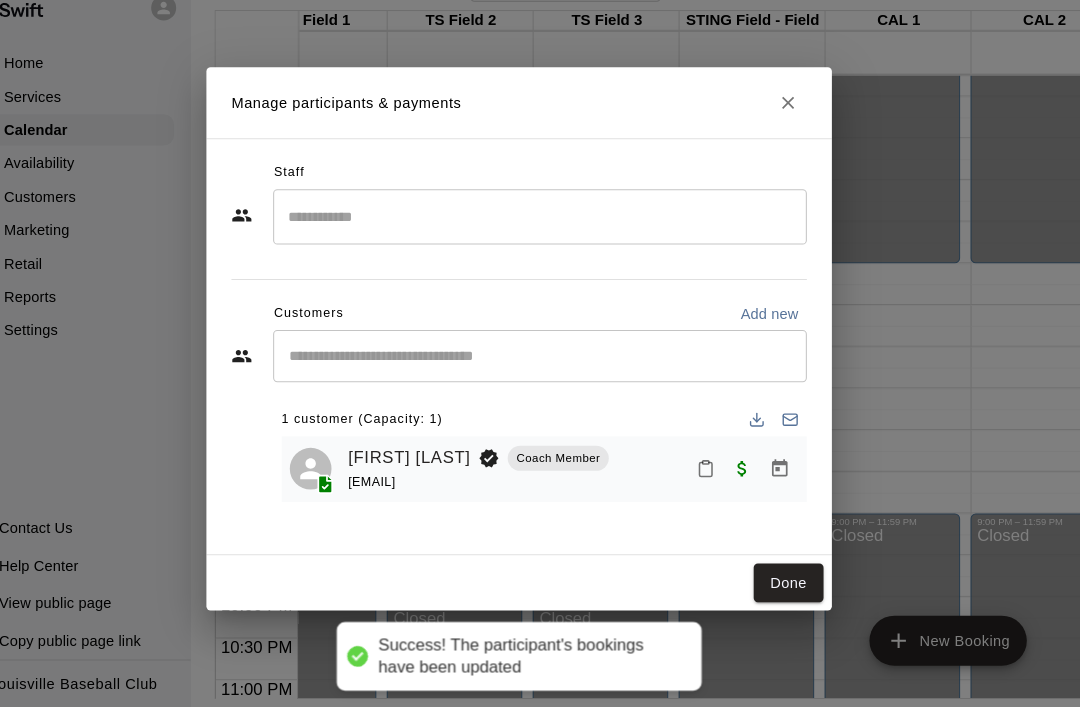 click on "Done" at bounding box center [798, 587] 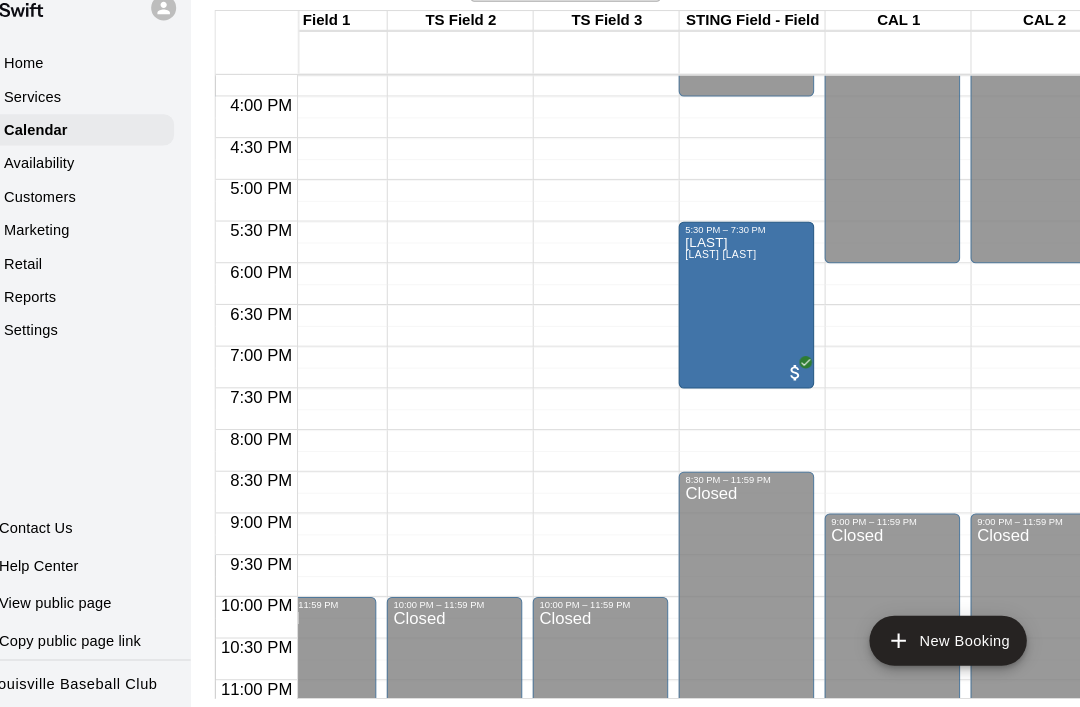 scroll, scrollTop: 1236, scrollLeft: 4104, axis: both 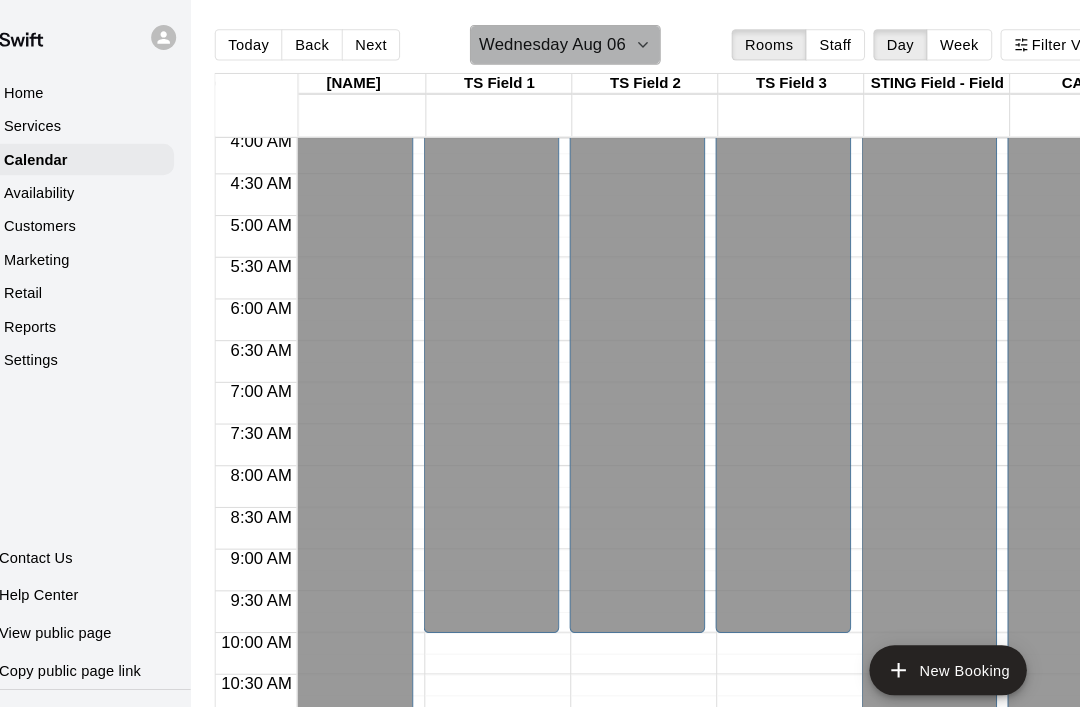click on "Wednesday Aug 06" at bounding box center (572, 43) 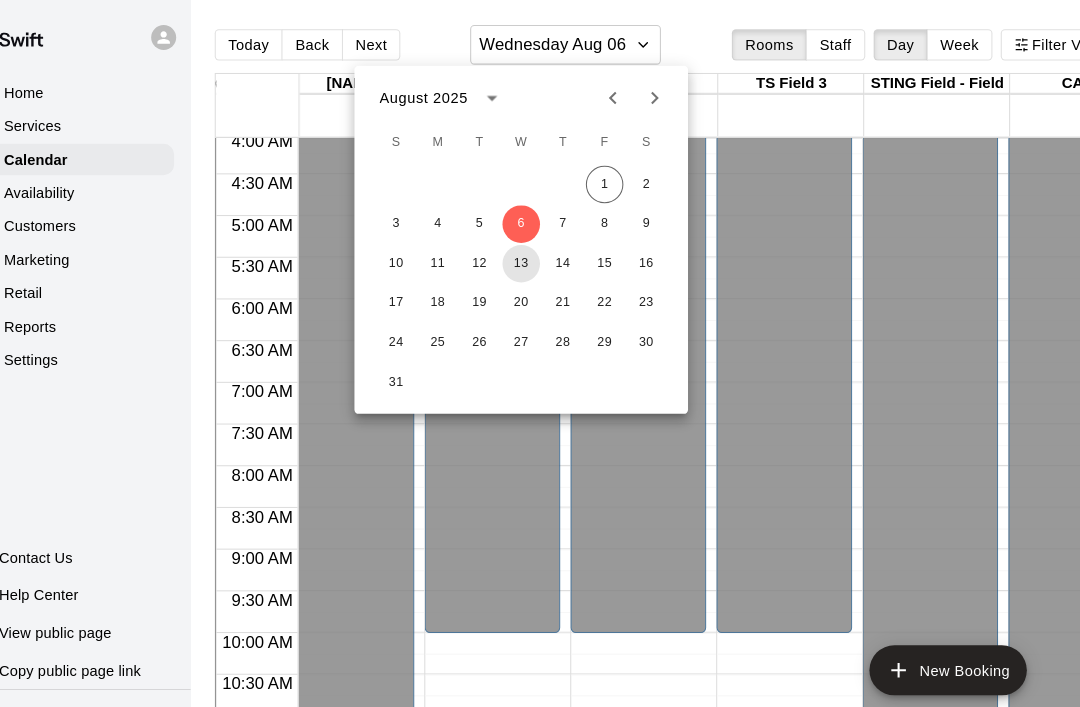 click on "13" at bounding box center [542, 253] 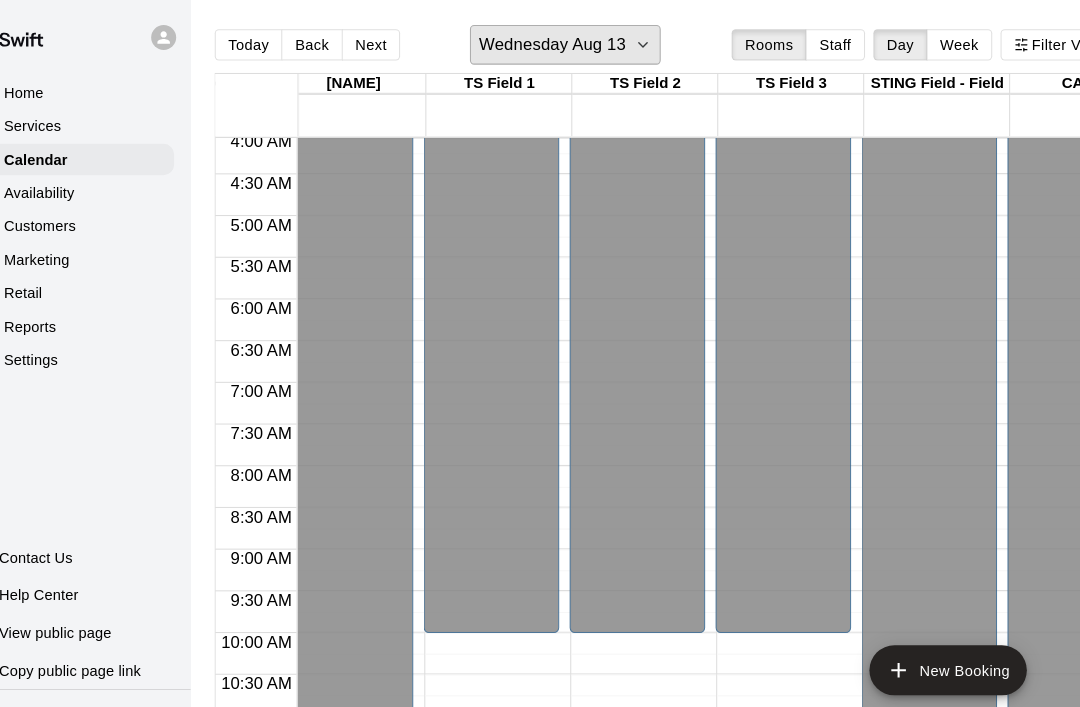 scroll, scrollTop: 511, scrollLeft: 4080, axis: both 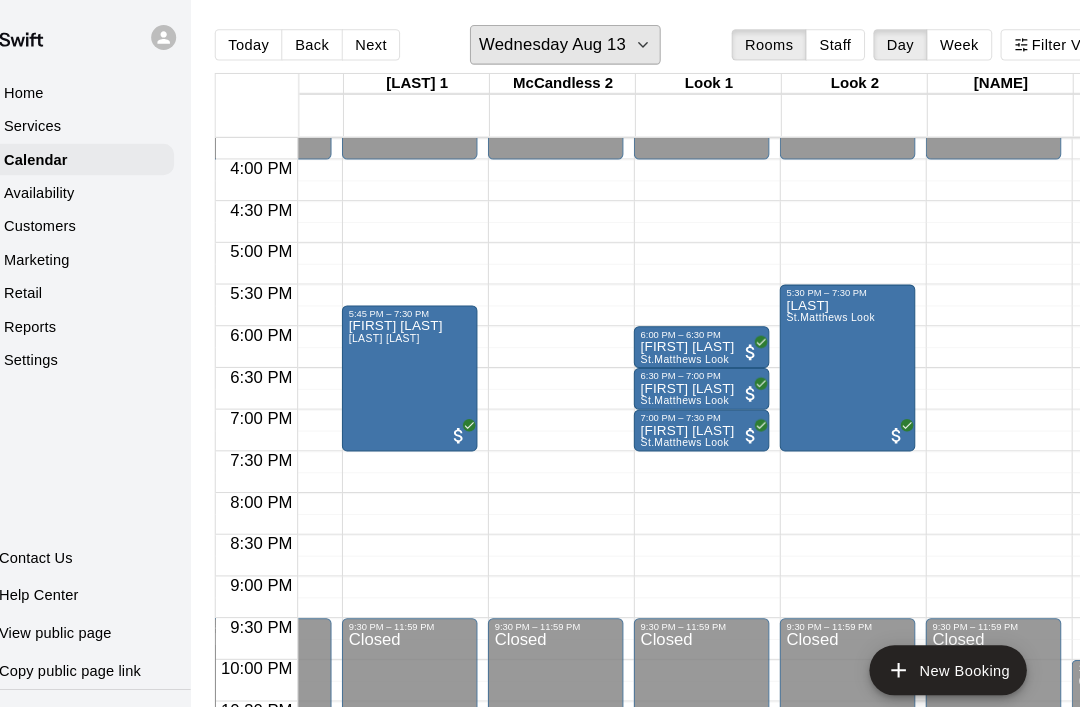 click on "Wednesday Aug 13" at bounding box center [572, 43] 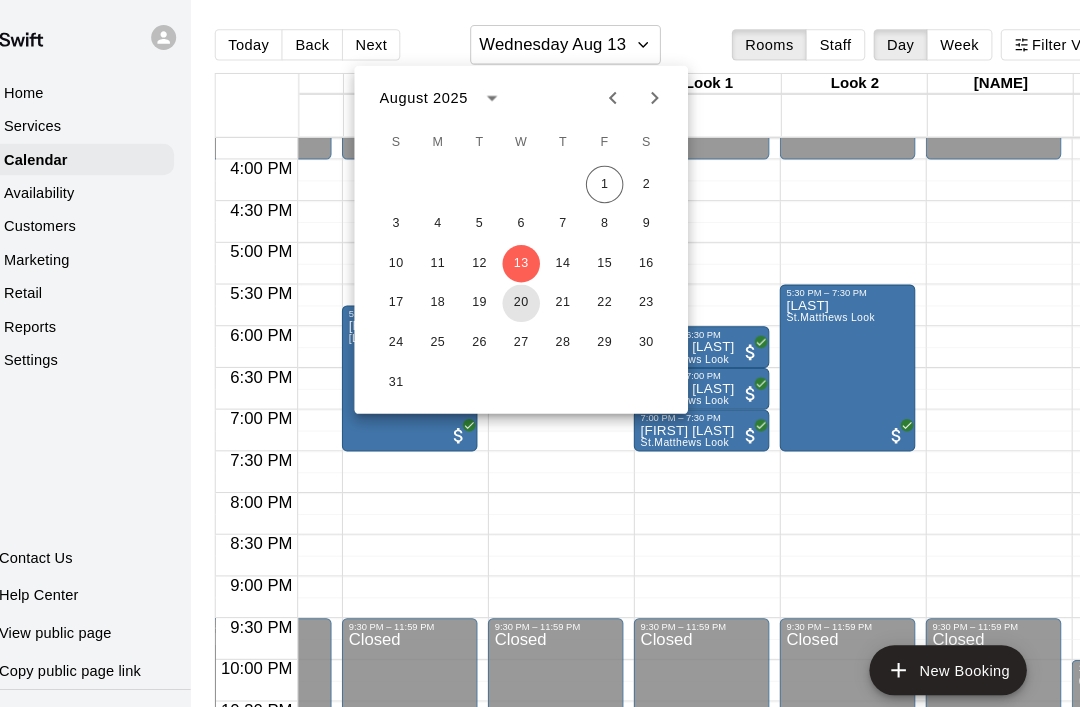 click on "20" at bounding box center [542, 291] 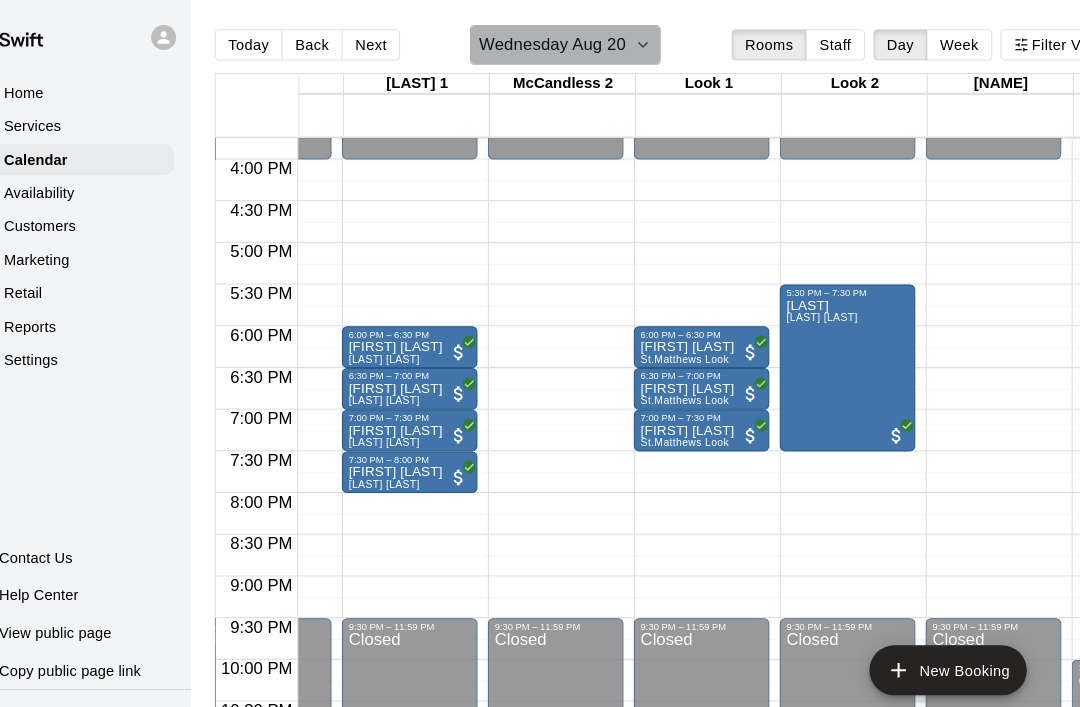 click on "Wednesday Aug 20" at bounding box center (572, 43) 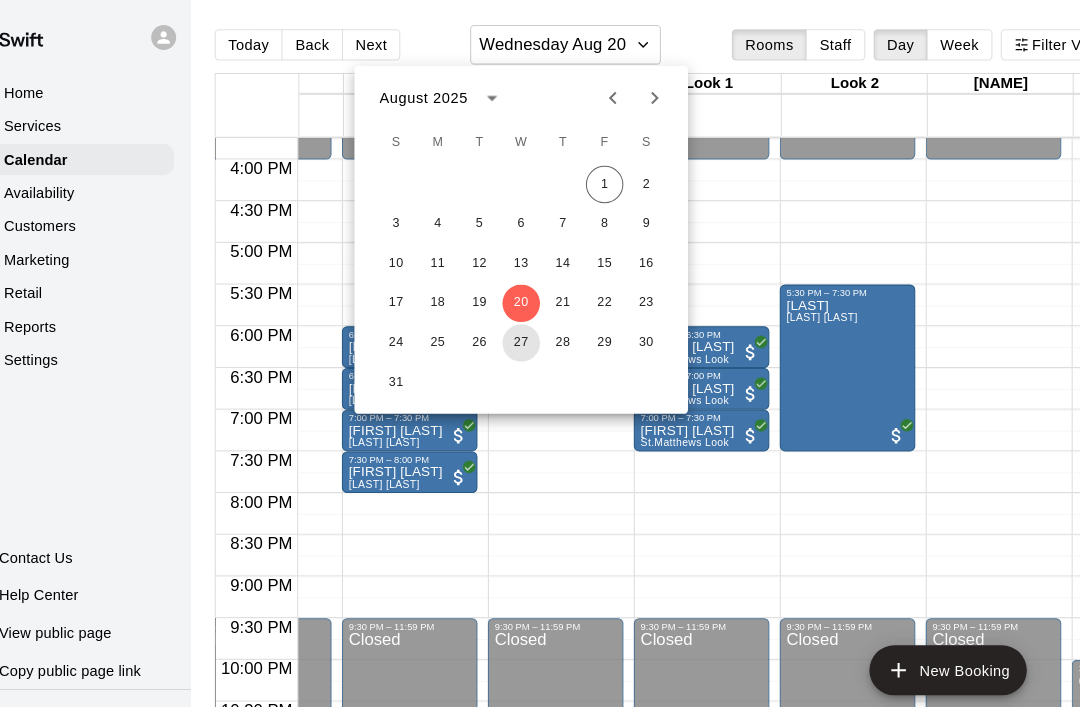 click on "27" at bounding box center [542, 329] 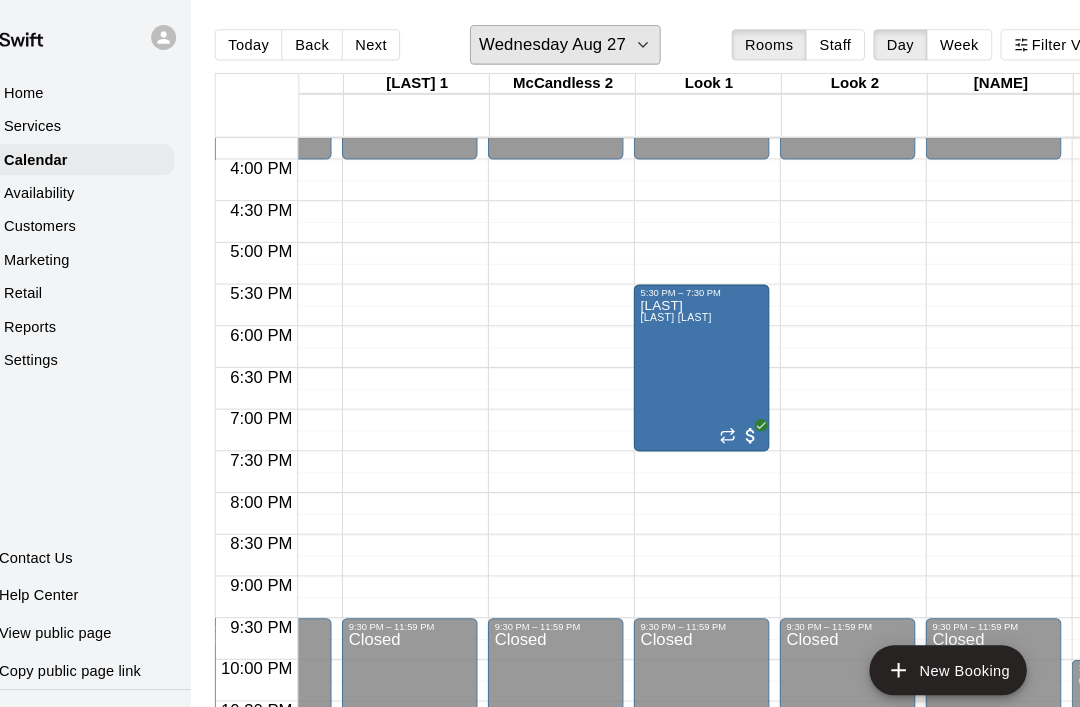 click on "Wednesday Aug 27" at bounding box center (584, 43) 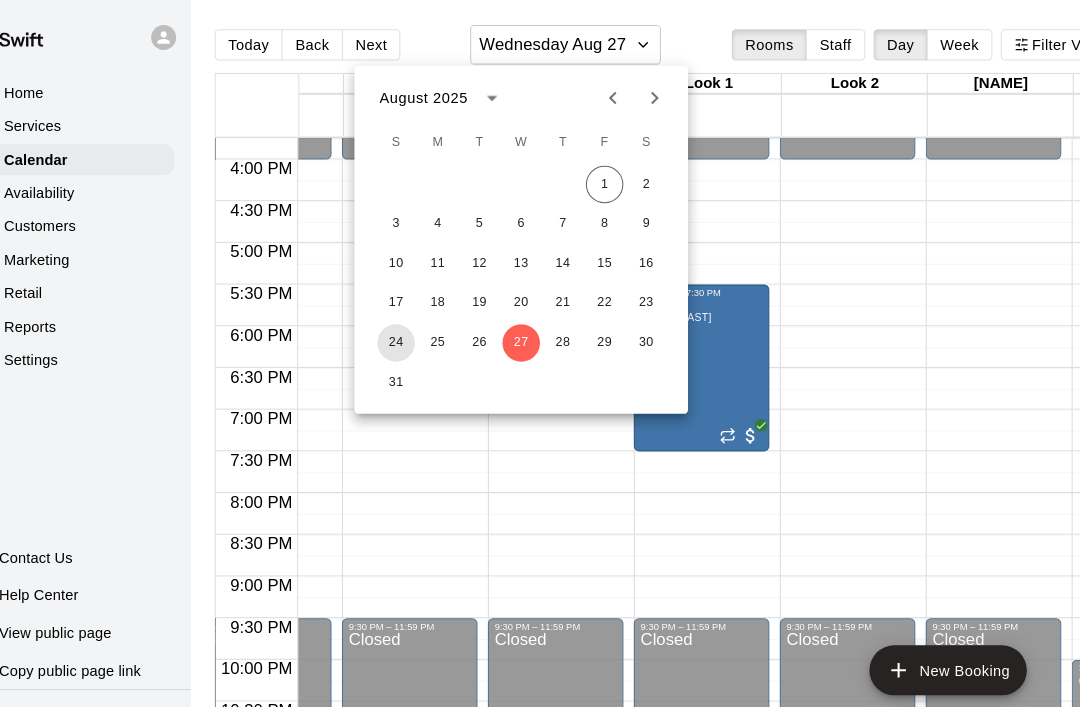 click on "24" at bounding box center (422, 329) 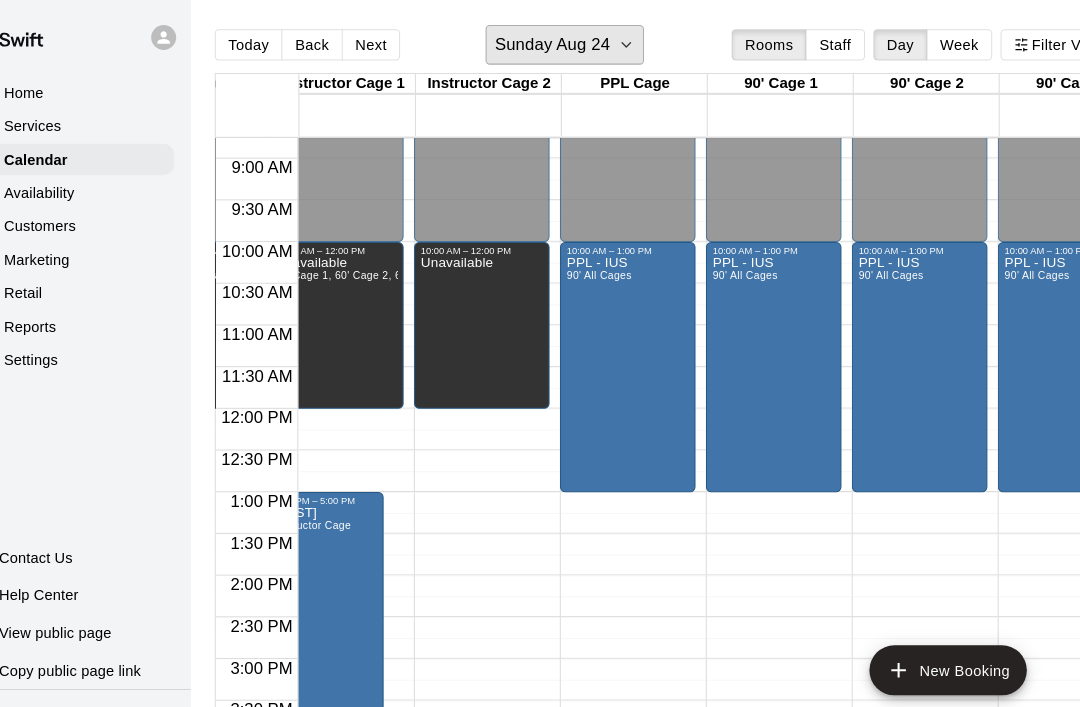 click on "Sunday Aug 24" at bounding box center (584, 43) 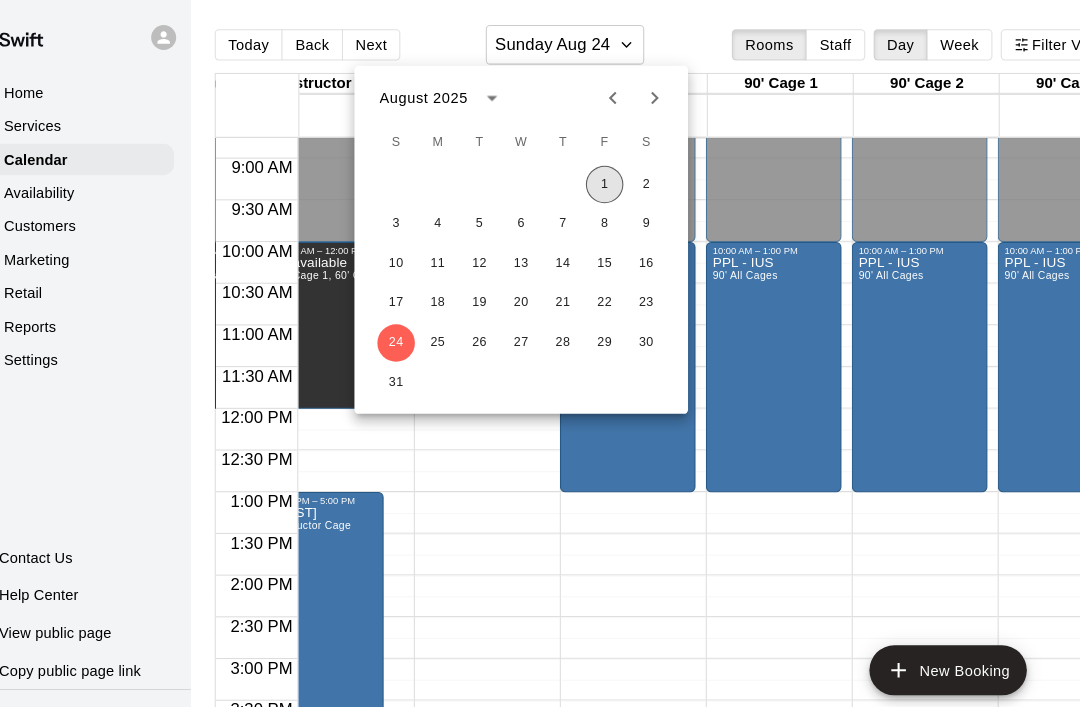 click on "1" at bounding box center [622, 177] 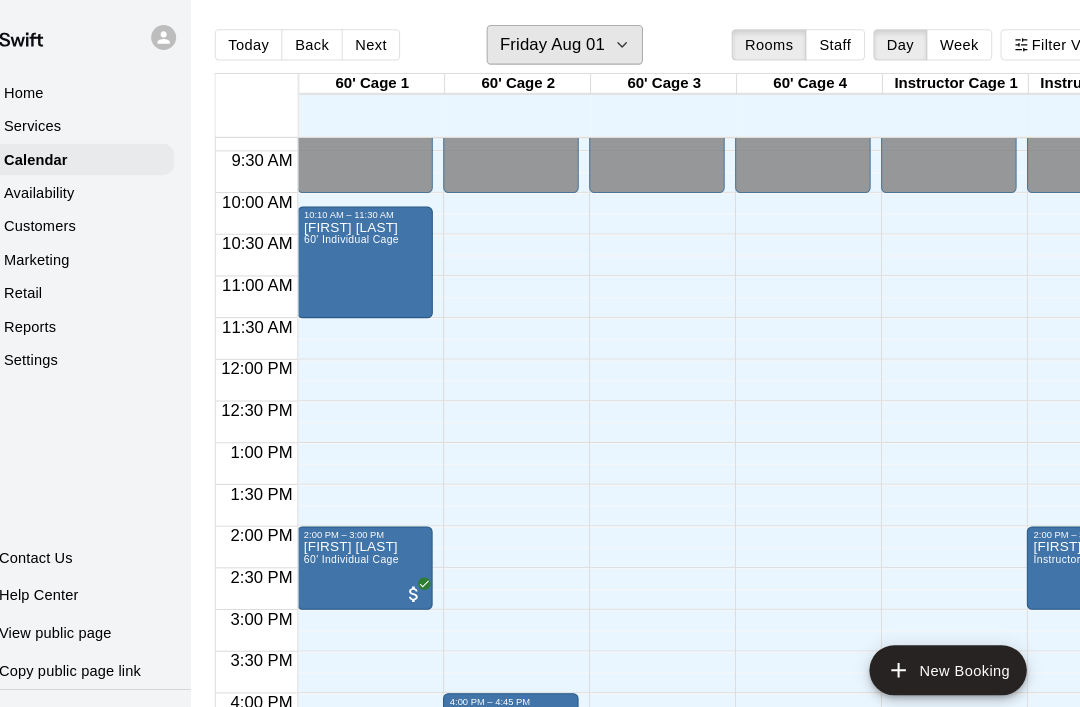click 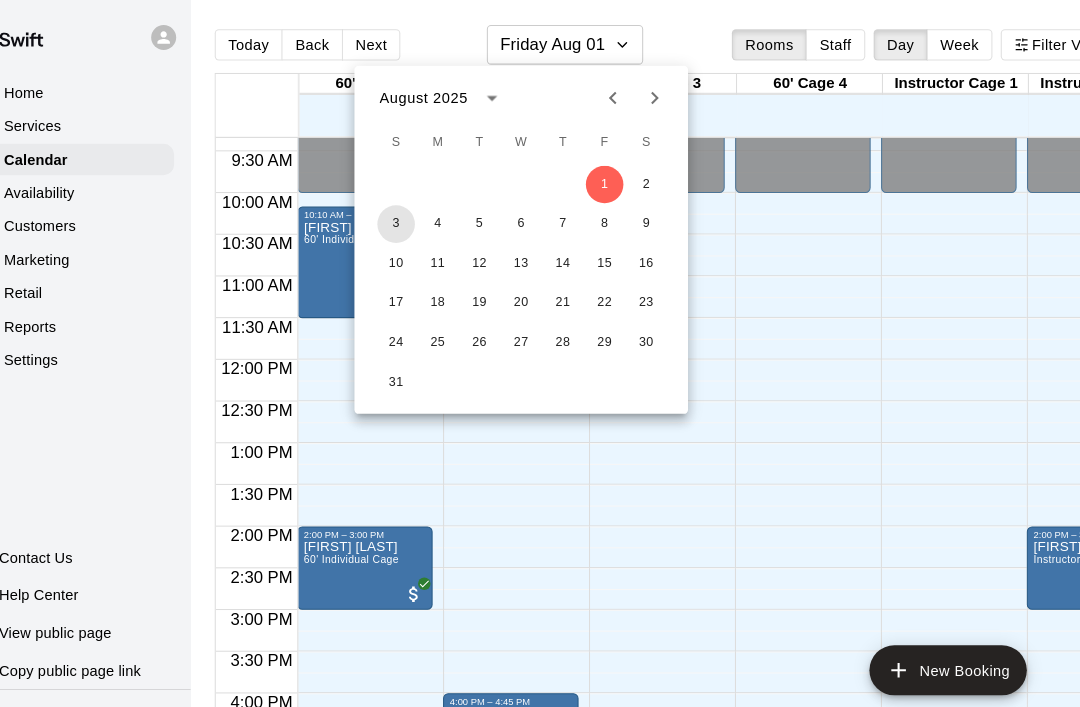 click on "3" at bounding box center [422, 215] 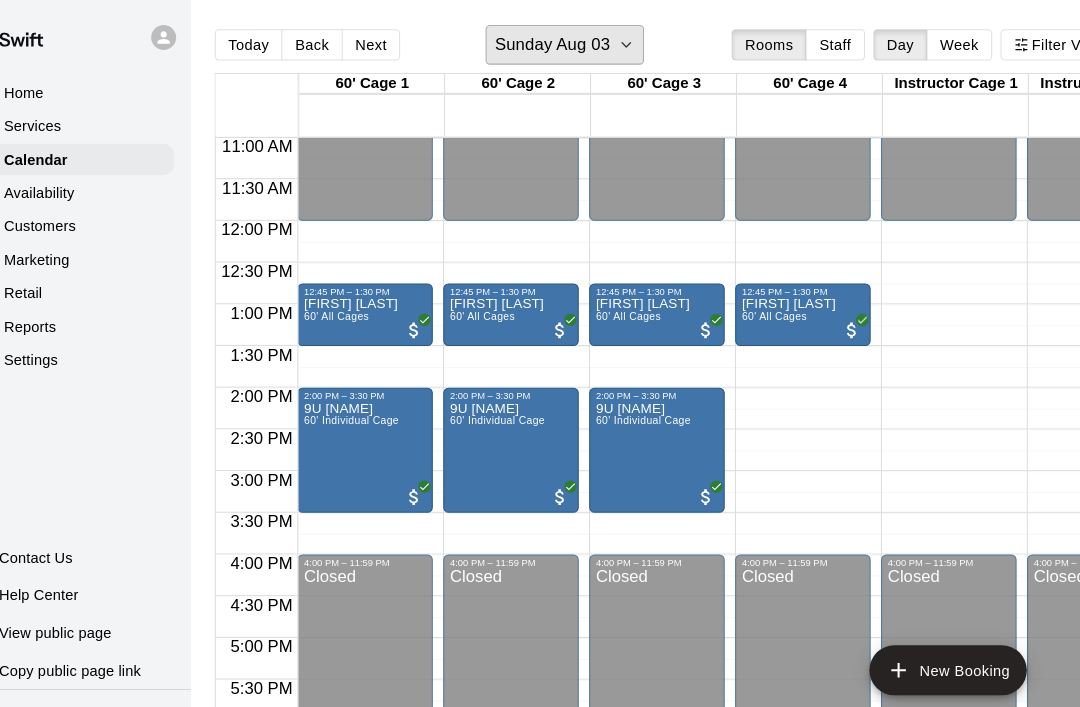 click 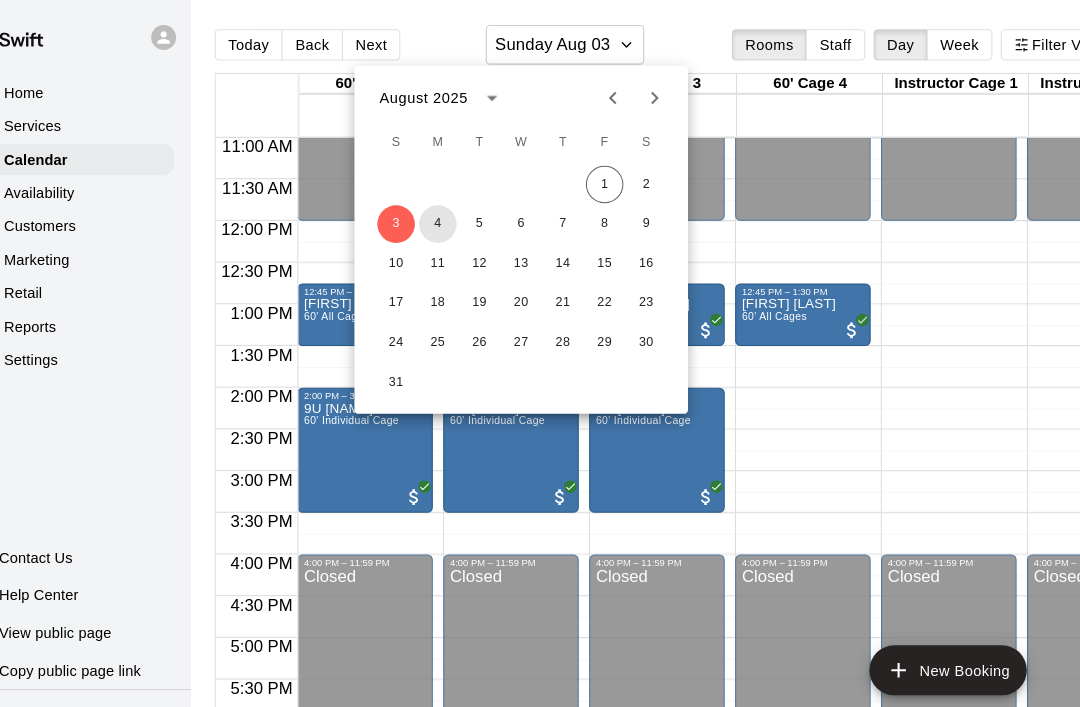 click on "4" at bounding box center [462, 215] 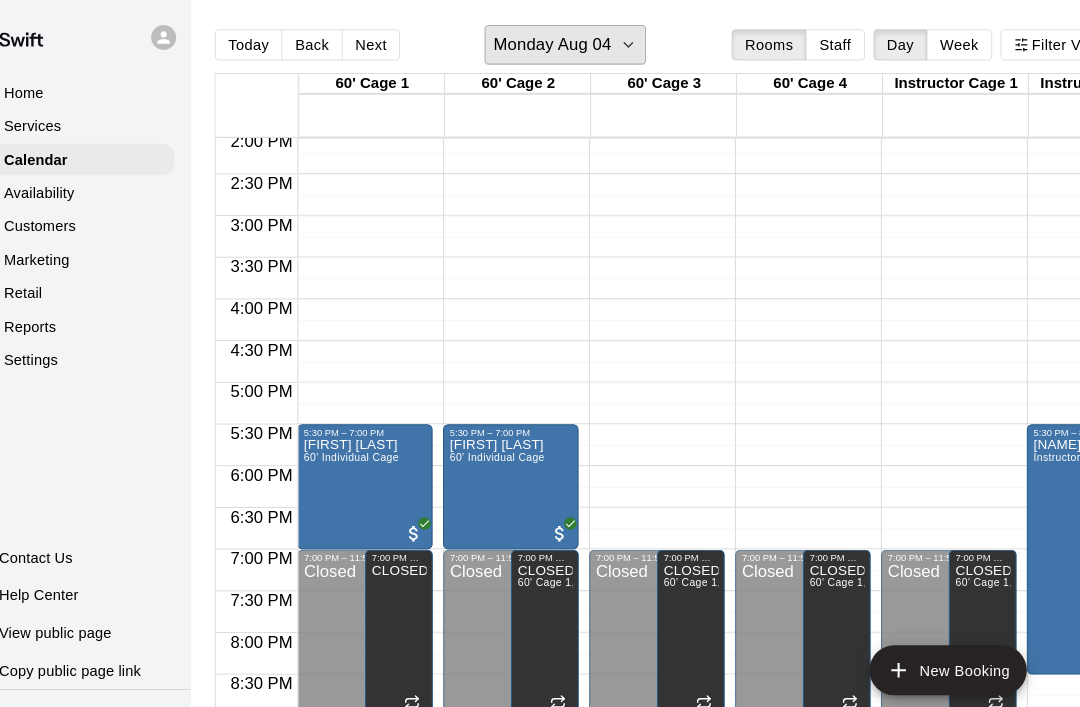click on "Monday Aug 04" at bounding box center [584, 43] 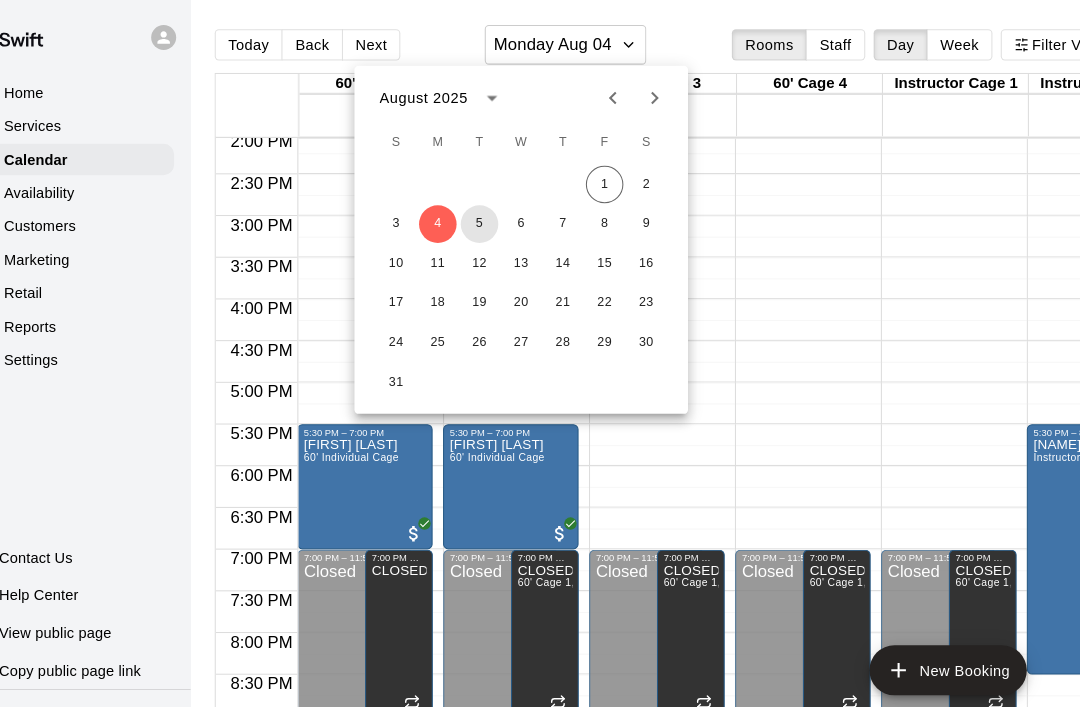 click on "5" at bounding box center [502, 215] 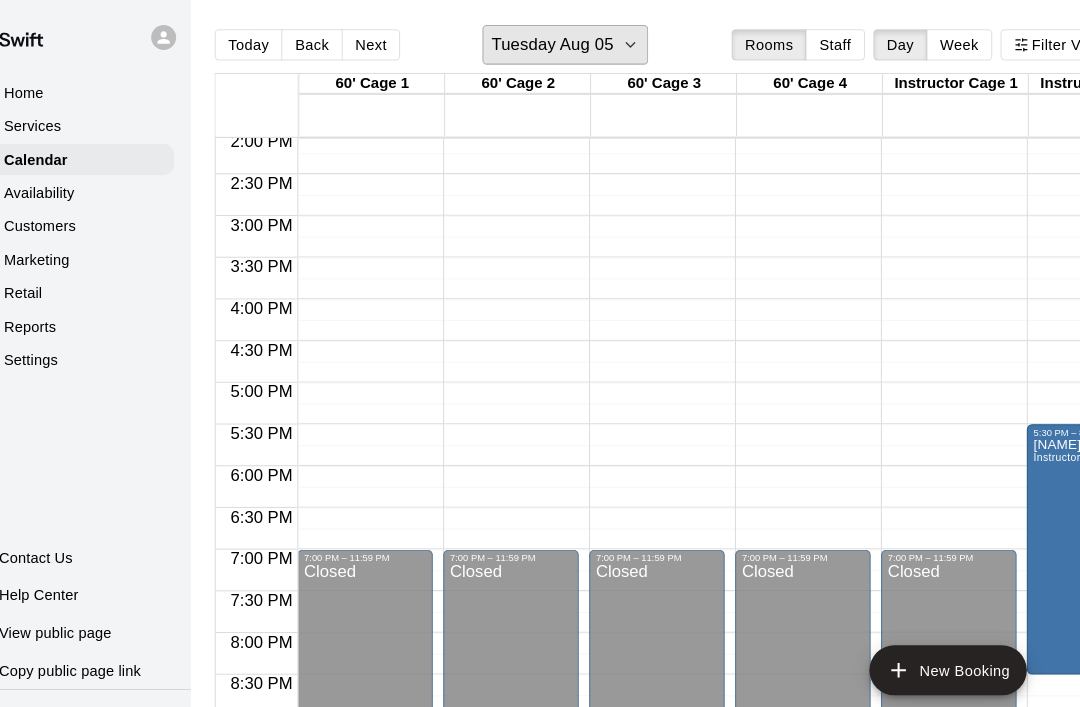 click 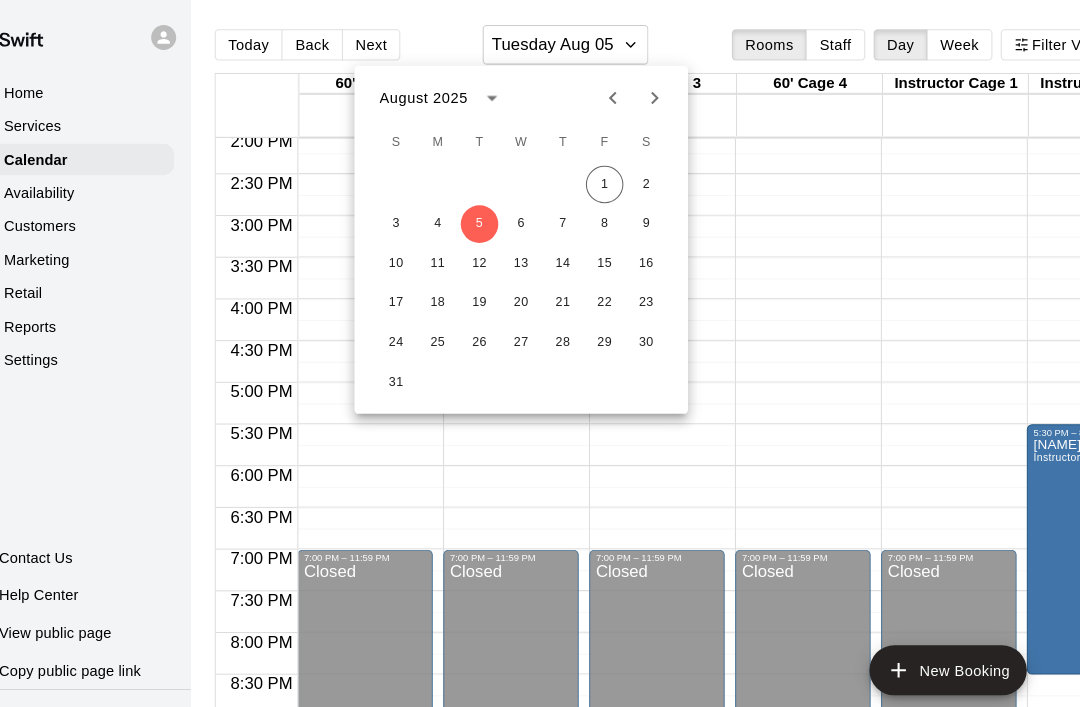 click at bounding box center [540, 353] 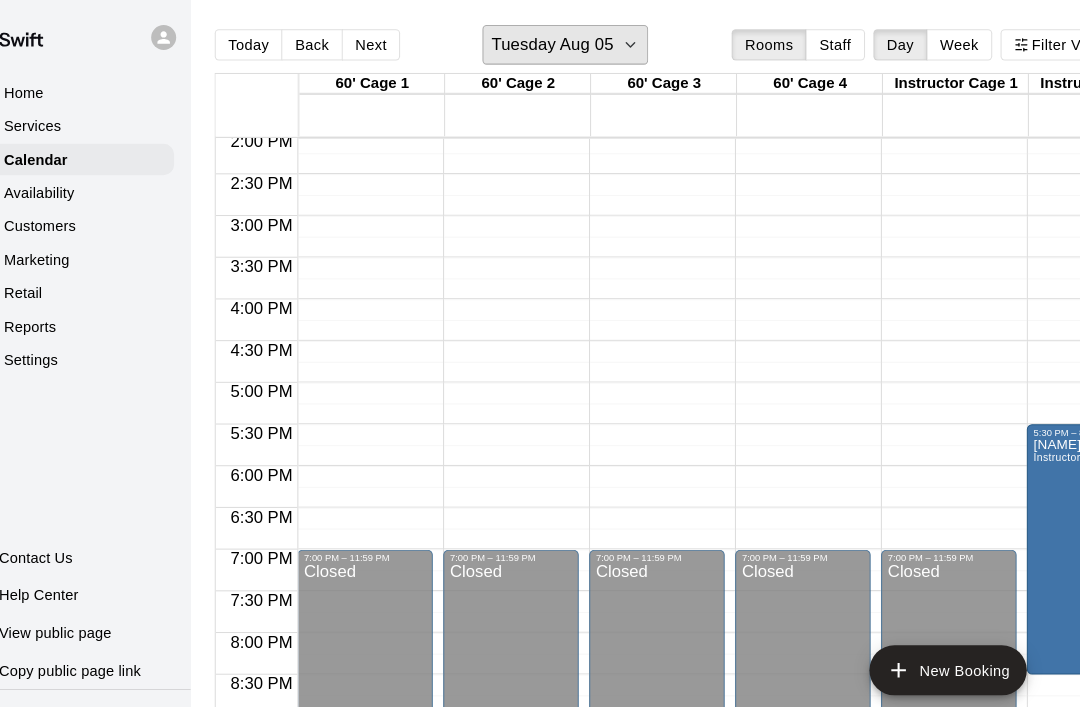 scroll, scrollTop: 1095, scrollLeft: 148, axis: both 